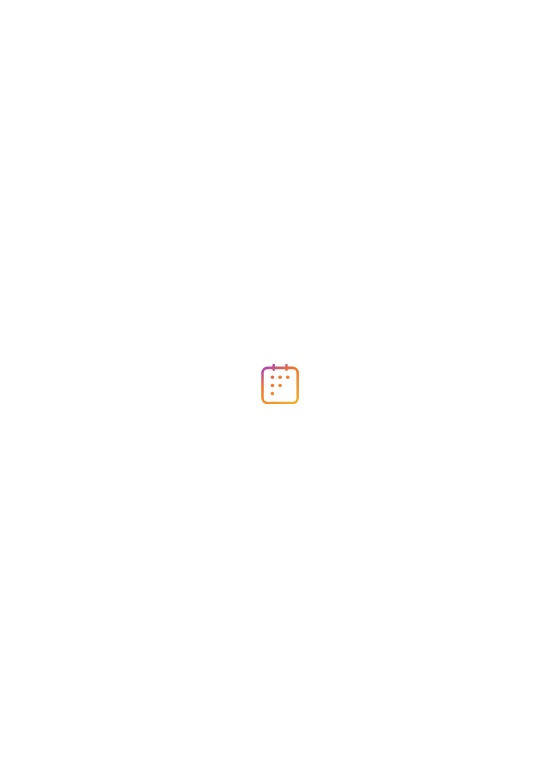 scroll, scrollTop: 0, scrollLeft: 0, axis: both 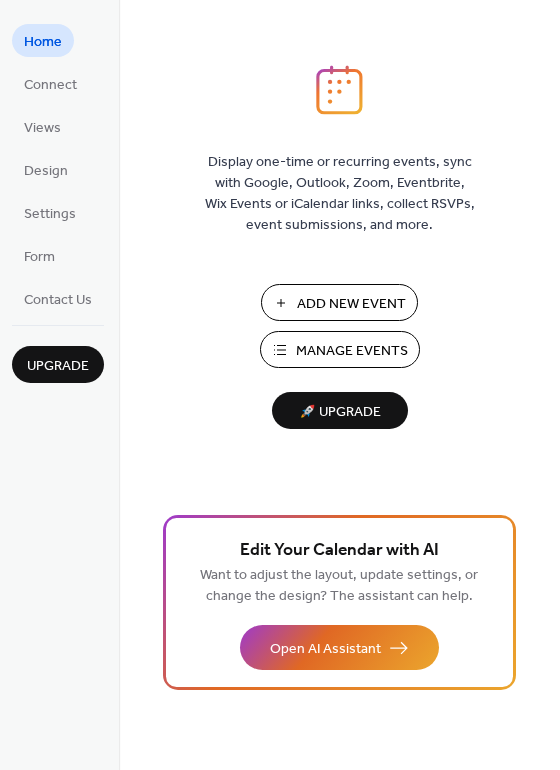 click on "Manage Events" at bounding box center [340, 349] 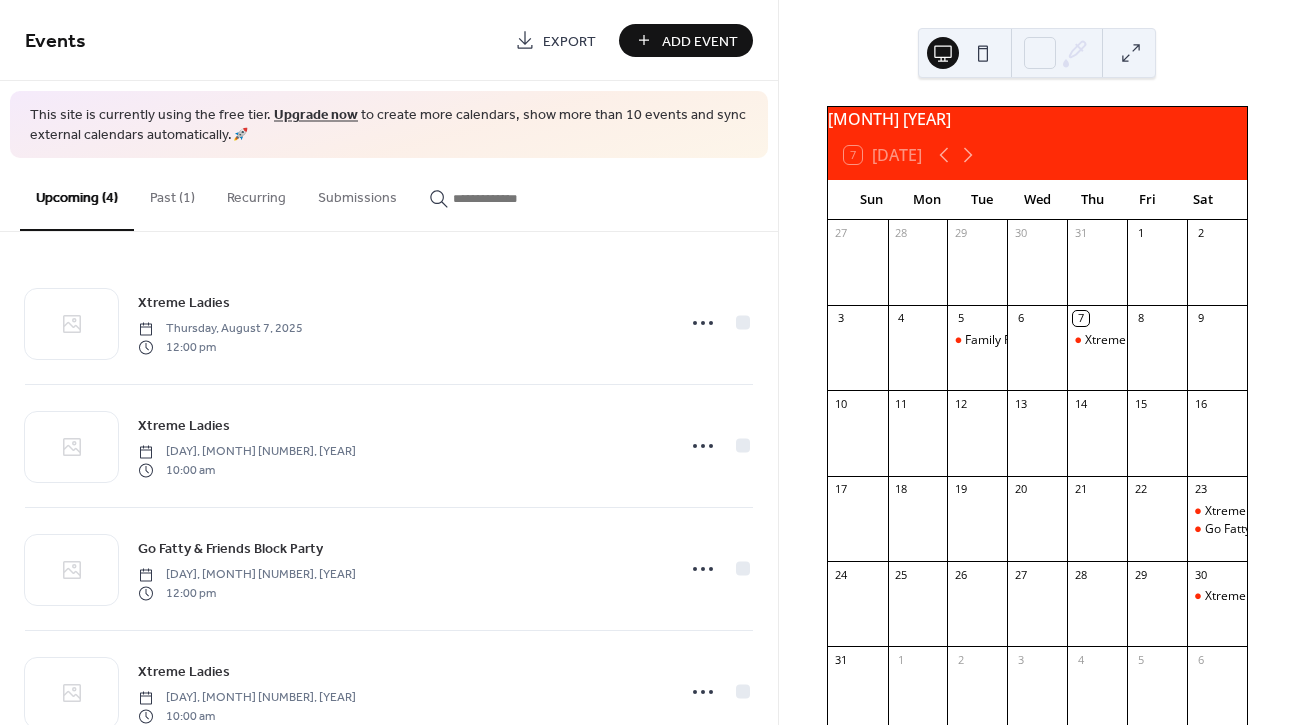 scroll, scrollTop: 0, scrollLeft: 0, axis: both 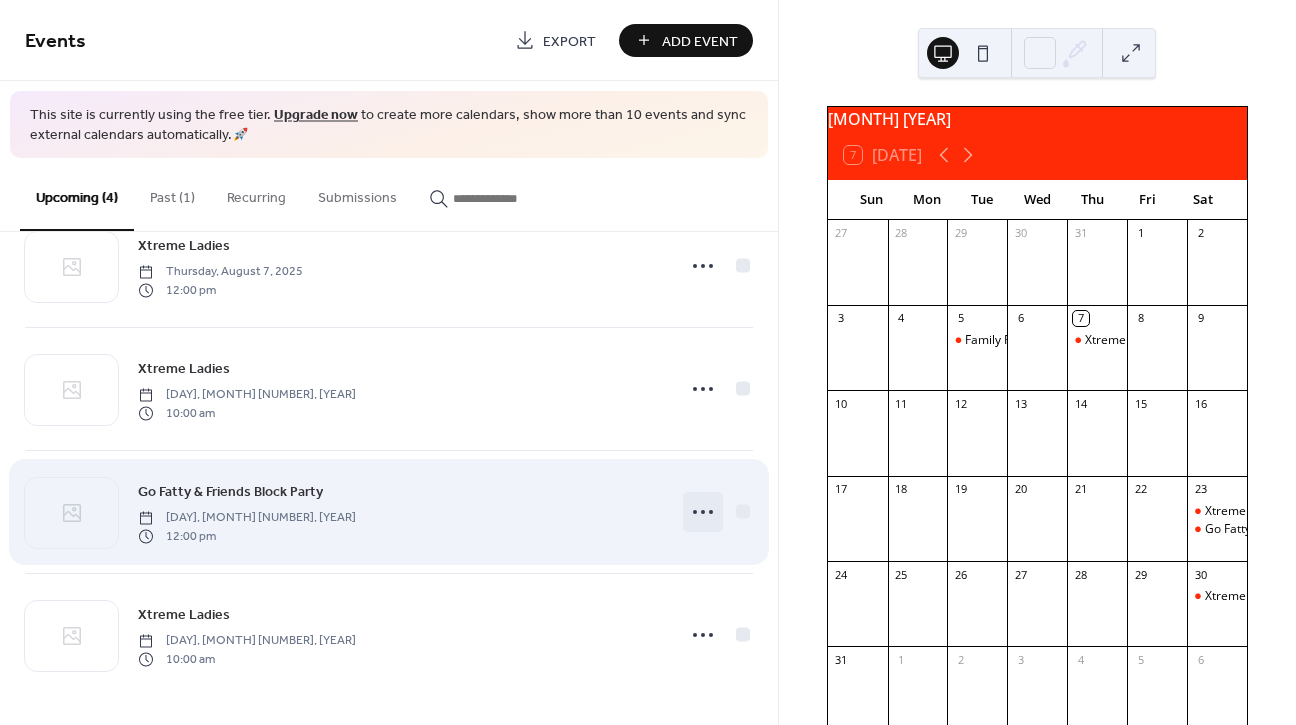 click 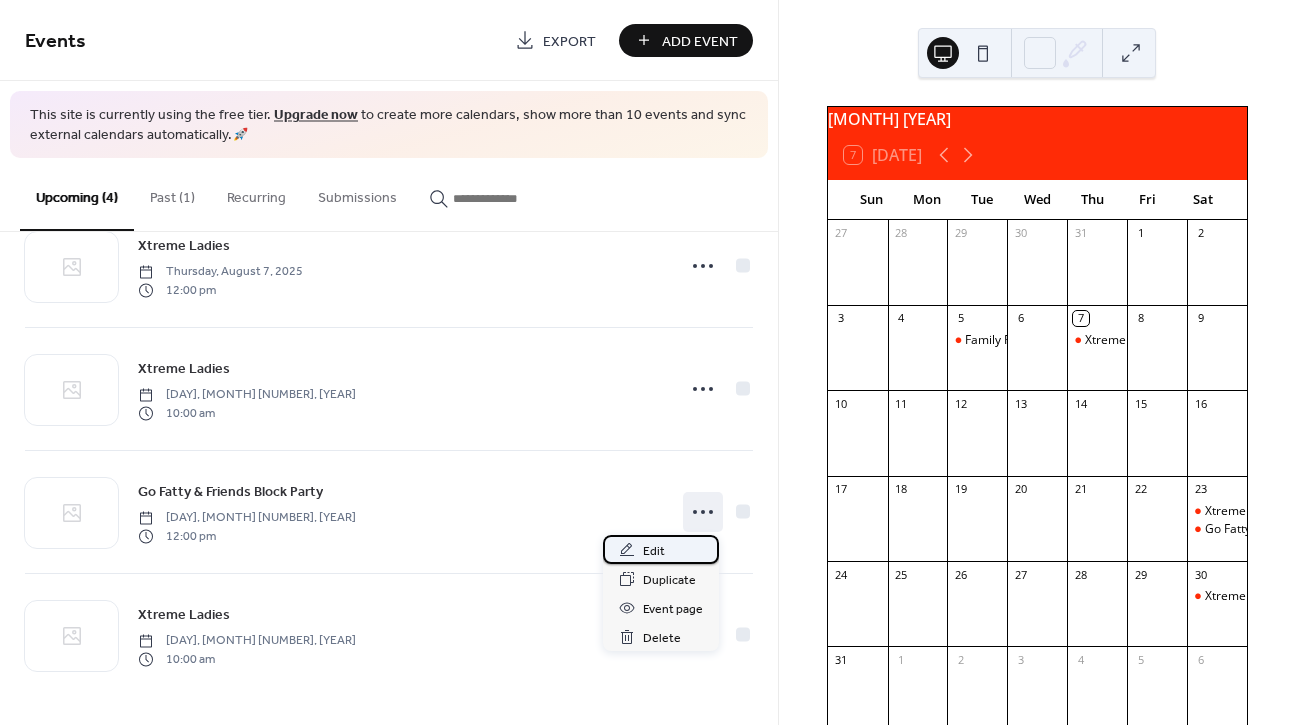click on "Edit" at bounding box center [654, 551] 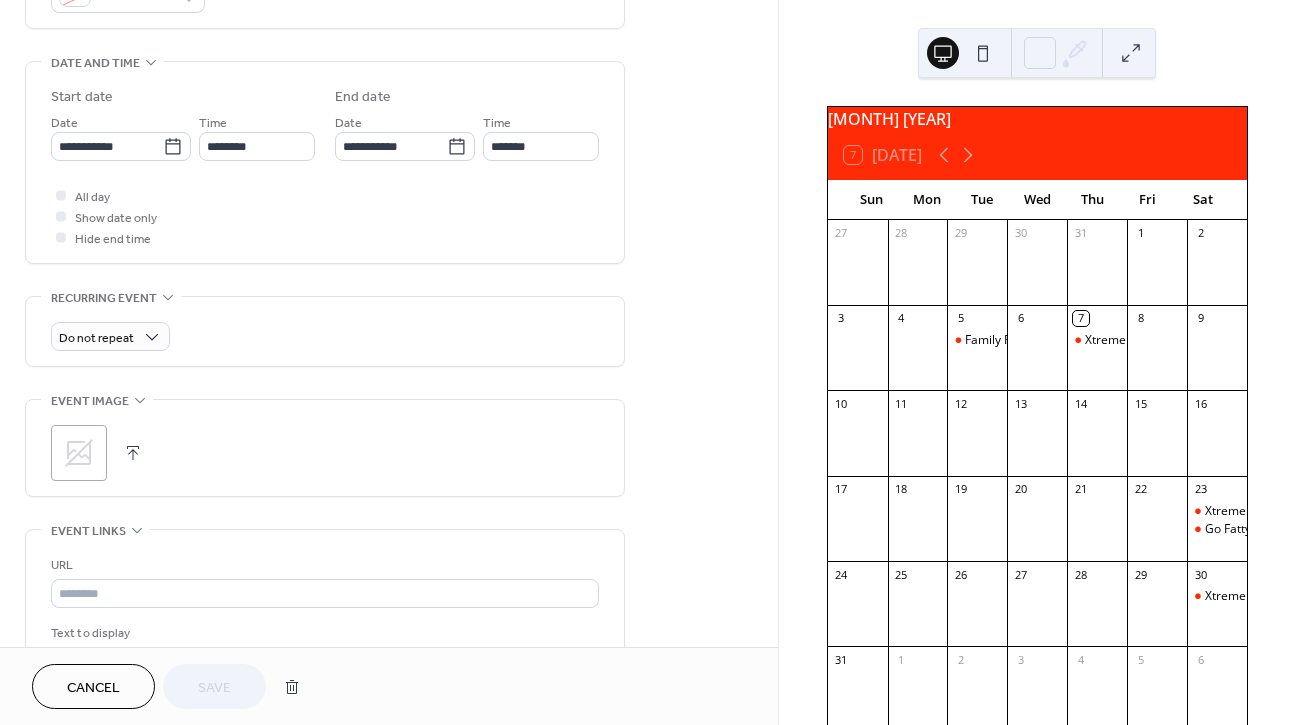 scroll, scrollTop: 602, scrollLeft: 0, axis: vertical 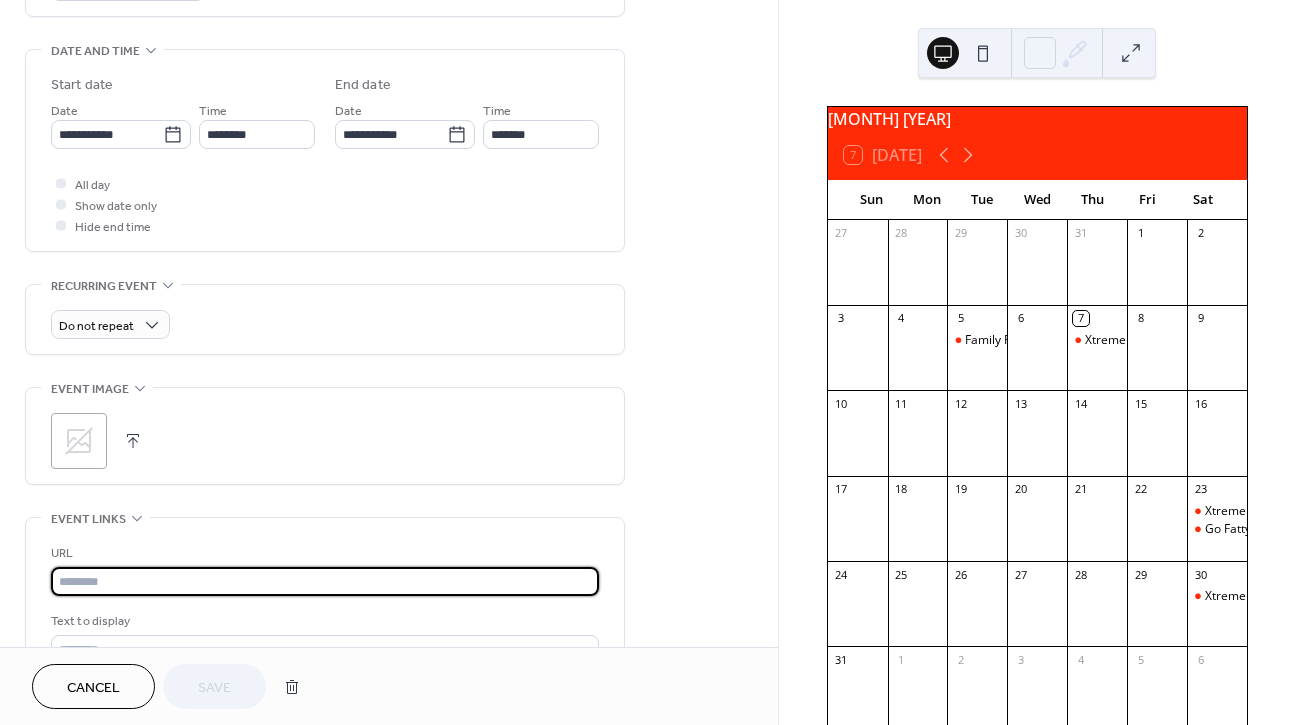 click at bounding box center [325, 581] 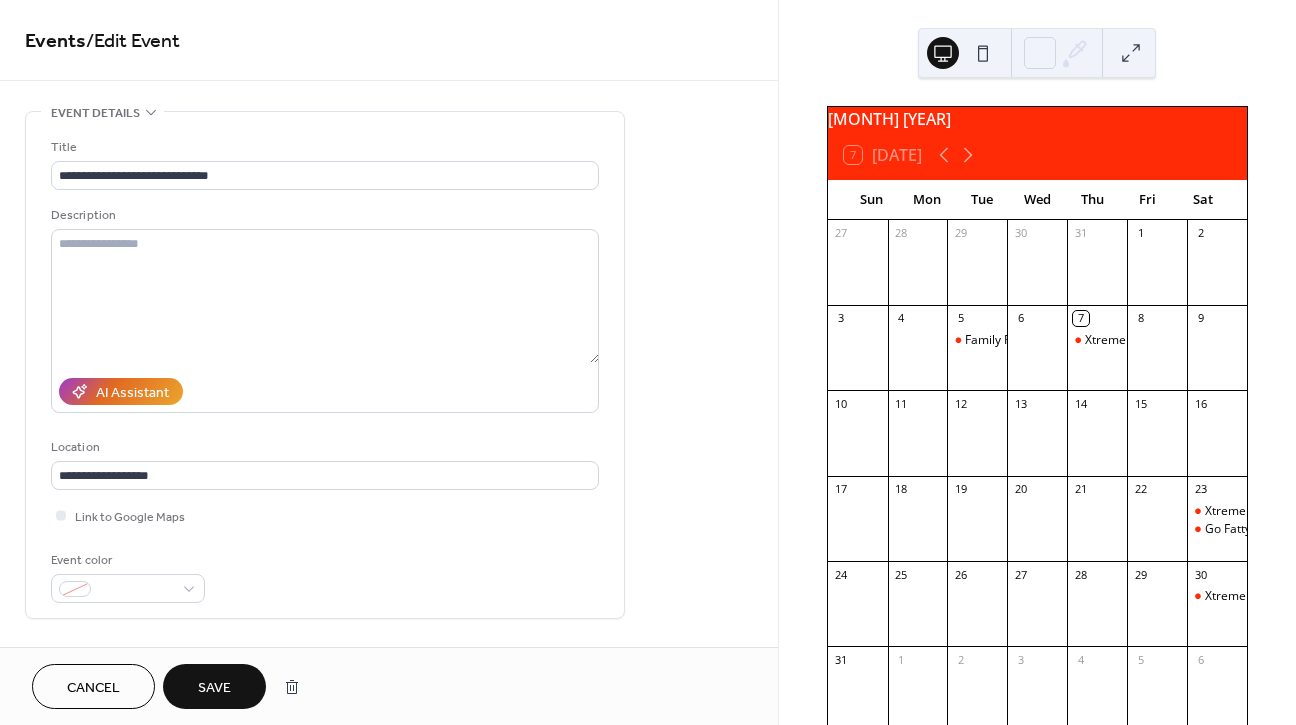 scroll, scrollTop: 0, scrollLeft: 0, axis: both 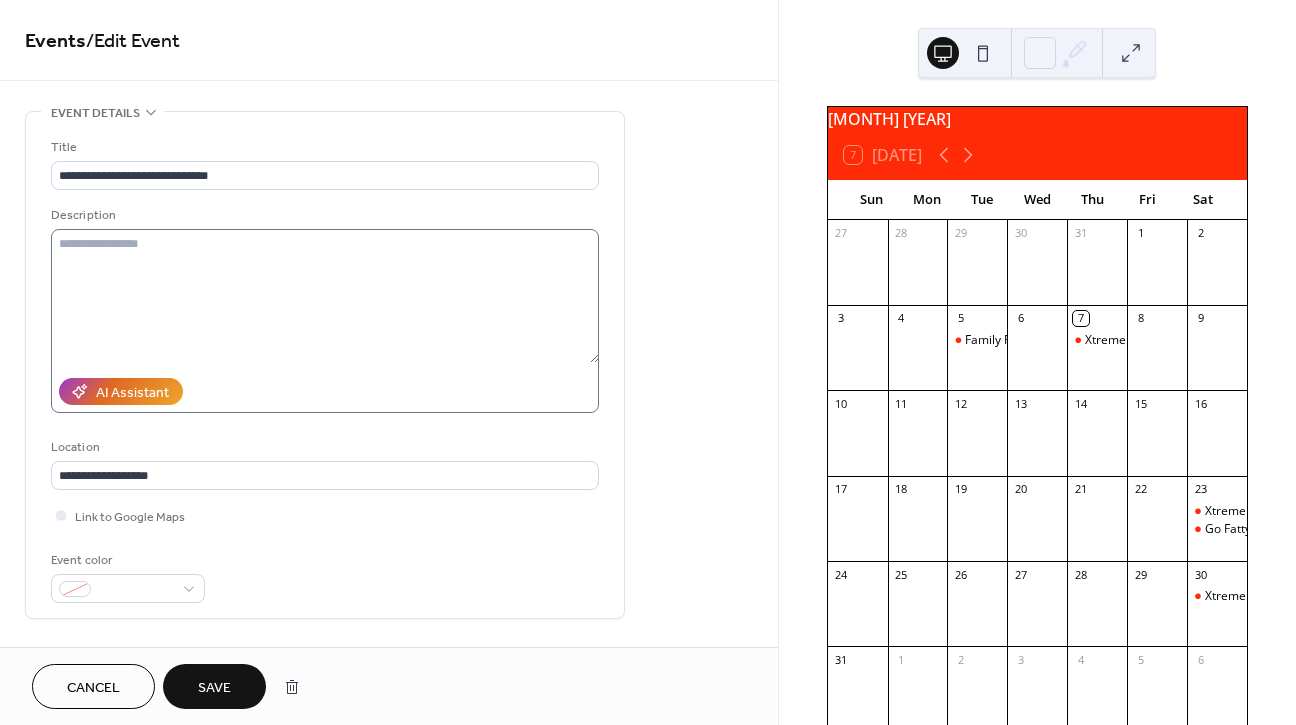 type on "**********" 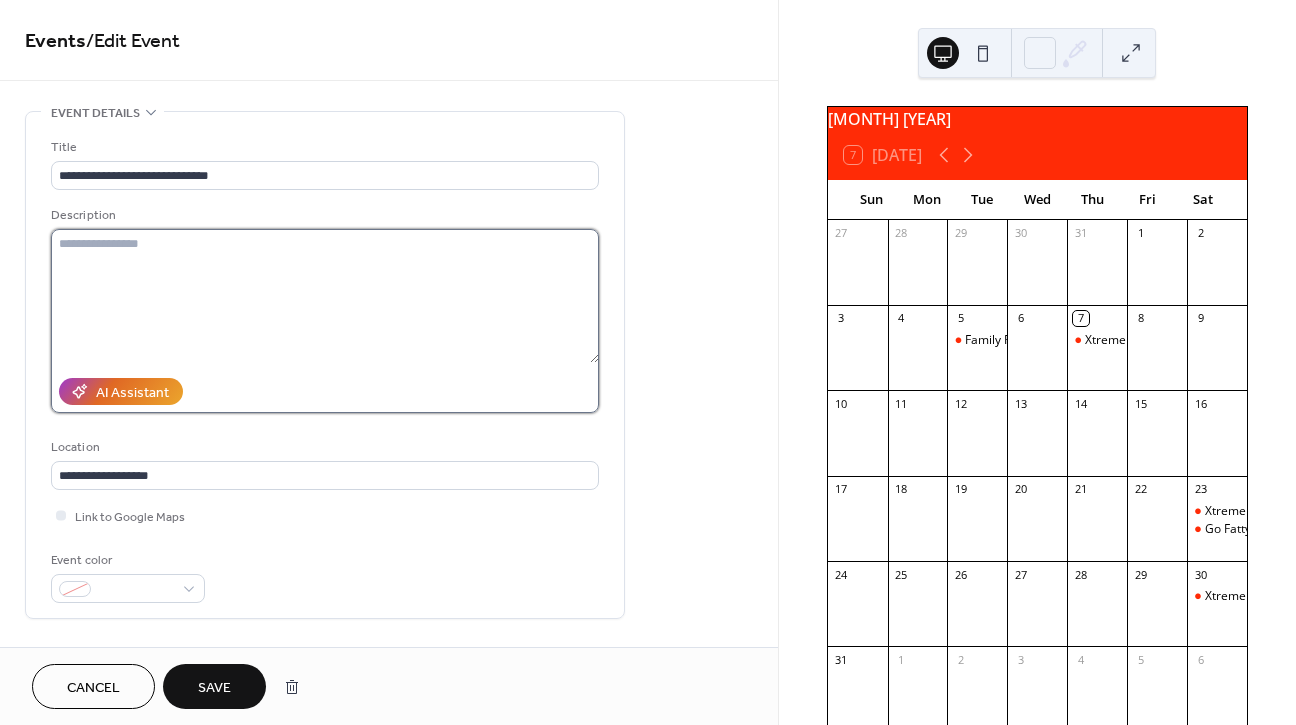 click at bounding box center [325, 296] 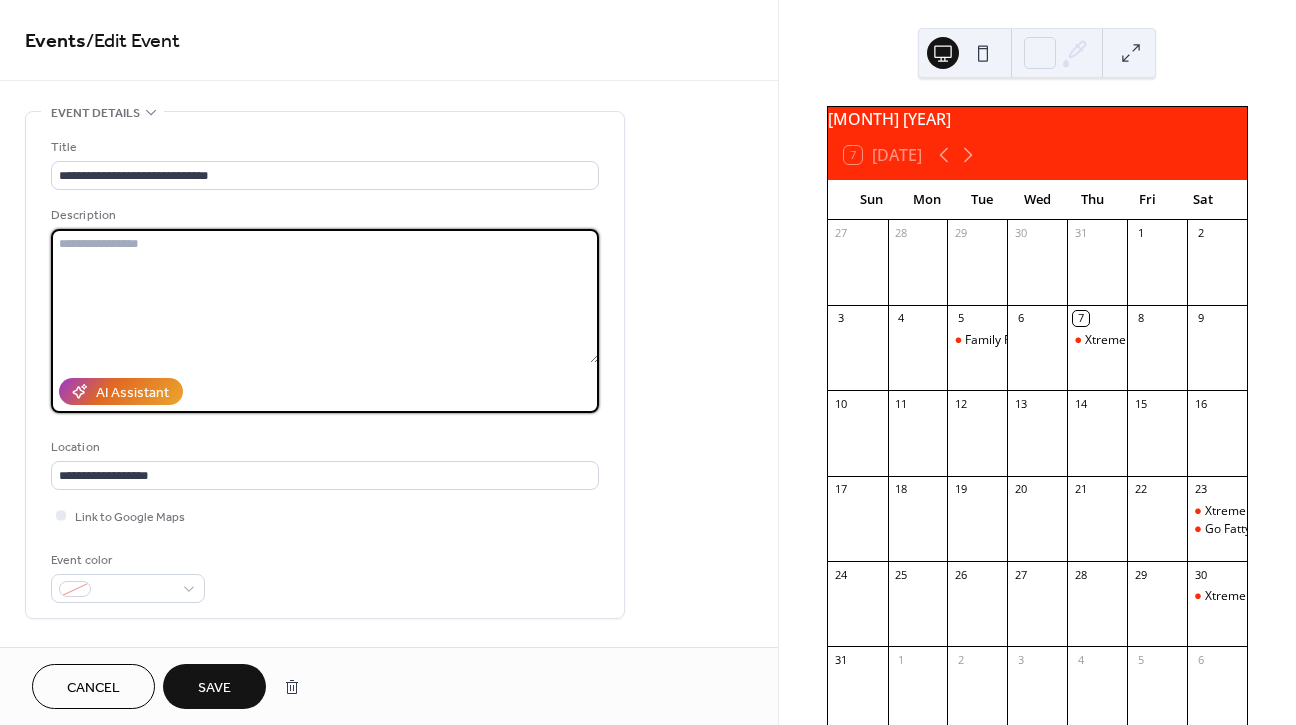 paste on "**********" 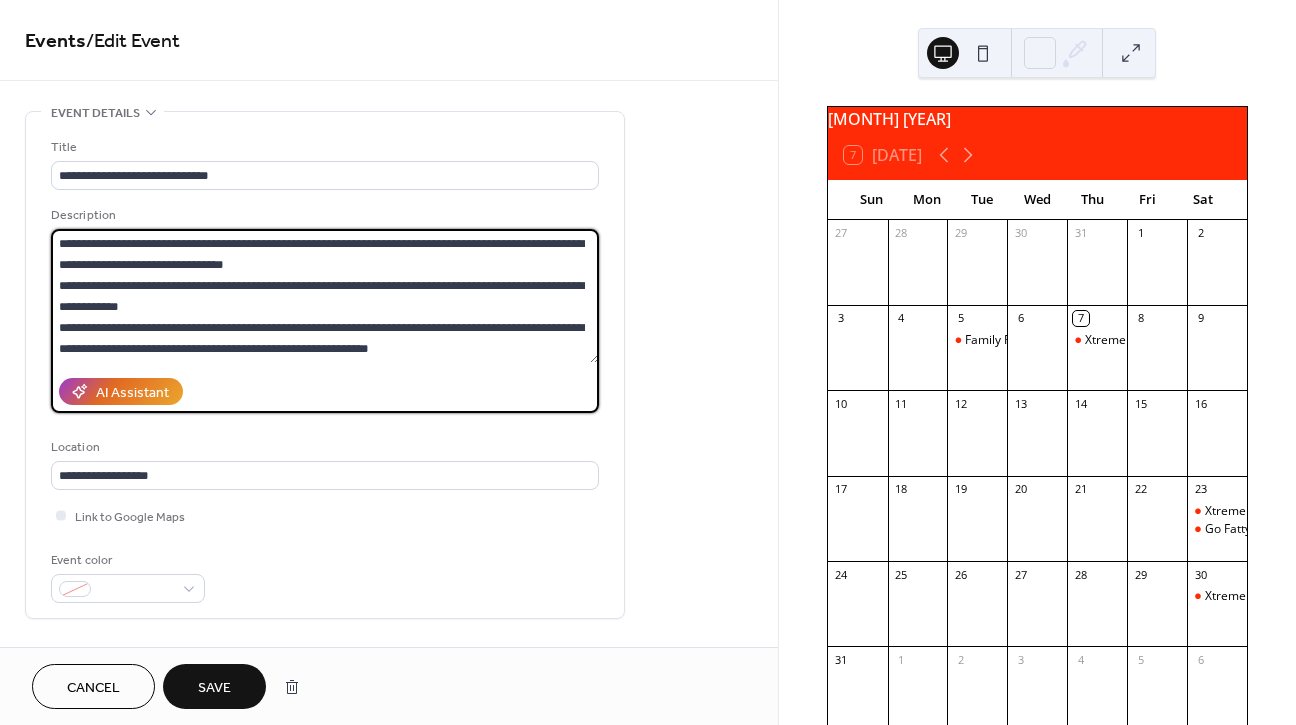 scroll, scrollTop: 21, scrollLeft: 0, axis: vertical 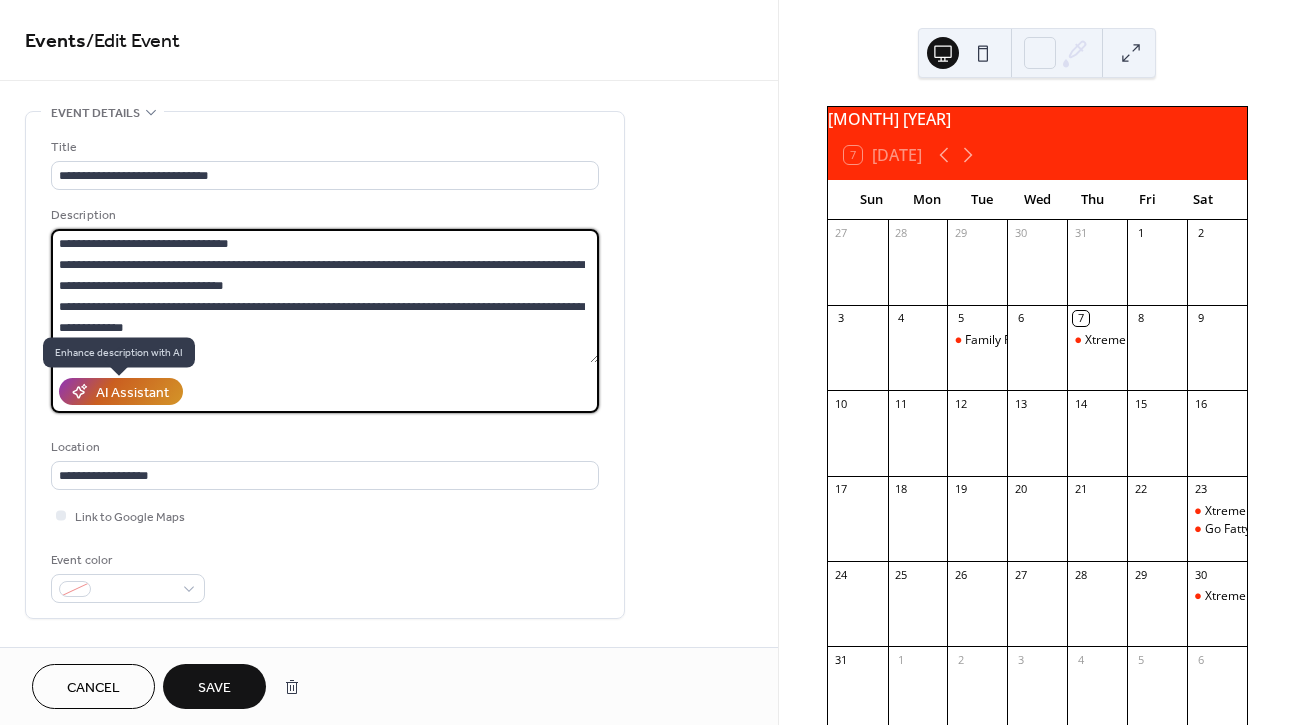 type on "**********" 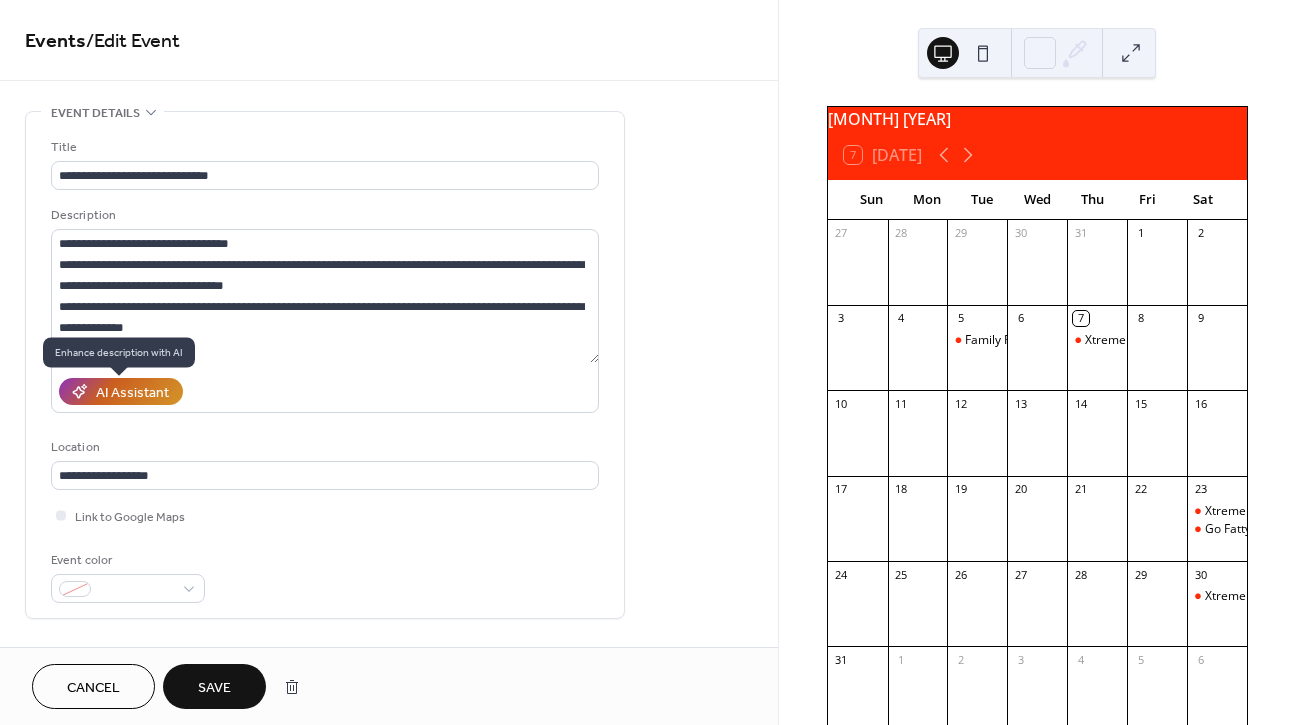 click on "AI Assistant" at bounding box center [132, 393] 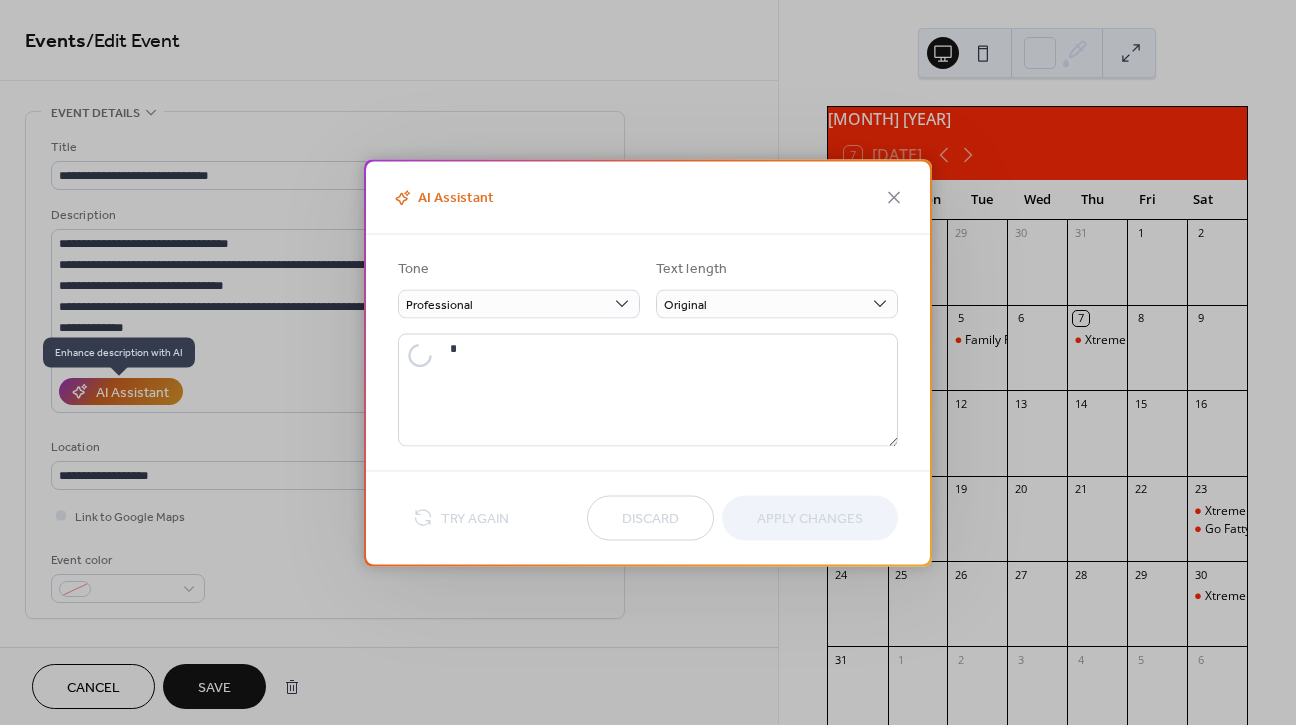 type on "**********" 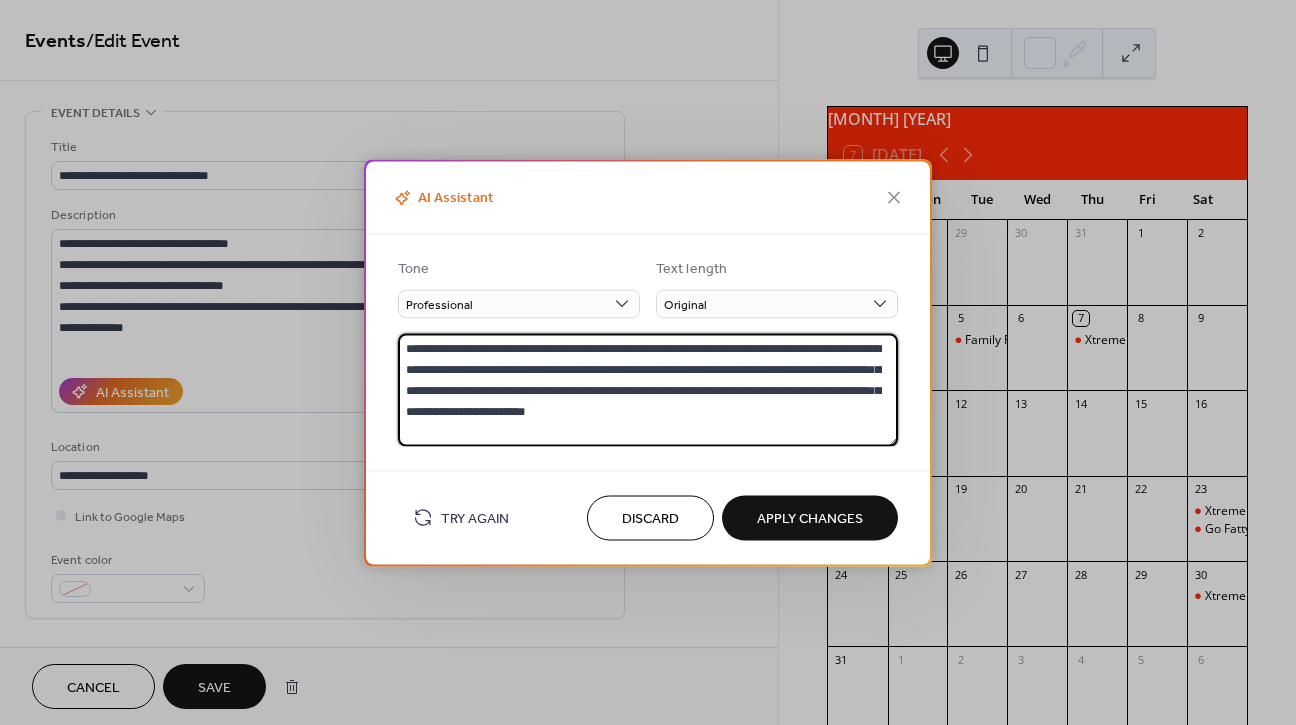 click on "**********" at bounding box center (648, 389) 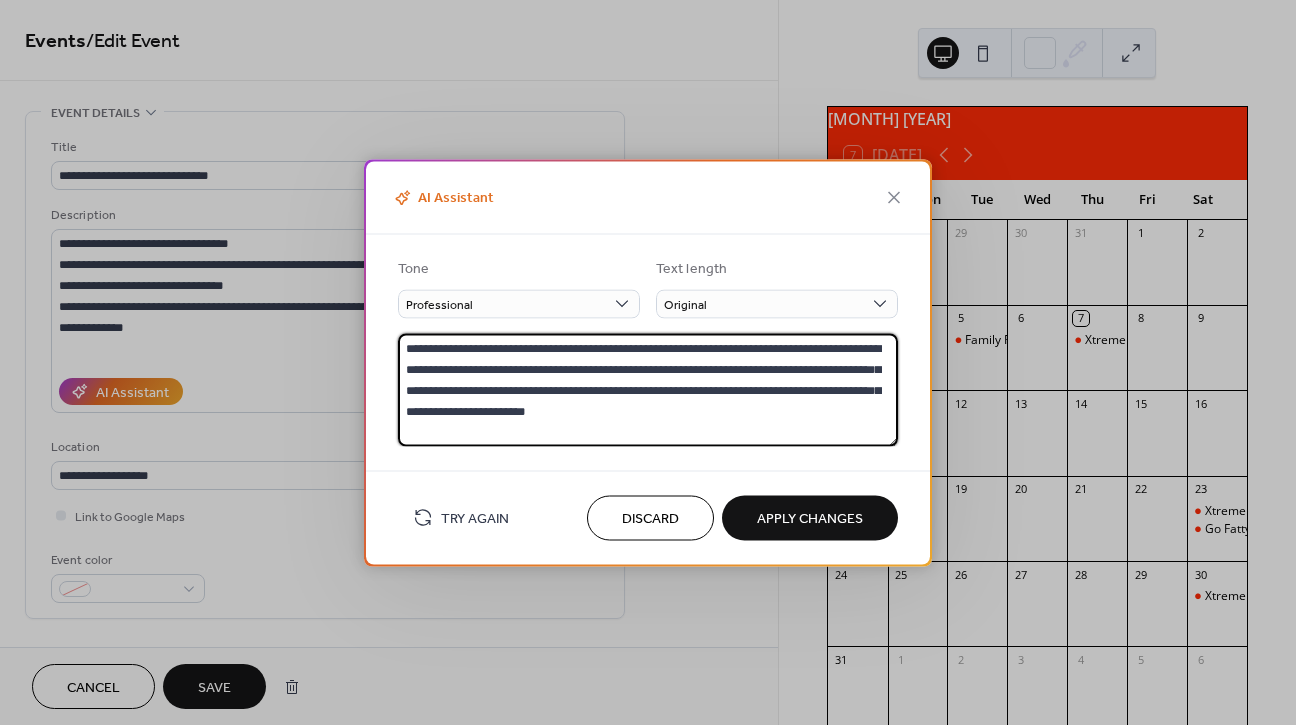 click on "Apply Changes" at bounding box center [810, 519] 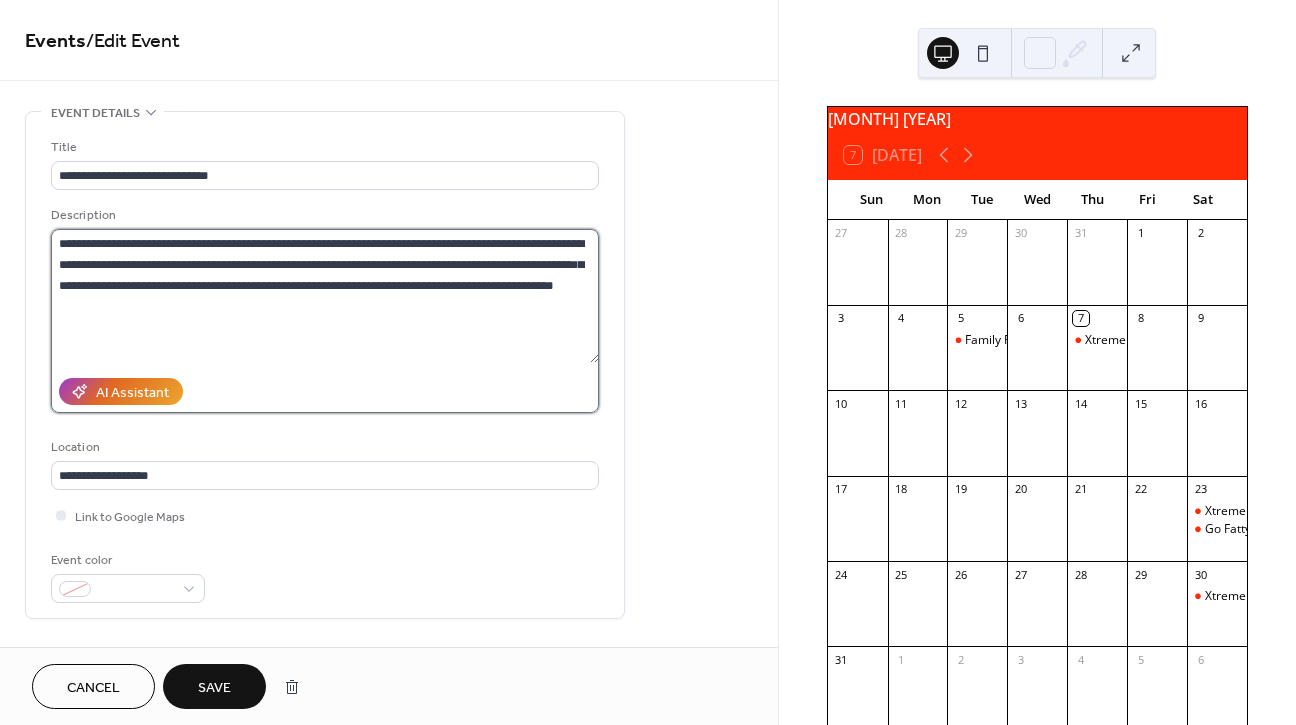 click on "**********" at bounding box center [325, 296] 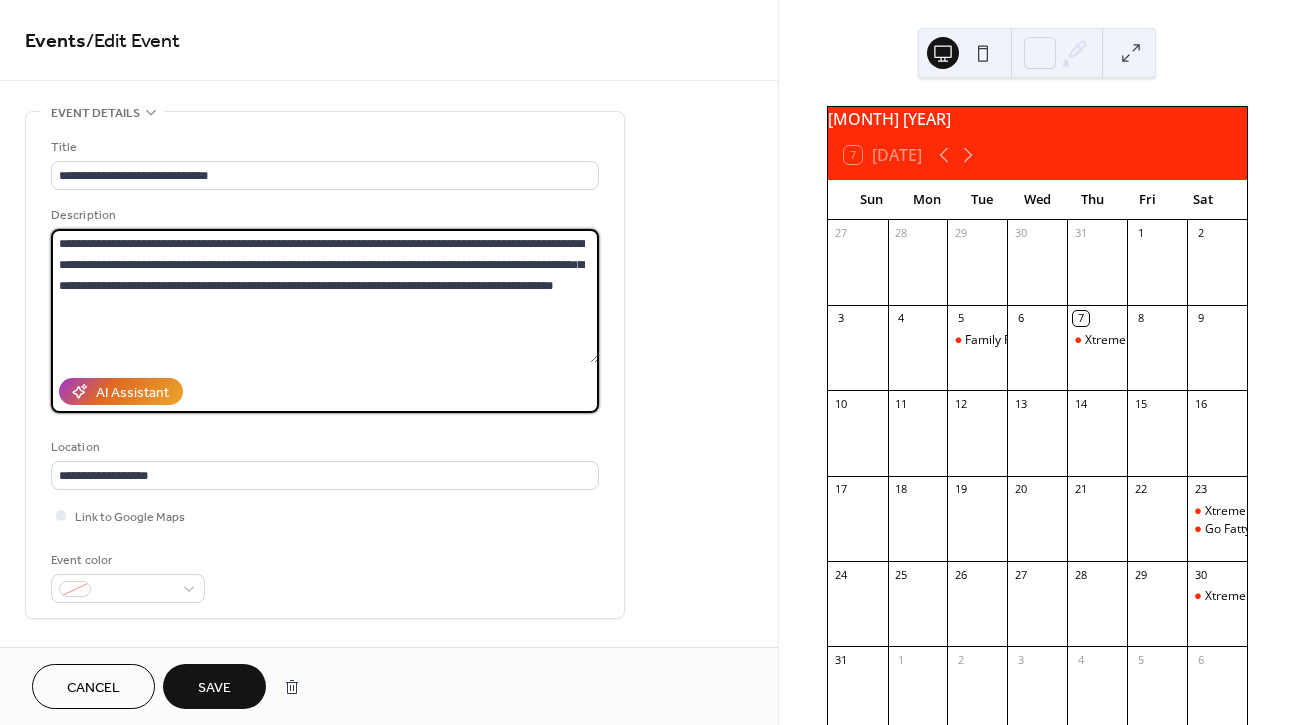 click on "**********" at bounding box center [325, 296] 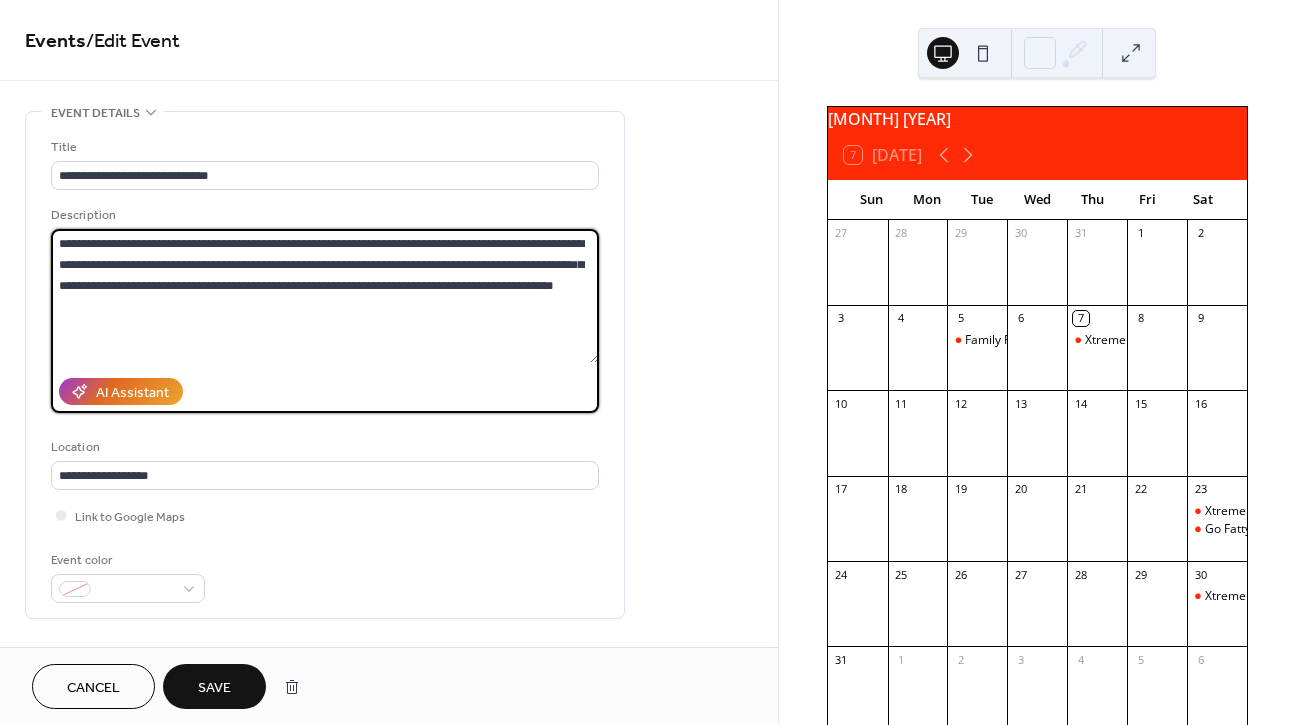 drag, startPoint x: 318, startPoint y: 248, endPoint x: 154, endPoint y: 237, distance: 164.36848 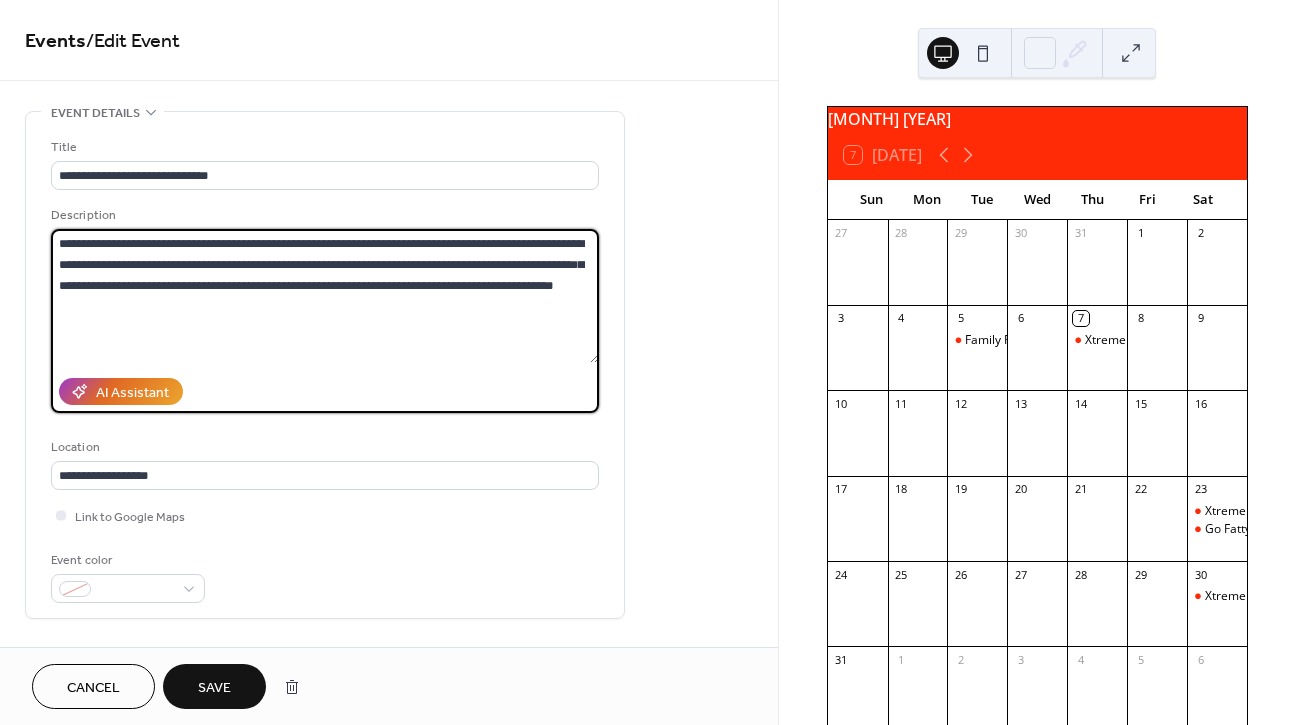 click on "**********" at bounding box center (325, 296) 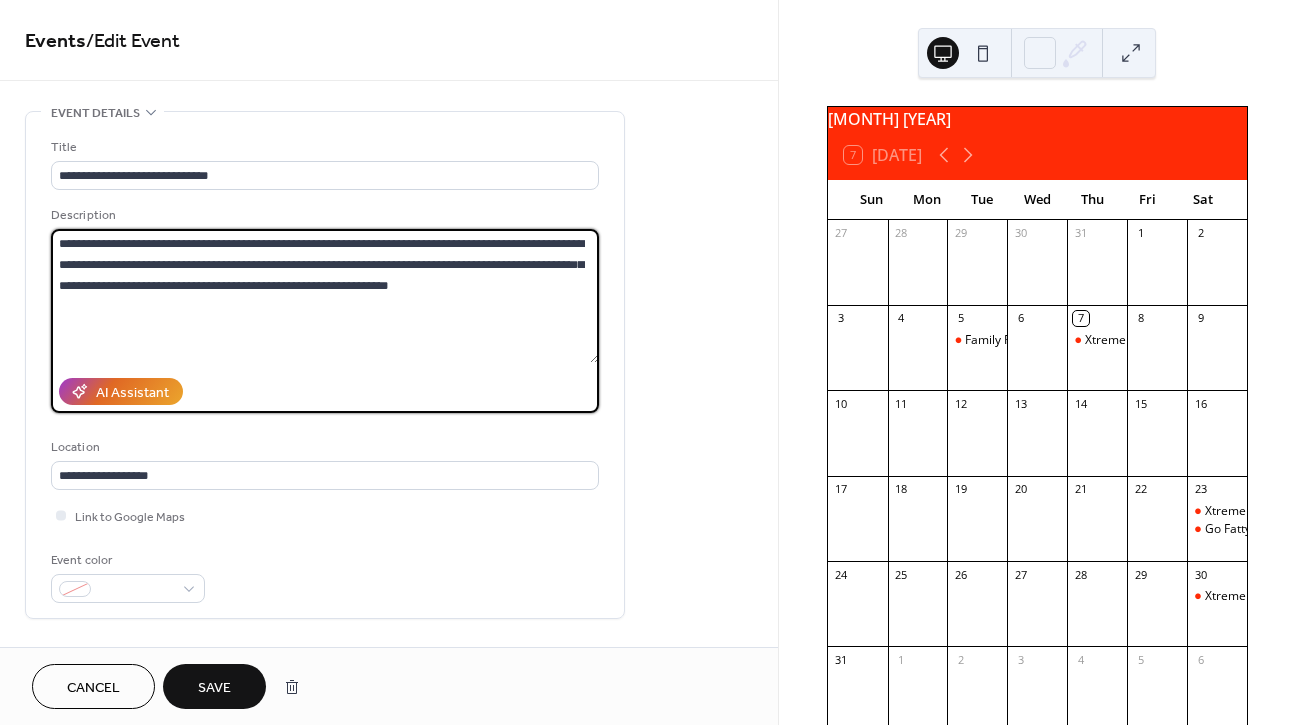 click on "**********" at bounding box center (325, 296) 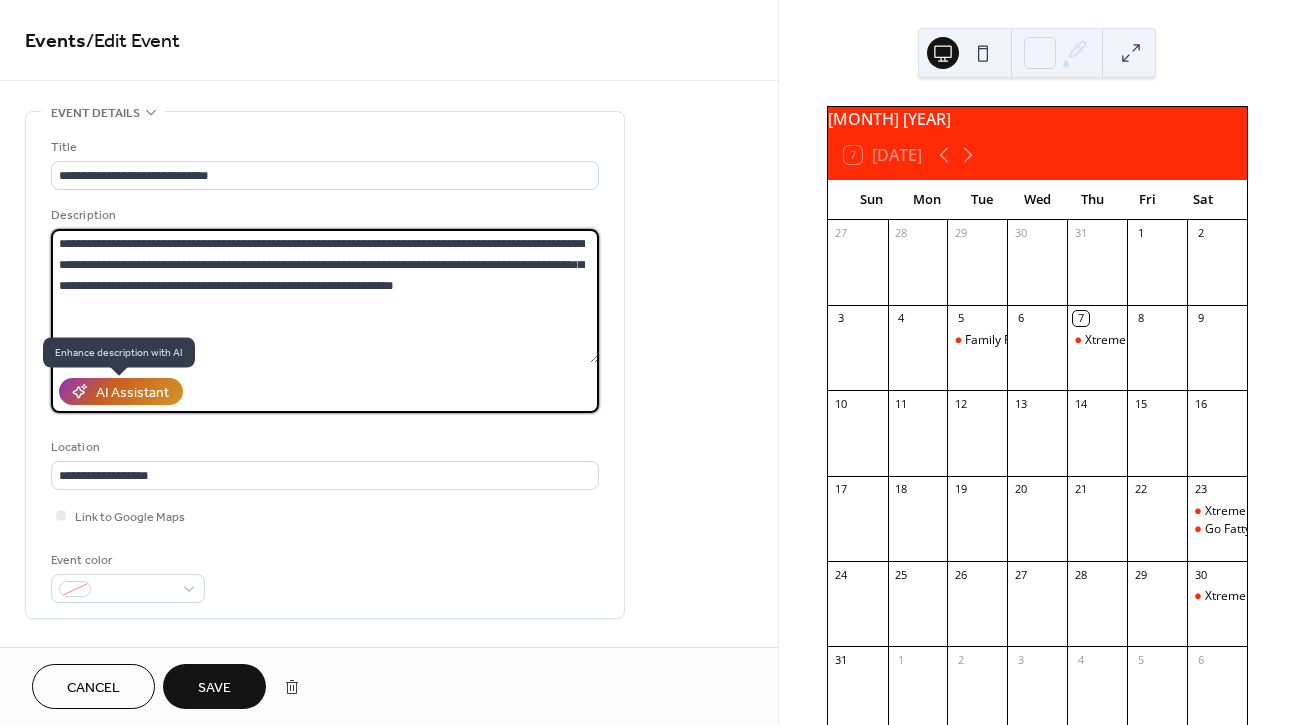 type on "**********" 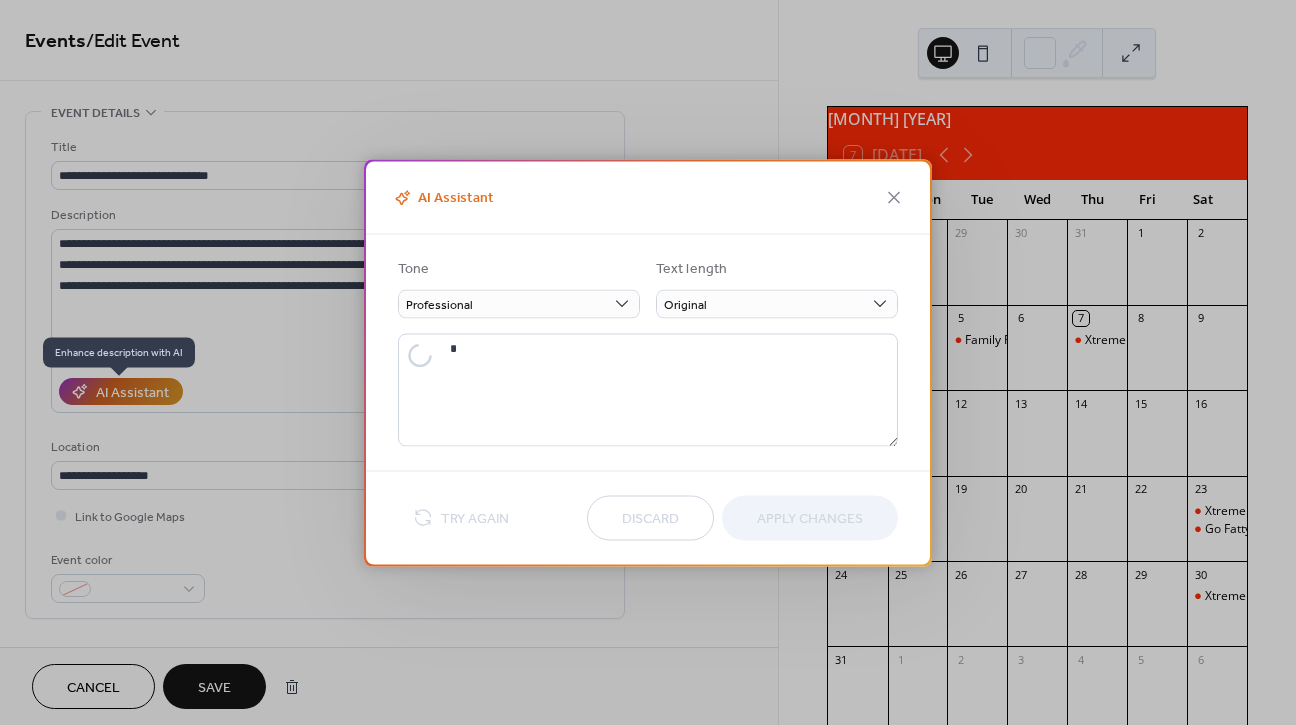 type on "**********" 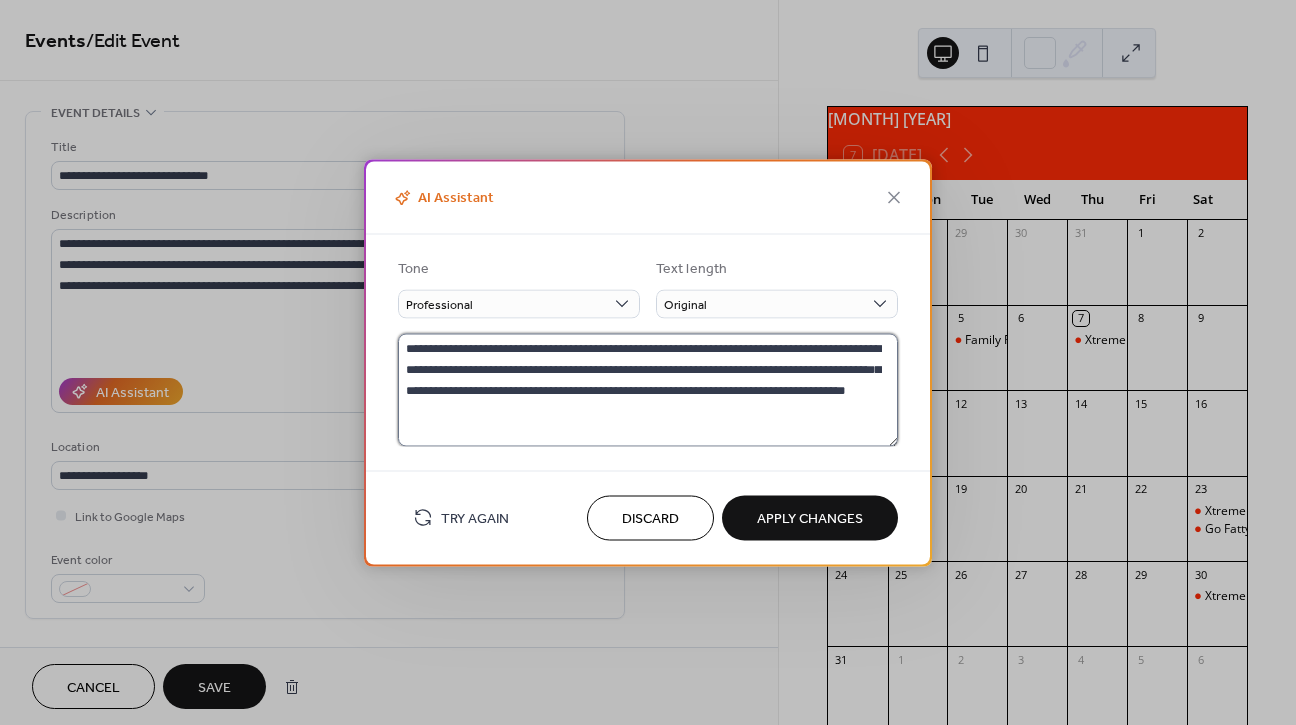 click on "**********" at bounding box center [648, 389] 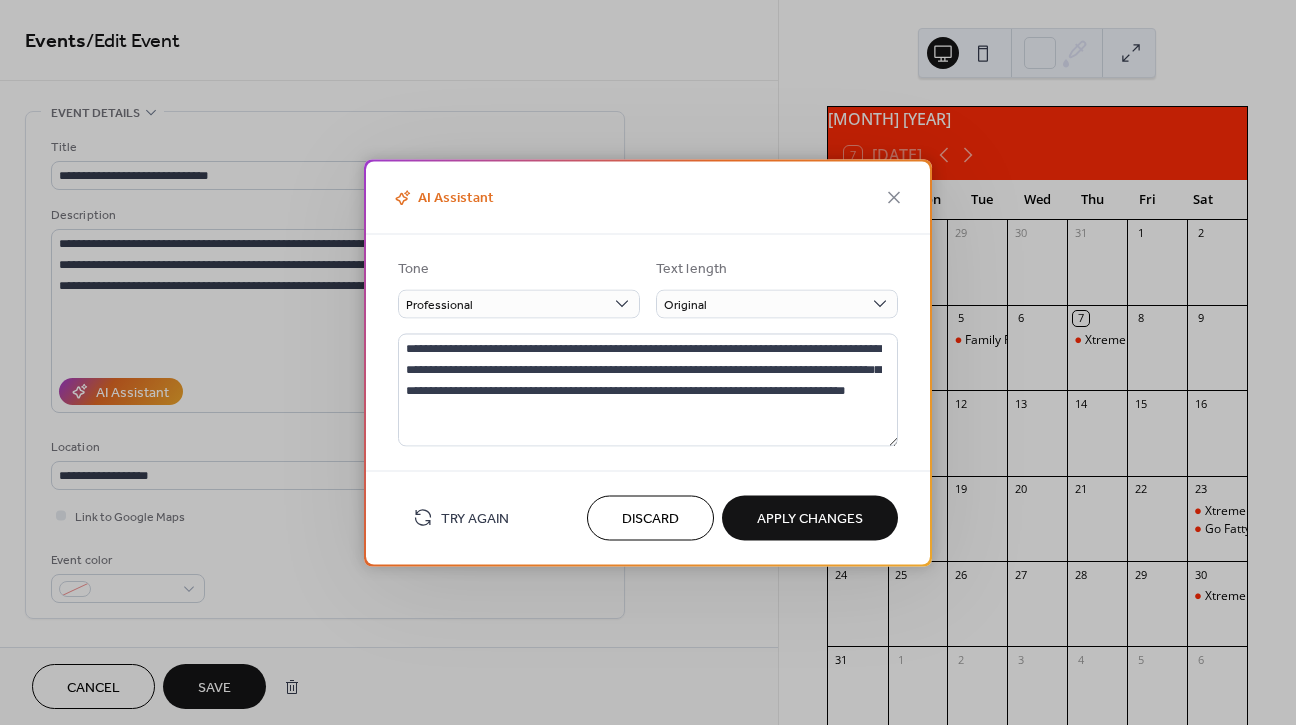 click on "Apply Changes" at bounding box center (810, 519) 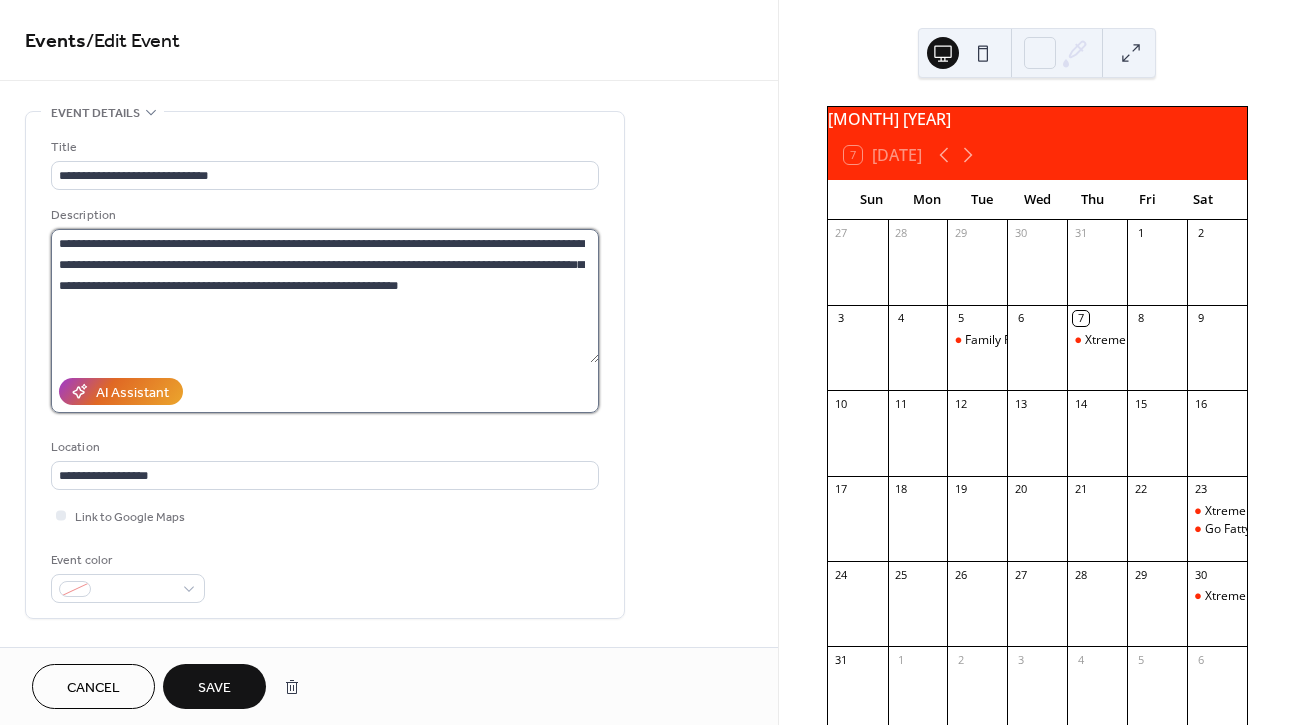 click on "**********" at bounding box center [325, 296] 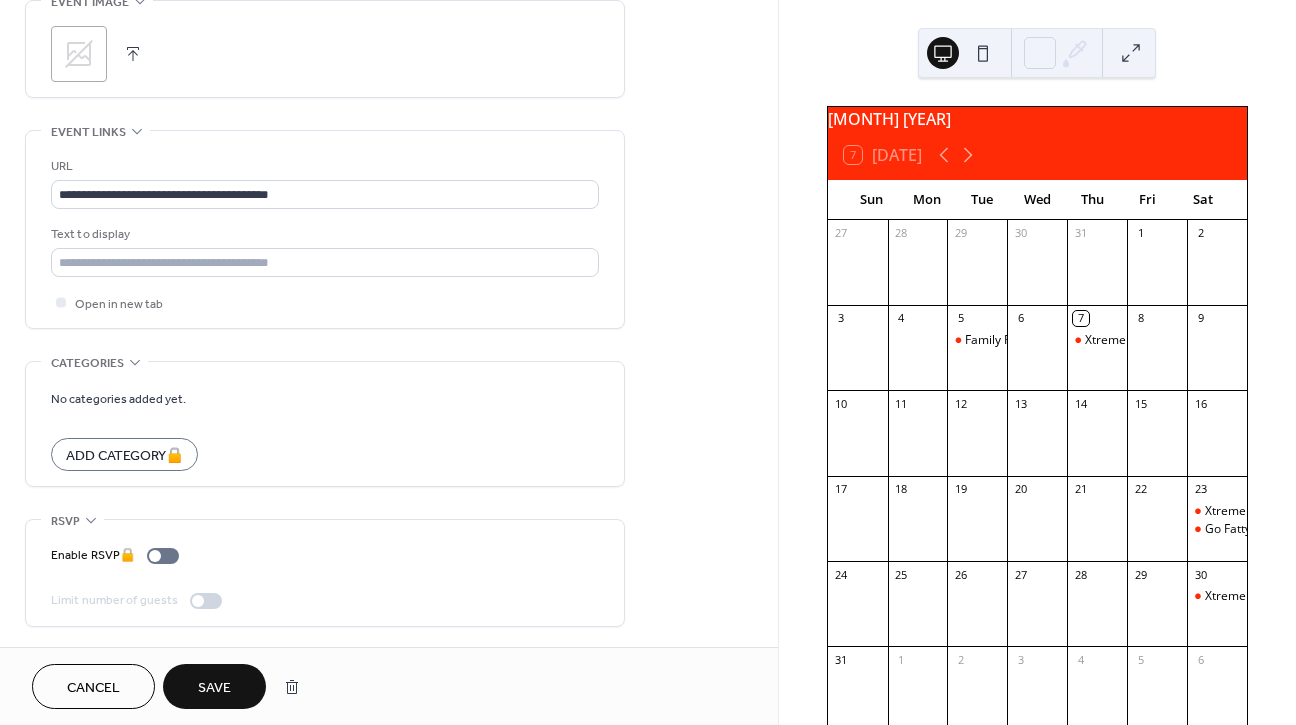 scroll, scrollTop: 999, scrollLeft: 0, axis: vertical 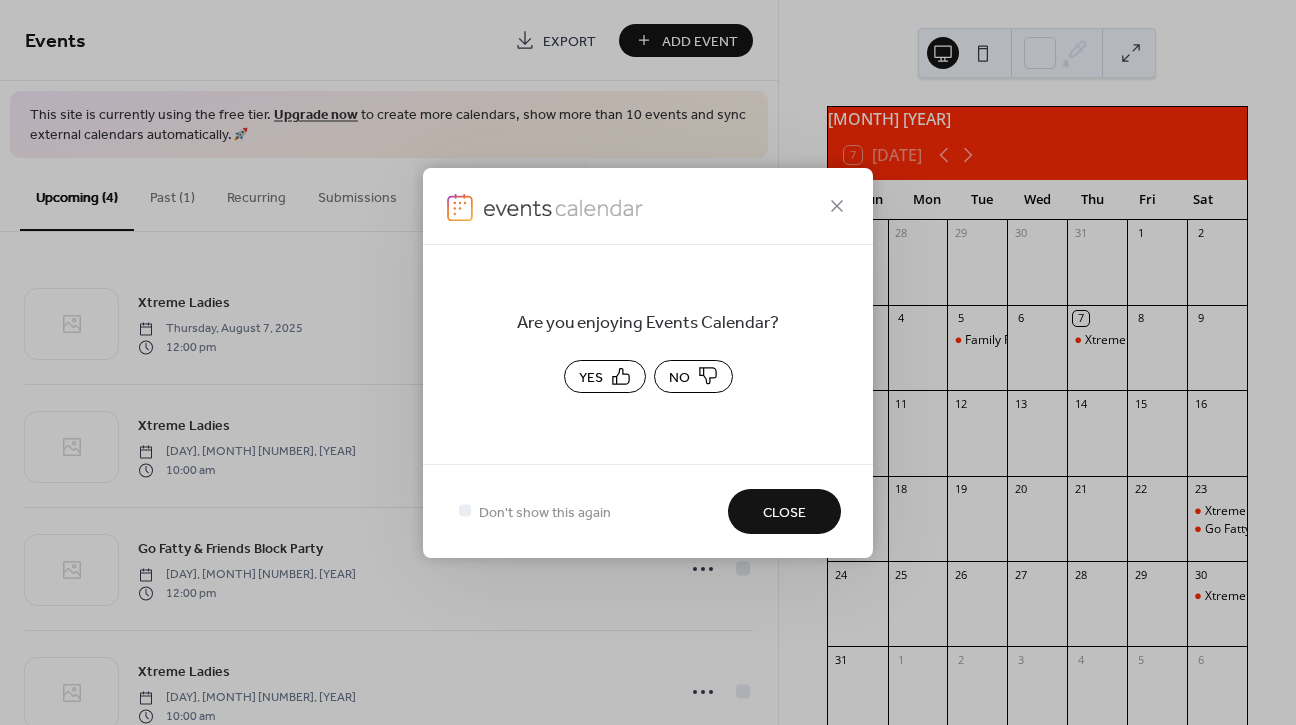 click on "Yes" at bounding box center (591, 377) 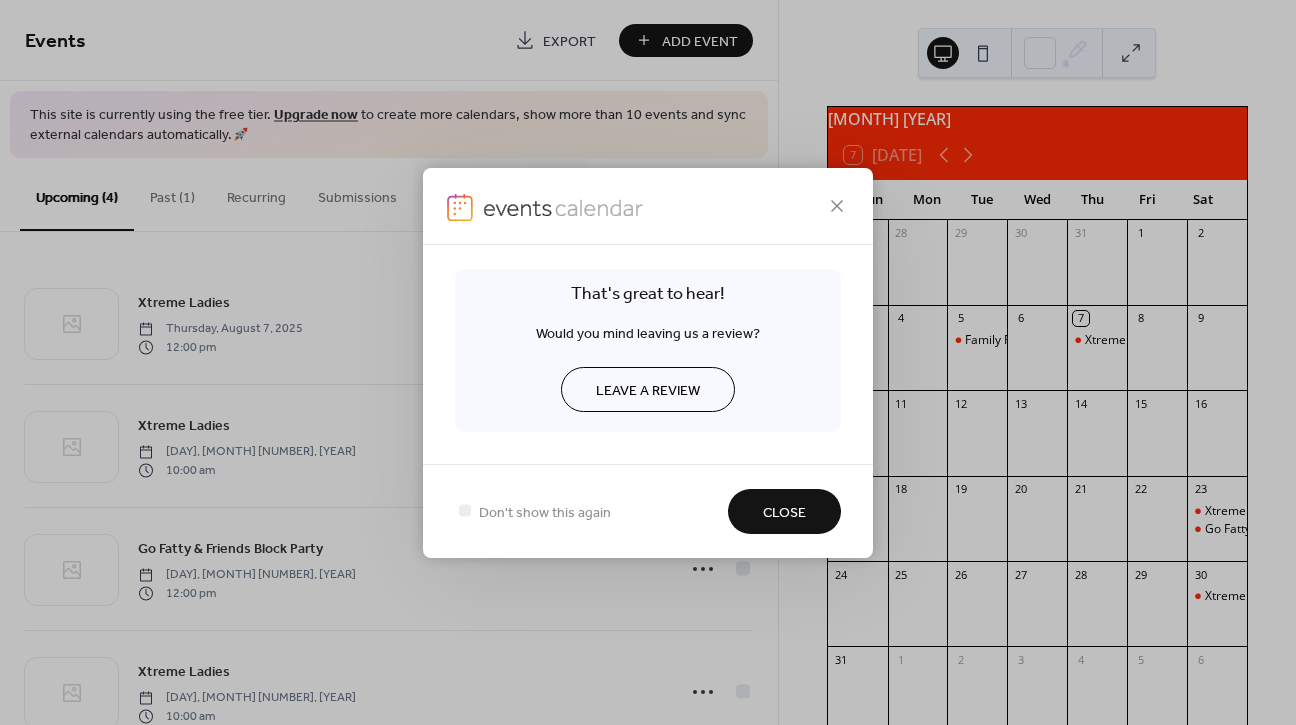 click on "Close" at bounding box center [784, 512] 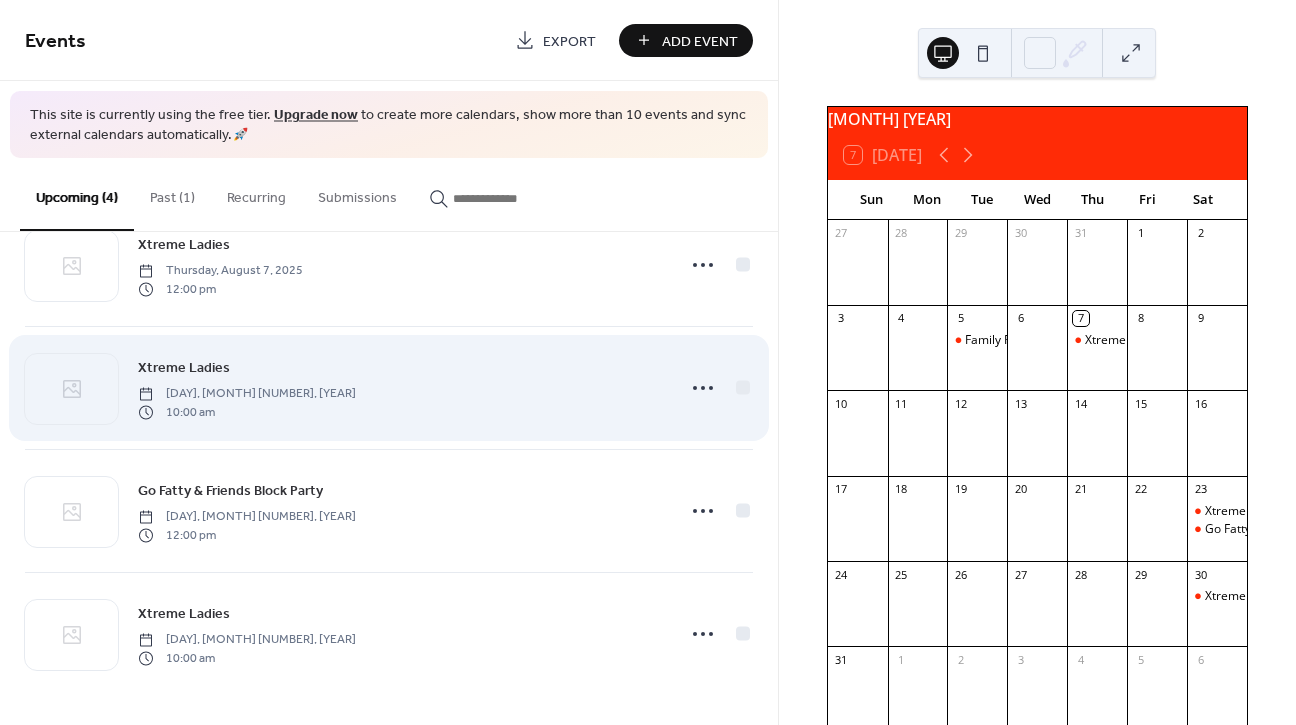 scroll, scrollTop: 57, scrollLeft: 0, axis: vertical 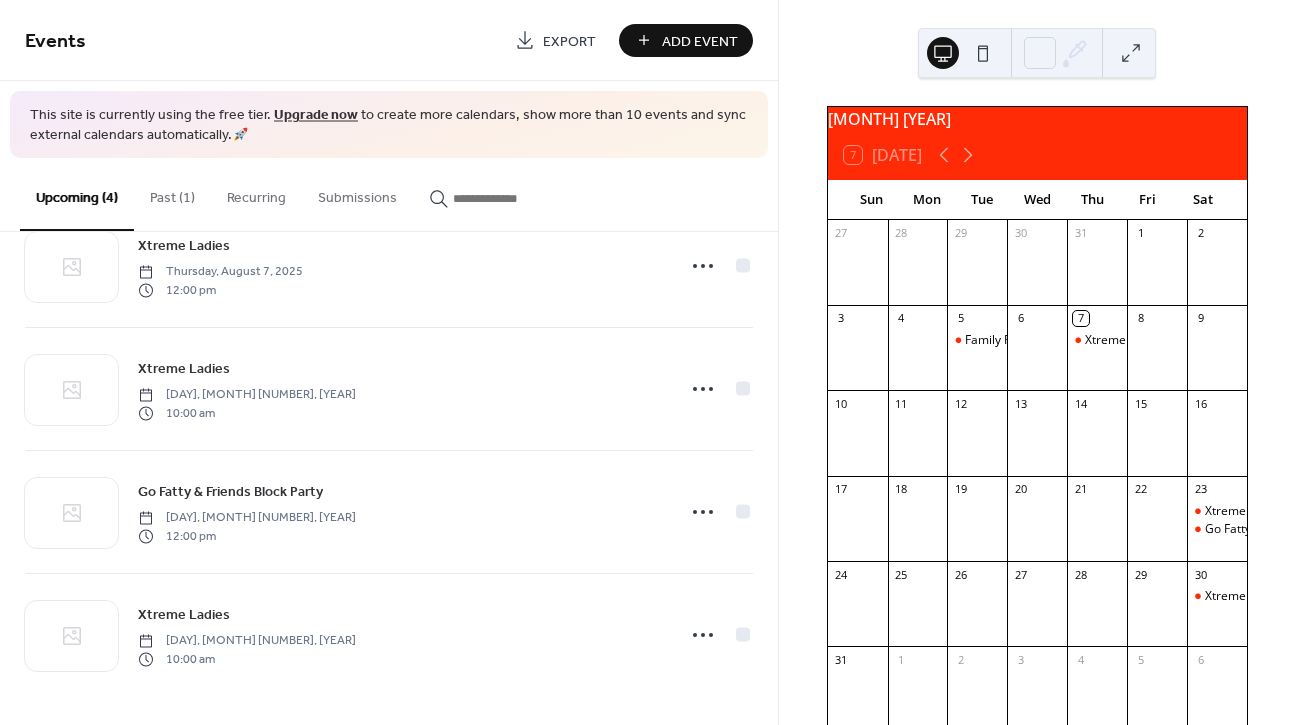 click on "Add Event" at bounding box center (700, 41) 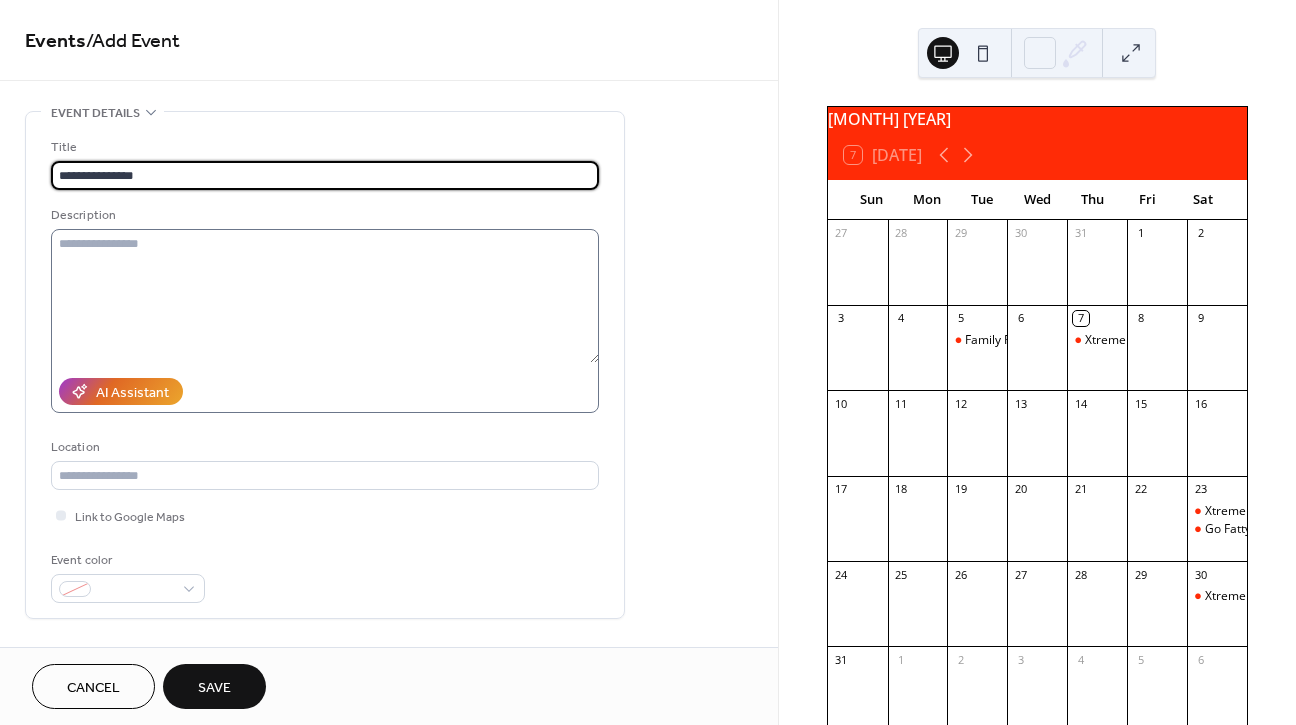 type on "**********" 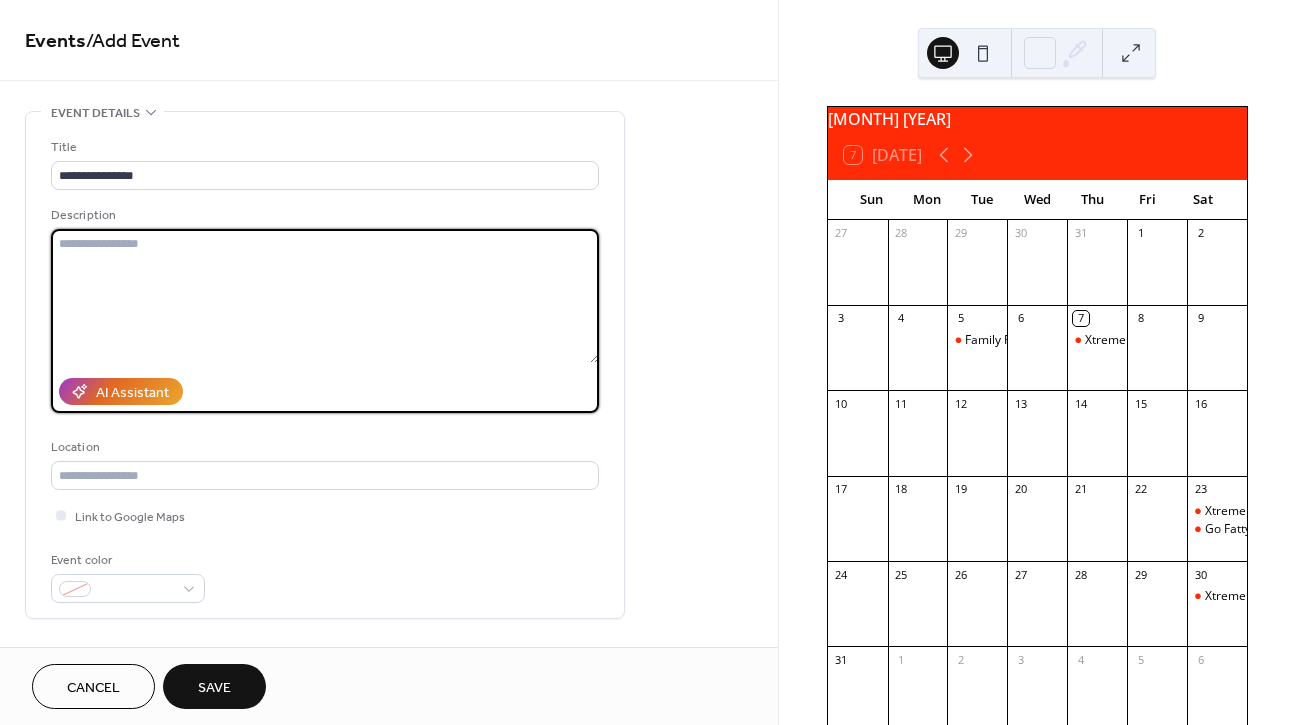 click at bounding box center (325, 296) 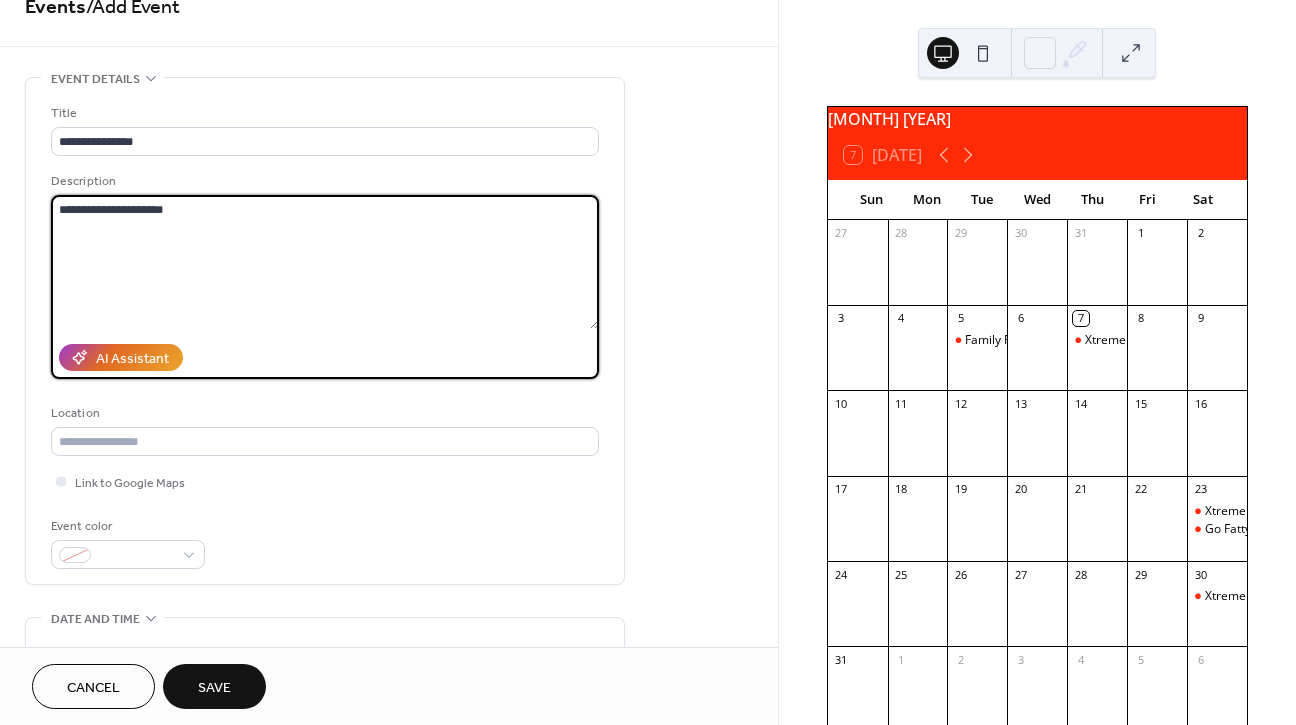 scroll, scrollTop: 78, scrollLeft: 0, axis: vertical 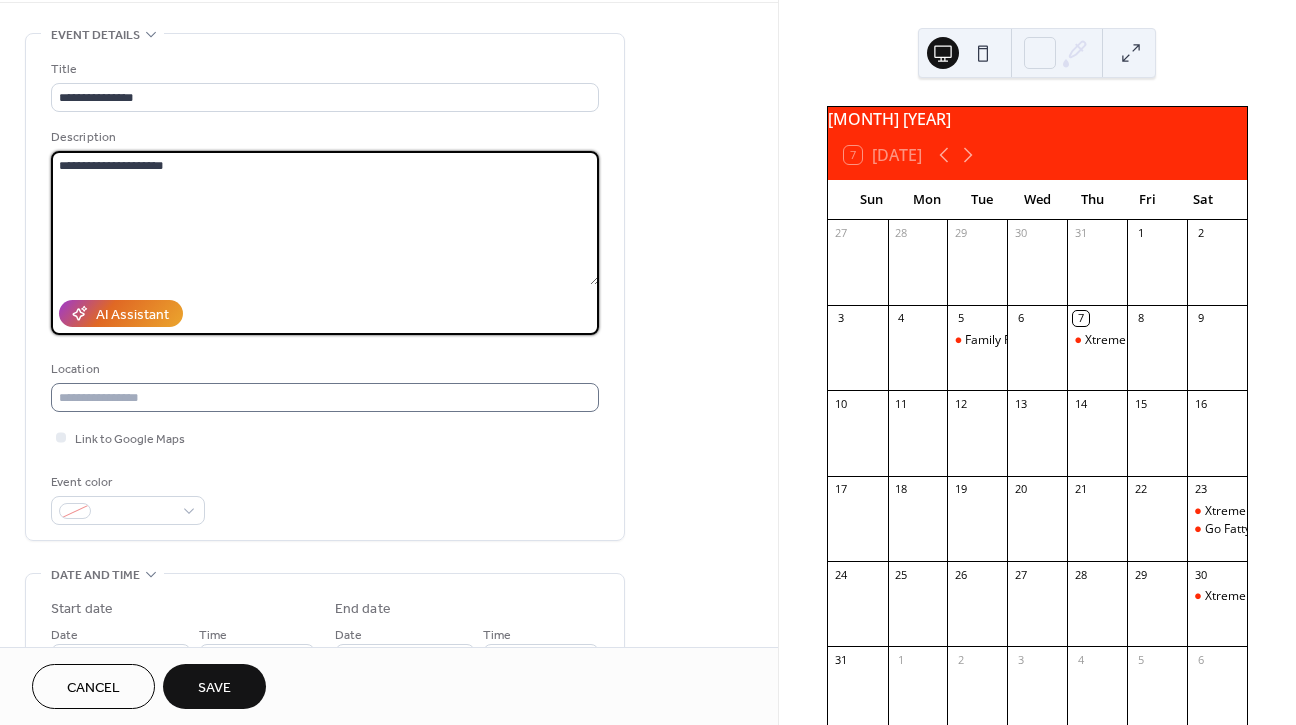 type on "**********" 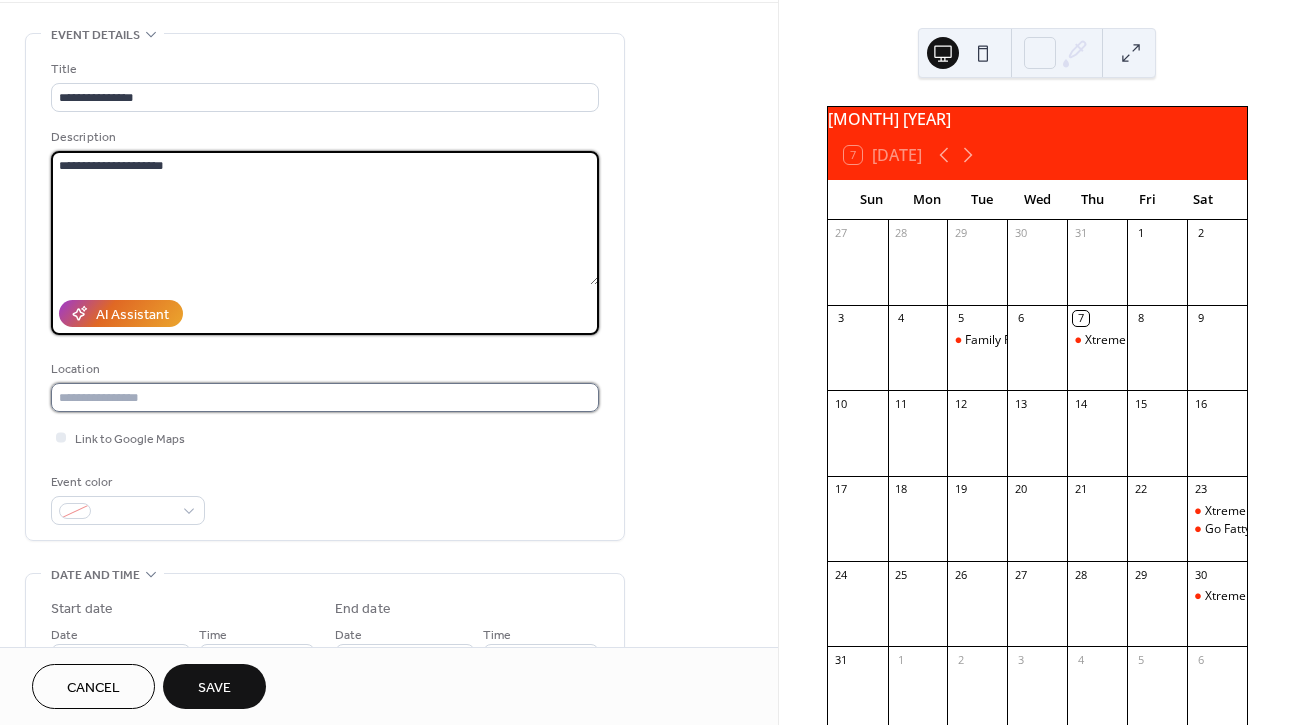 click at bounding box center (325, 397) 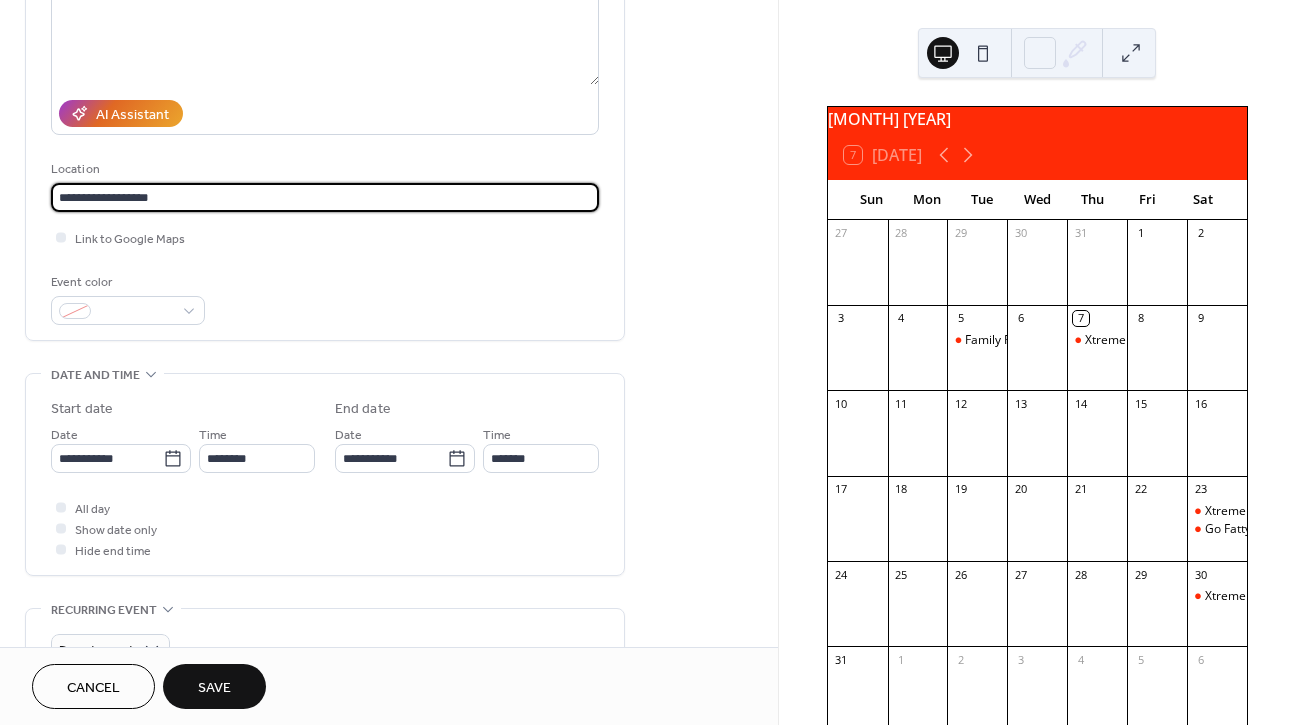 scroll, scrollTop: 289, scrollLeft: 0, axis: vertical 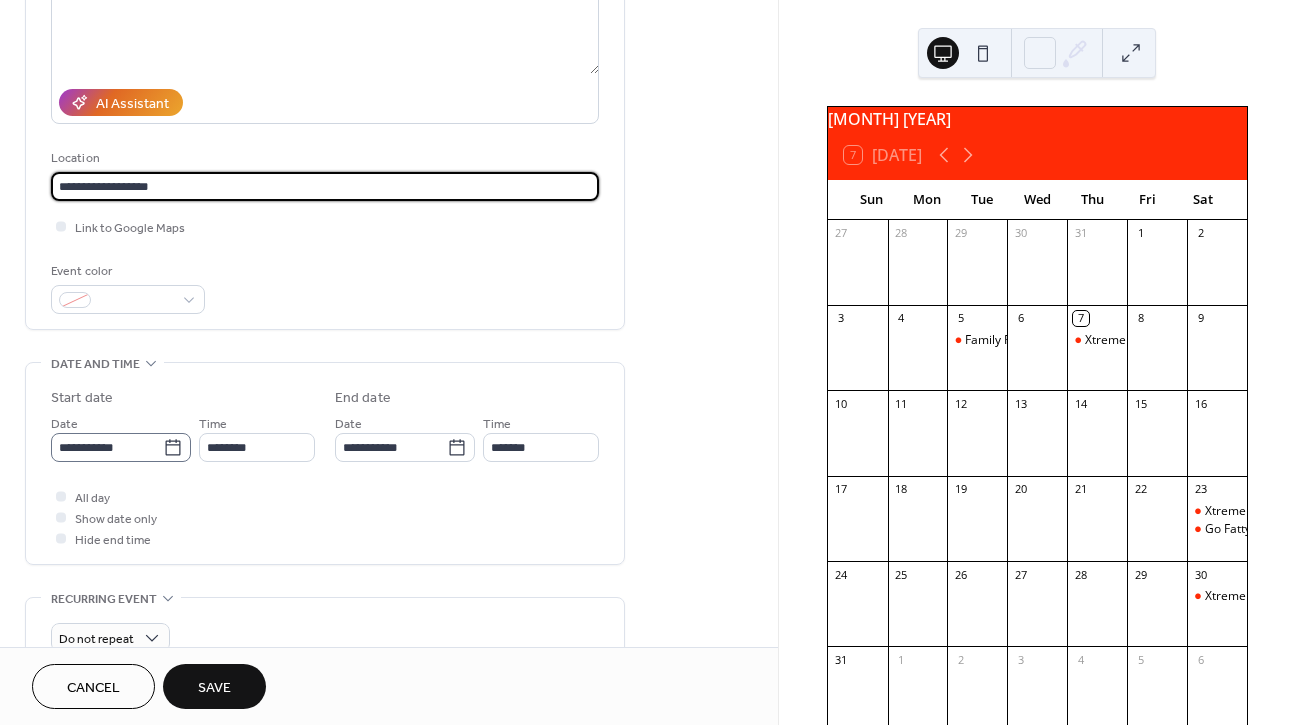type on "**********" 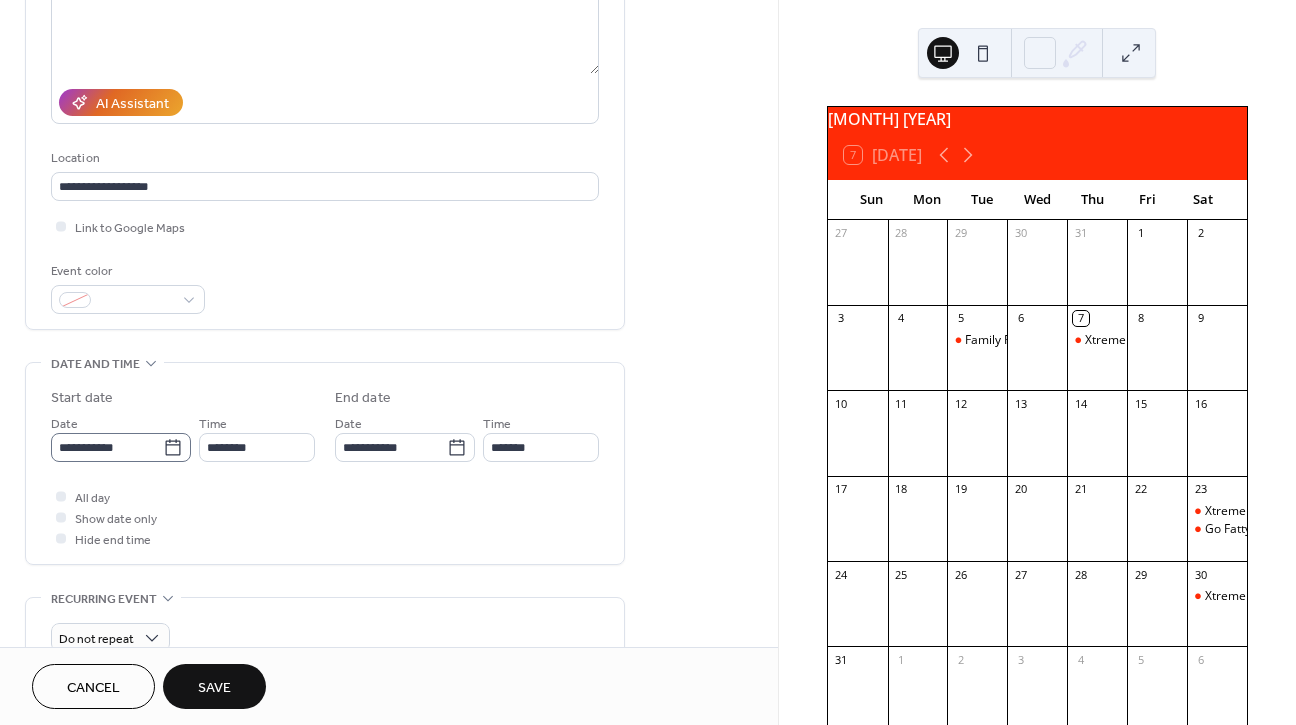 click 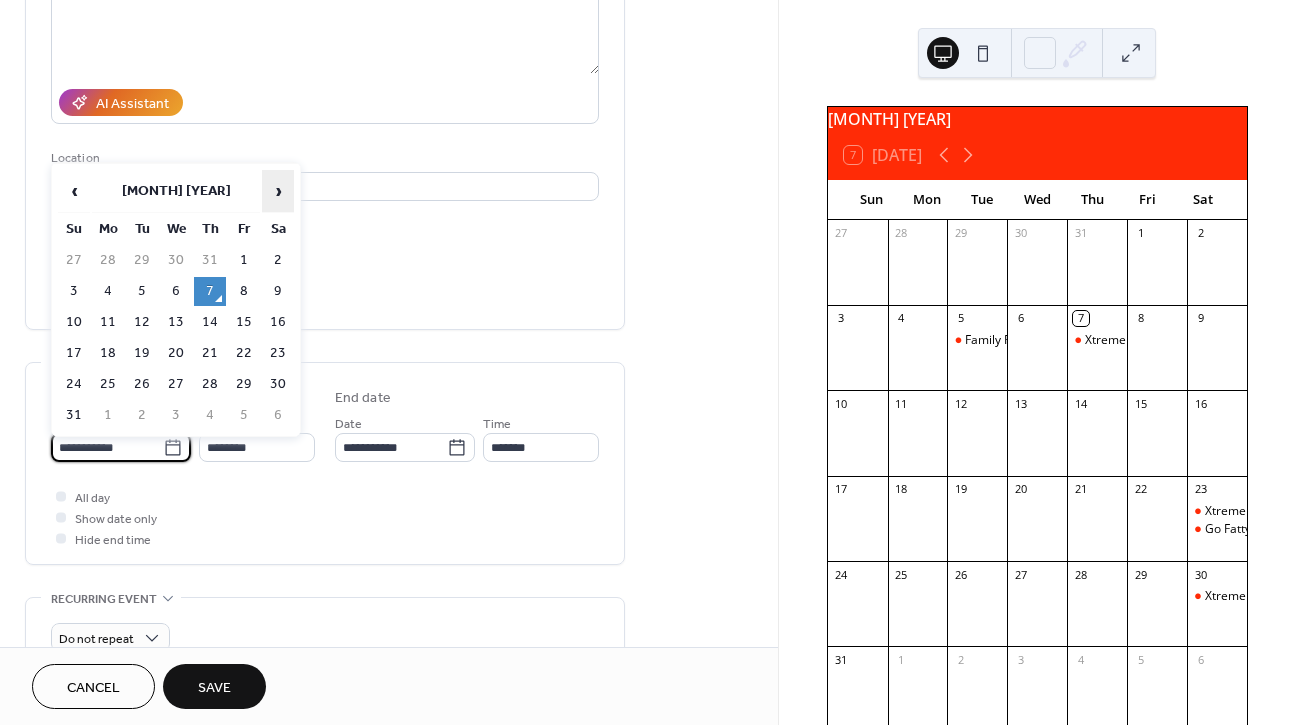 click on "›" at bounding box center (278, 191) 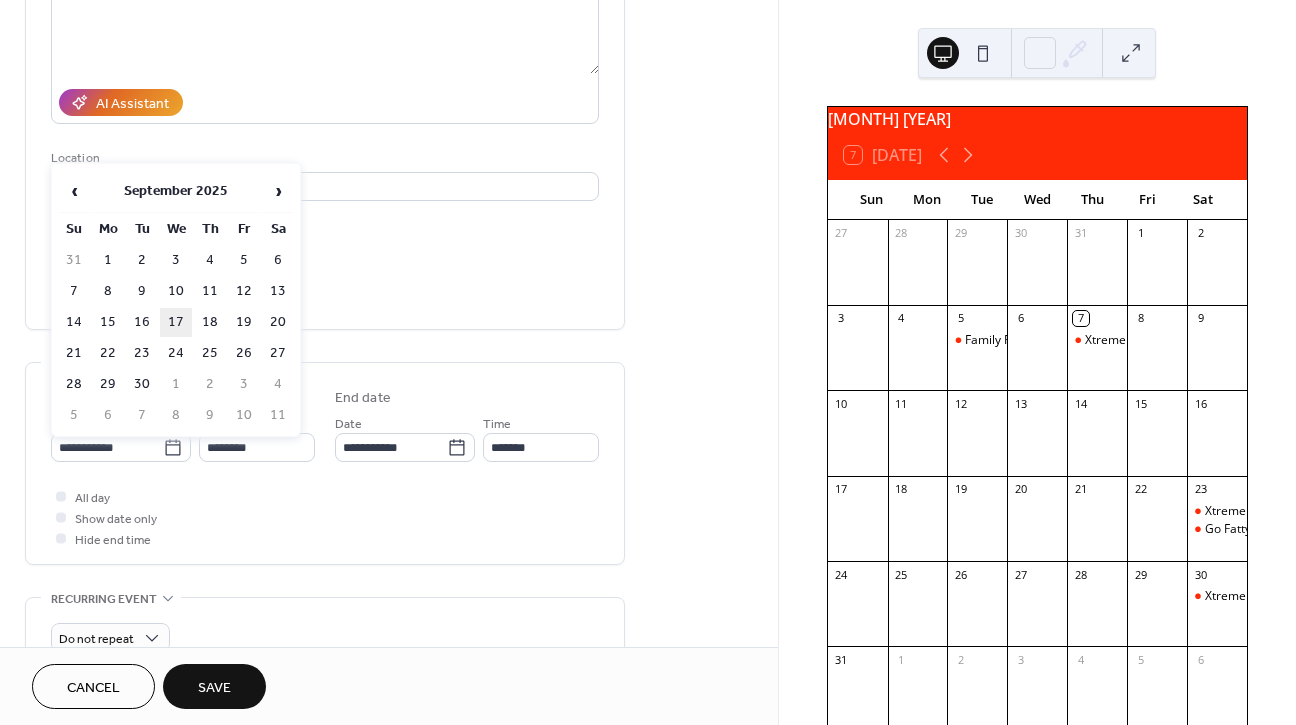 click on "17" at bounding box center [176, 322] 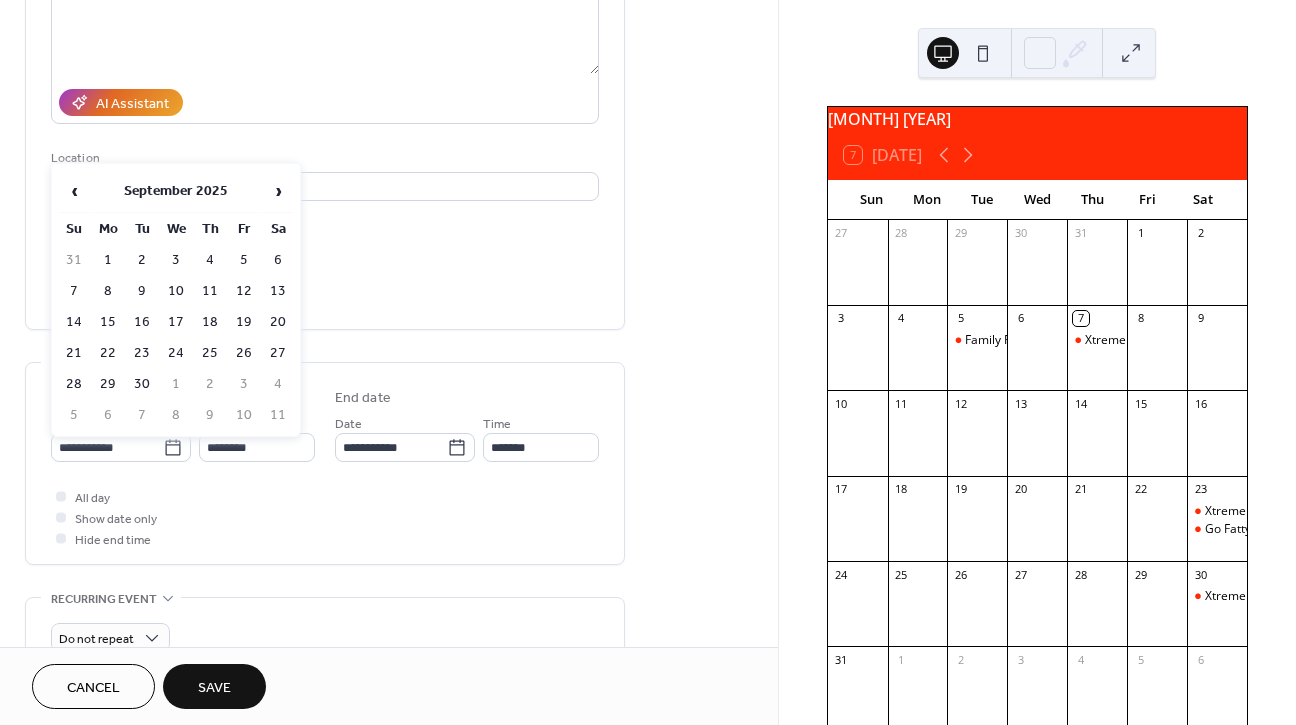 type on "**********" 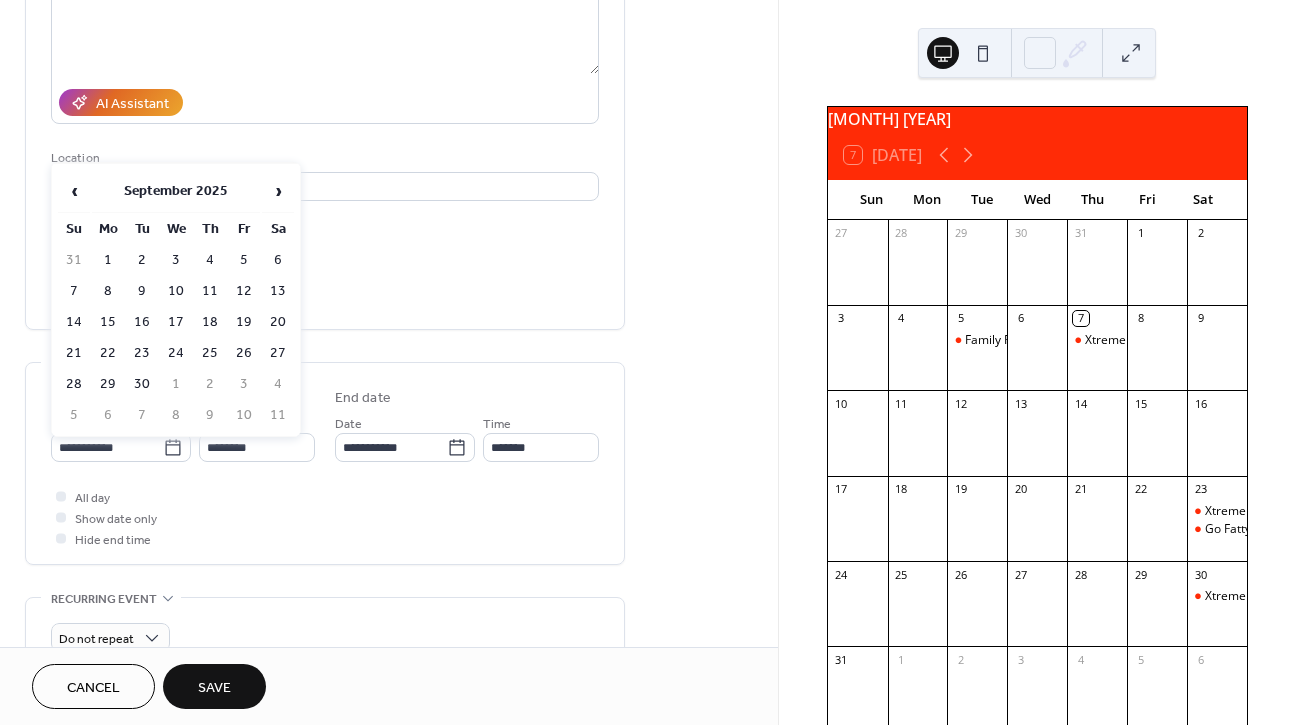 type on "**********" 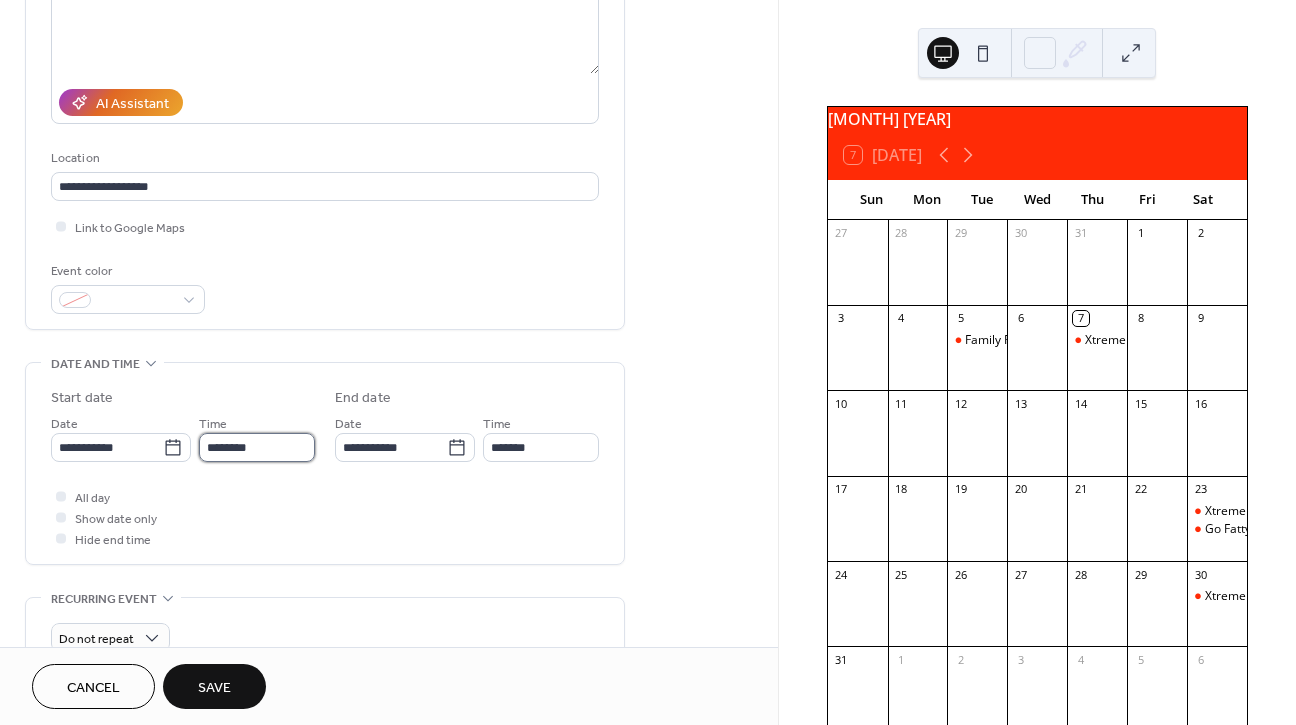 click on "********" at bounding box center (257, 447) 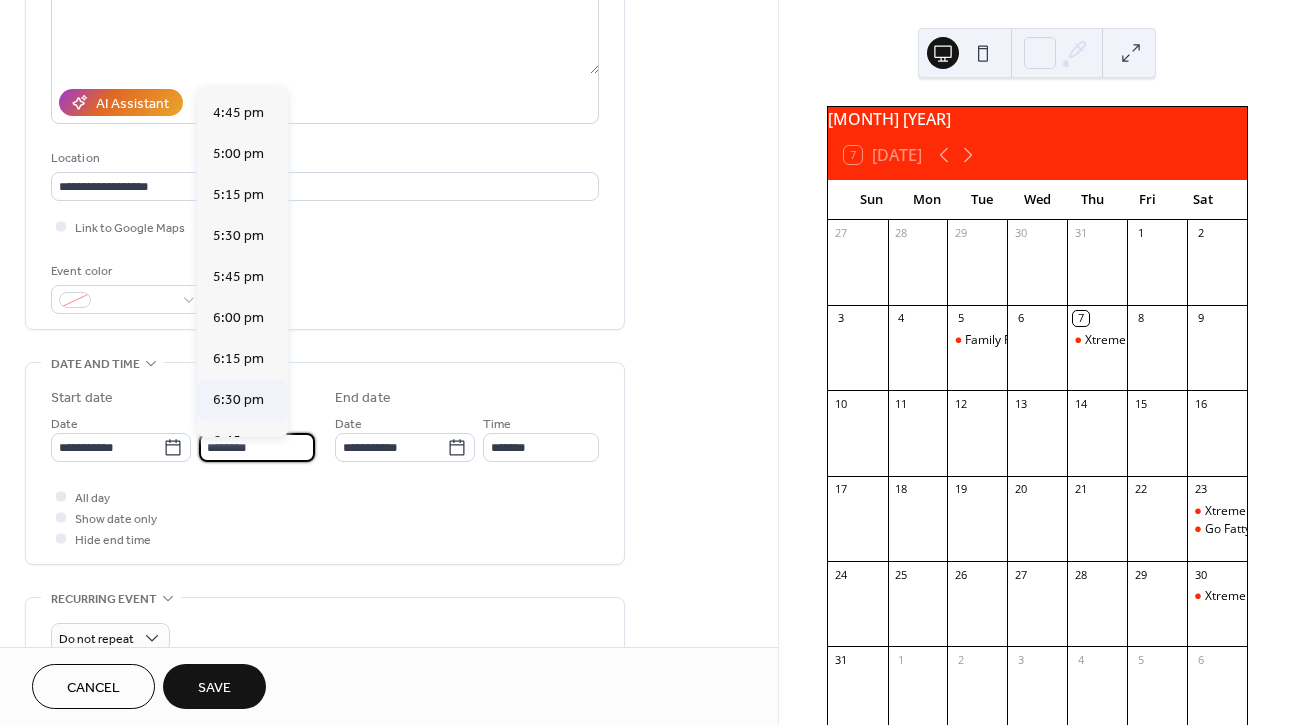 scroll, scrollTop: 2748, scrollLeft: 0, axis: vertical 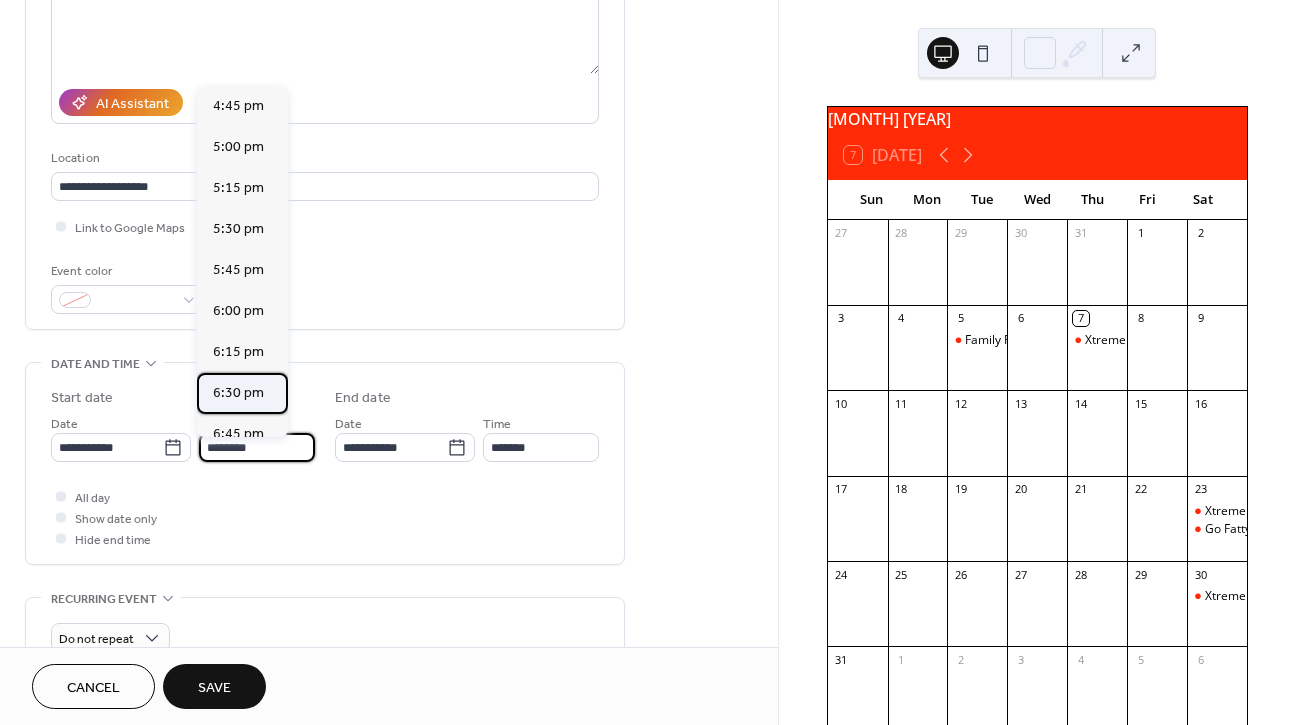 click on "6:30 pm" at bounding box center (238, 393) 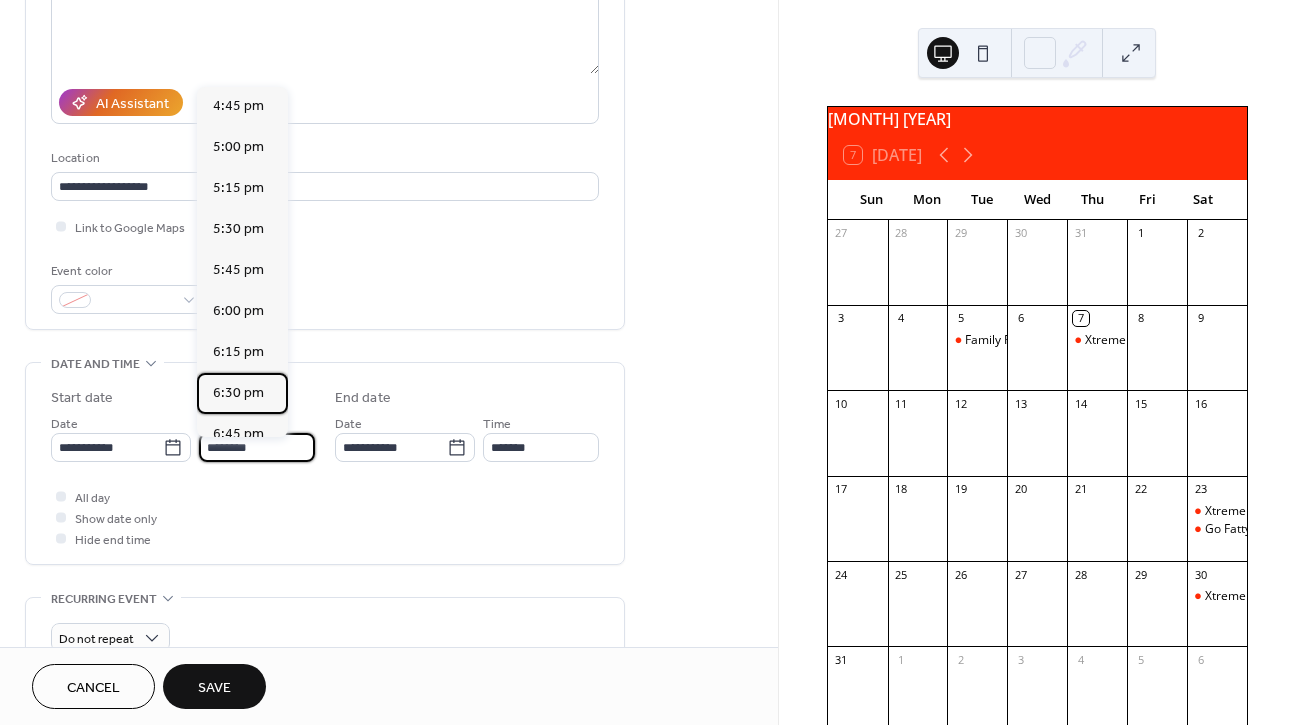 type on "*******" 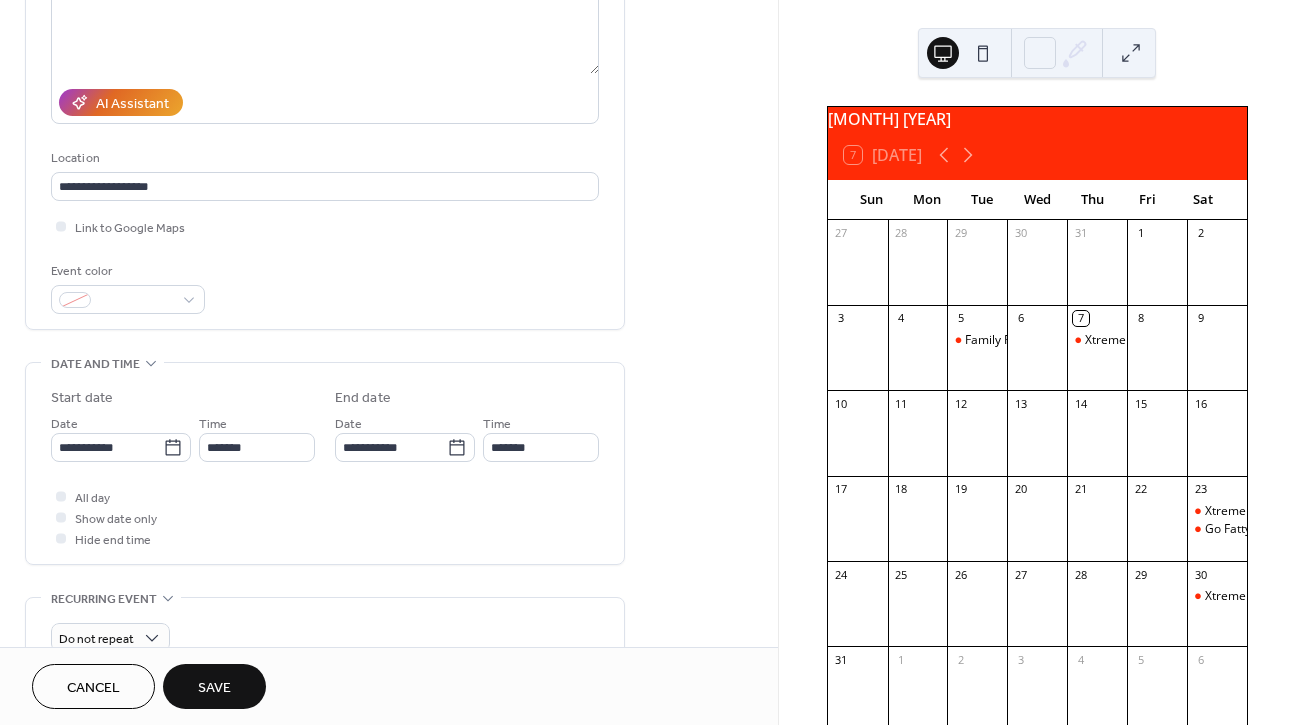 type on "*******" 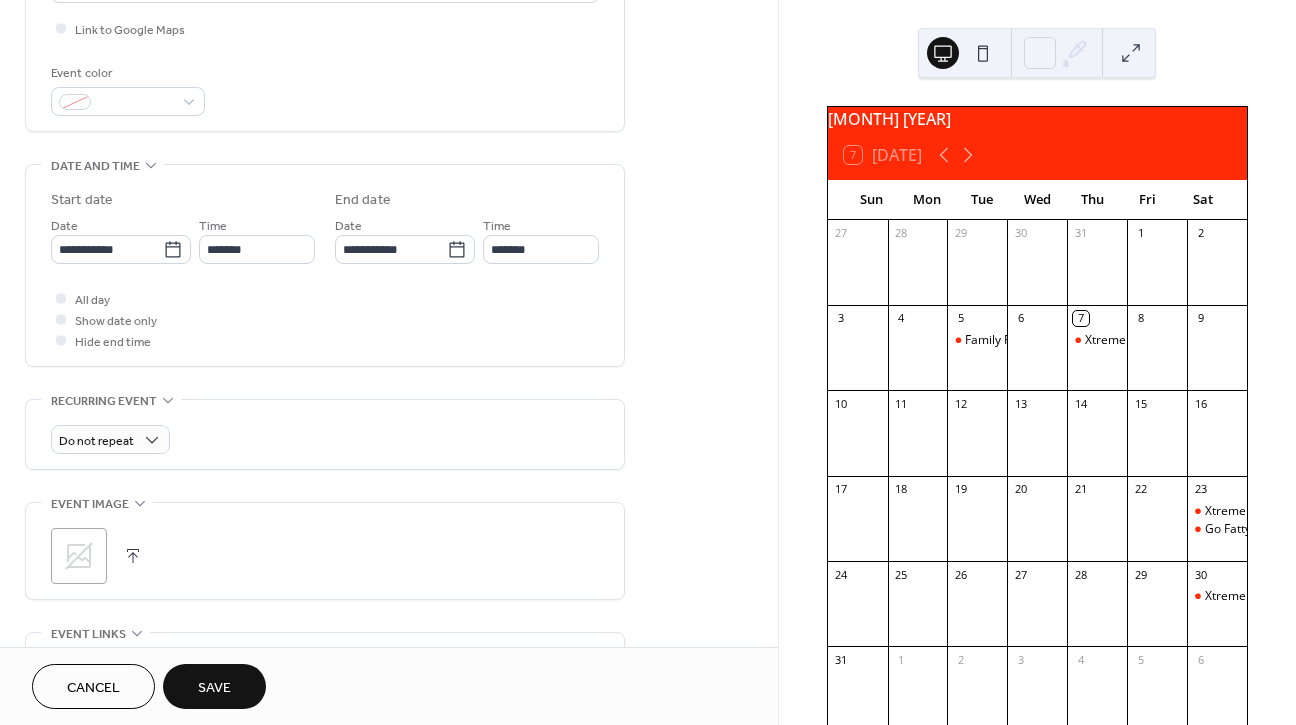 scroll, scrollTop: 493, scrollLeft: 0, axis: vertical 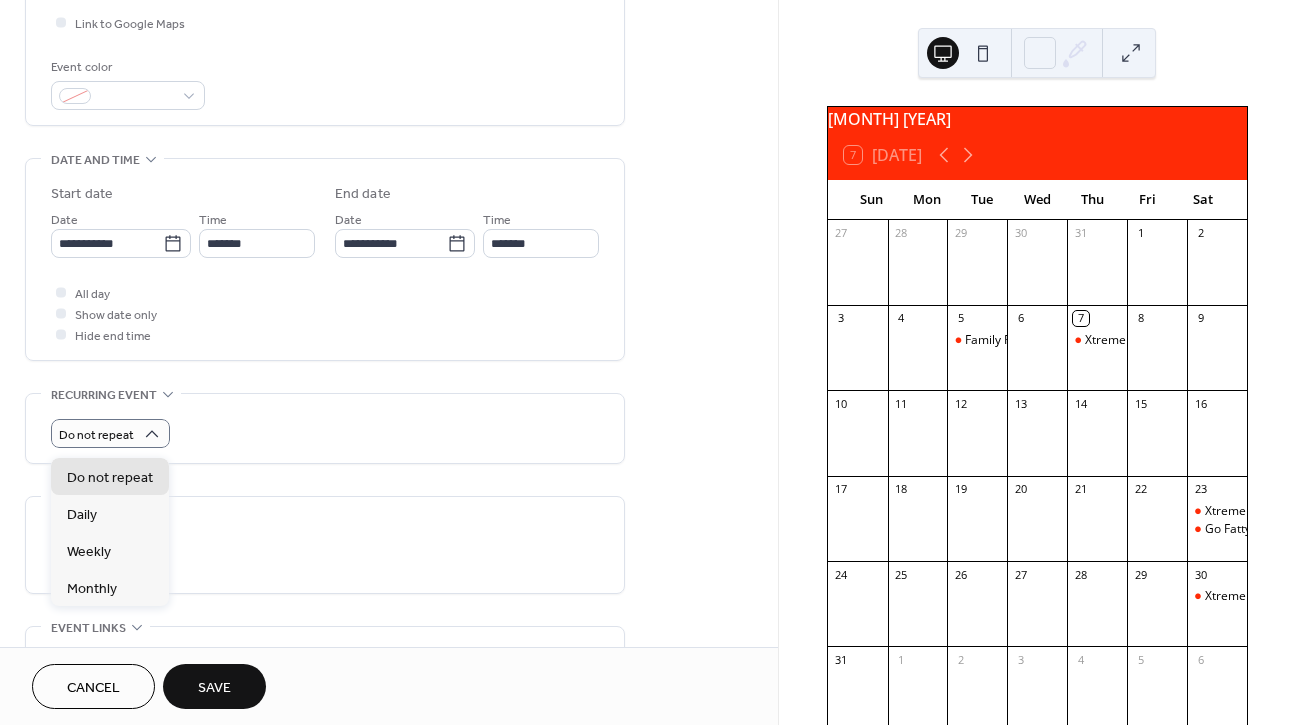 click on "Do not repeat" at bounding box center [325, 433] 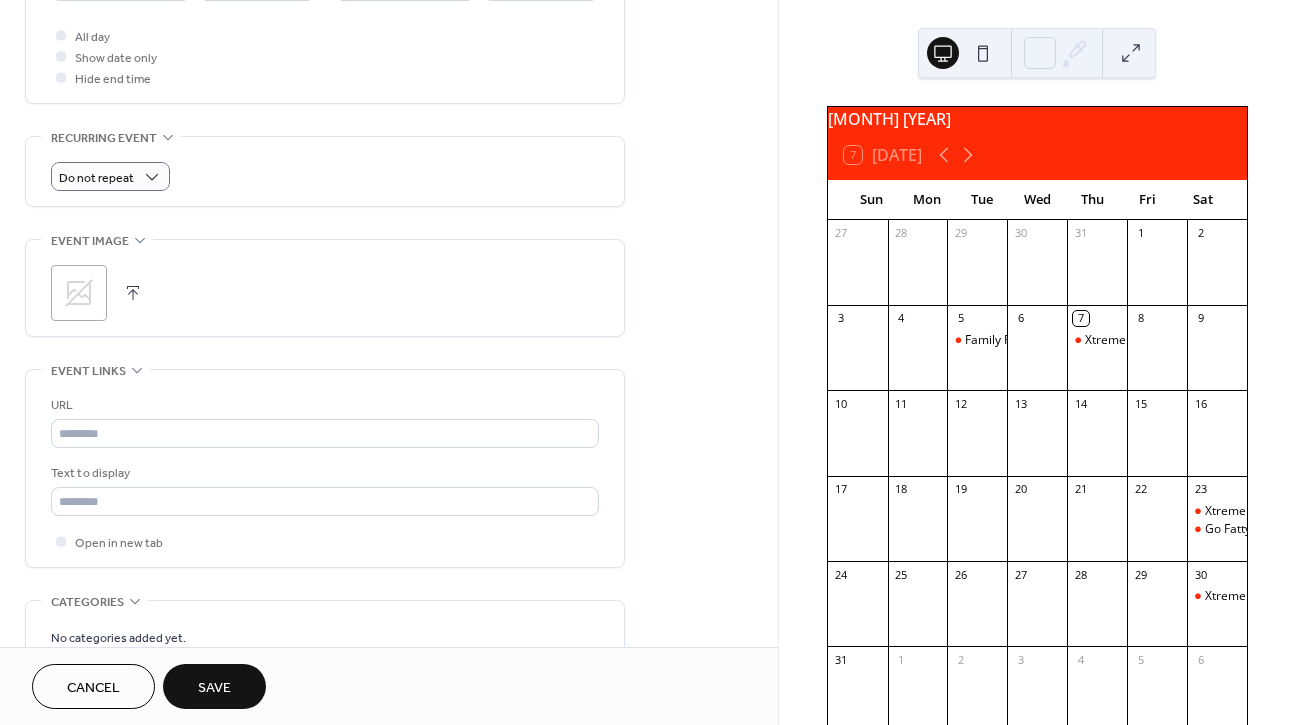 scroll, scrollTop: 753, scrollLeft: 0, axis: vertical 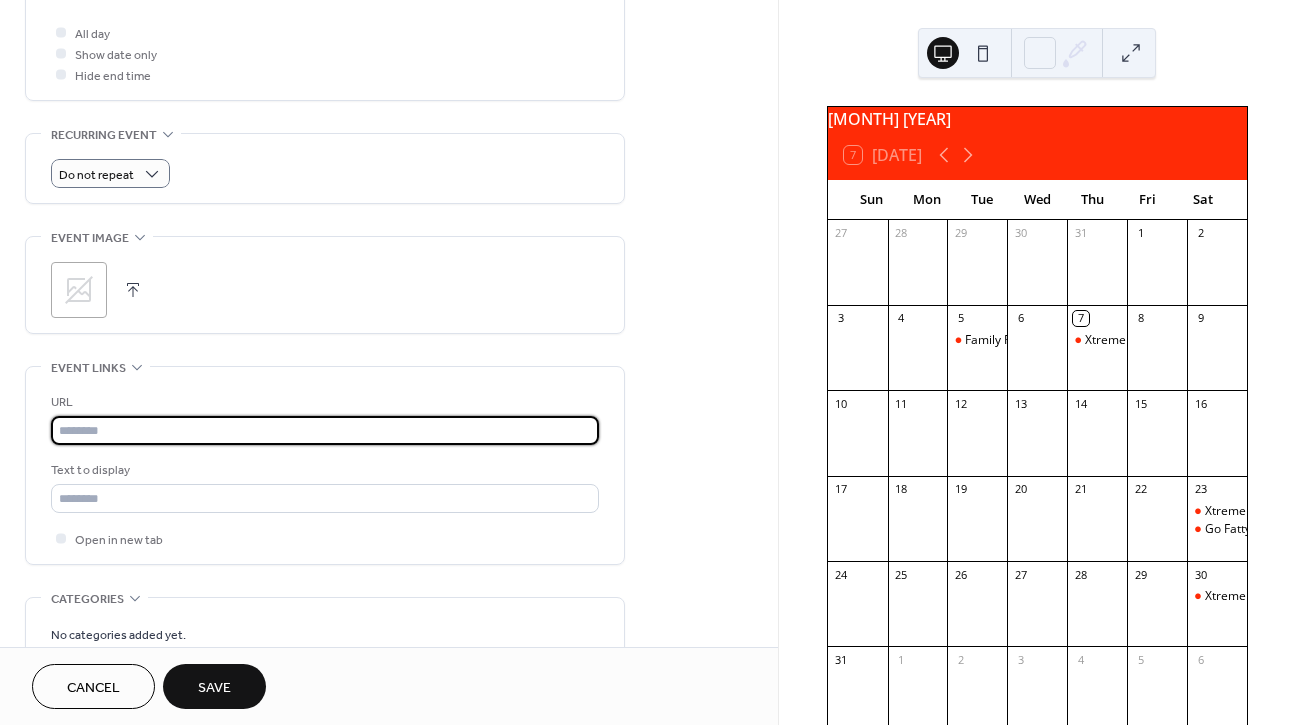 click at bounding box center (325, 430) 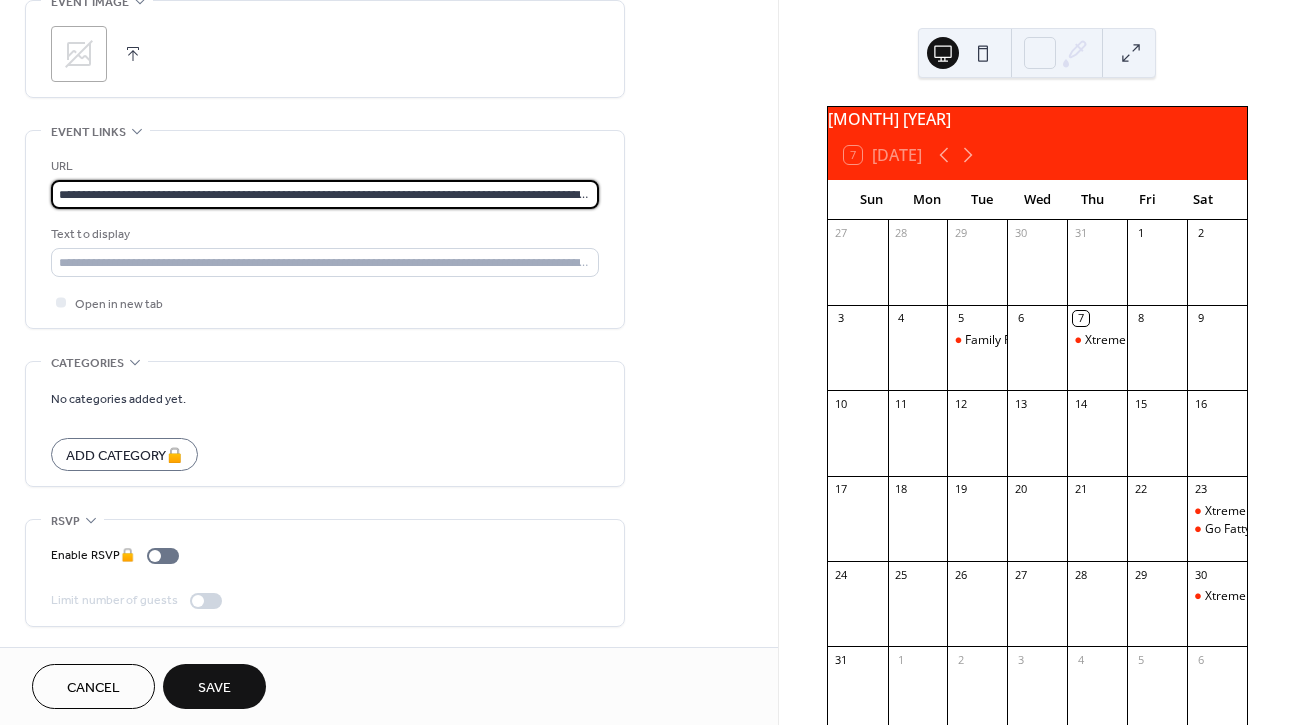 scroll, scrollTop: 999, scrollLeft: 0, axis: vertical 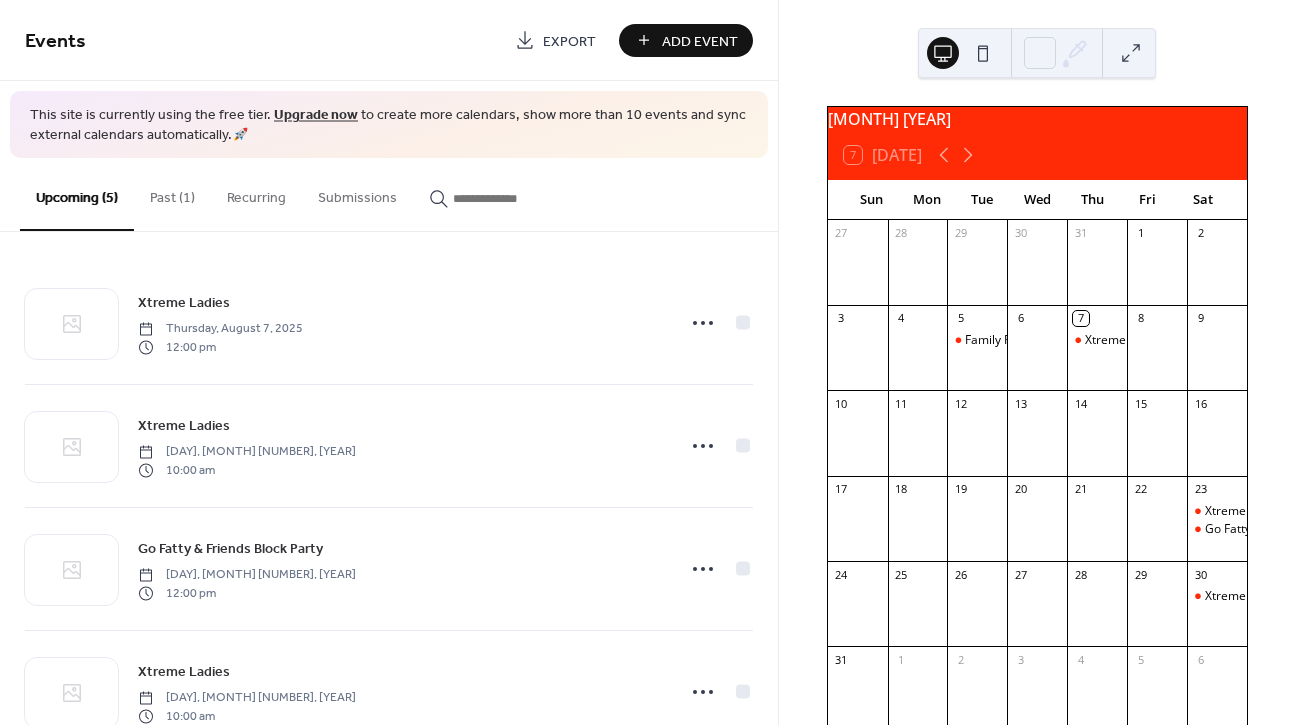 click on "Add Event" at bounding box center (700, 41) 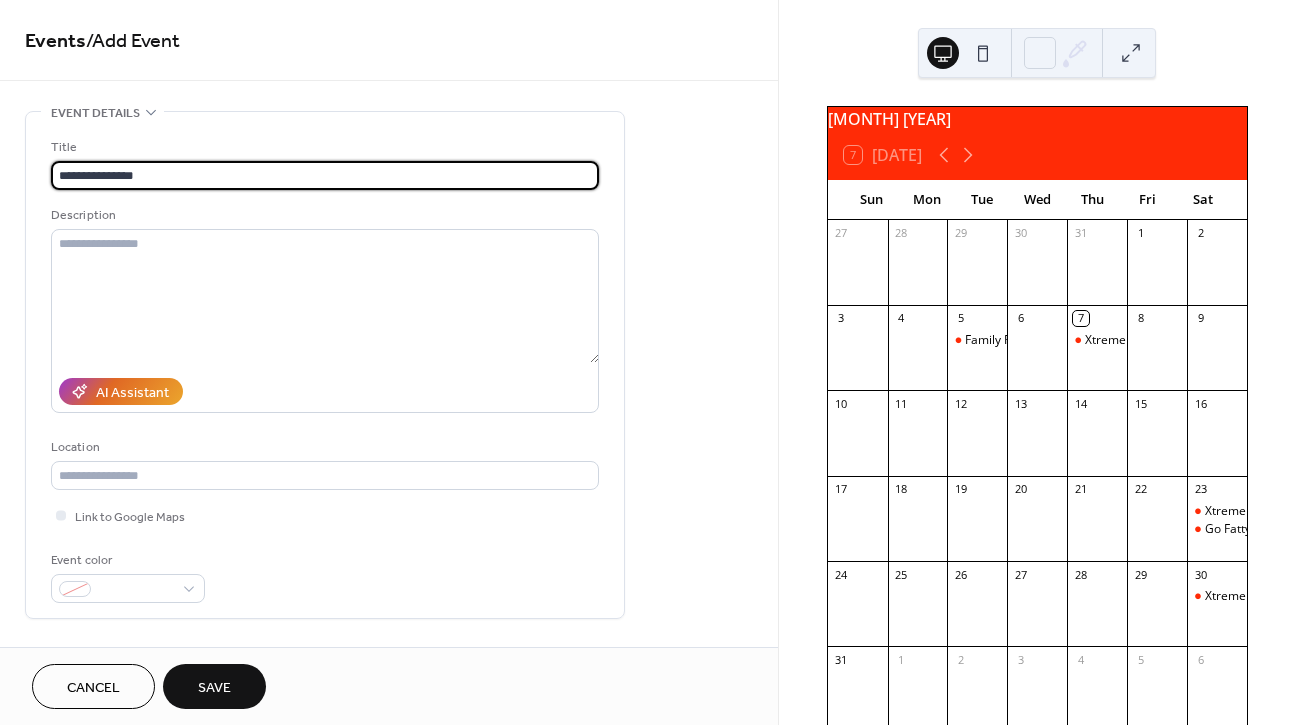 click on "**********" at bounding box center (325, 175) 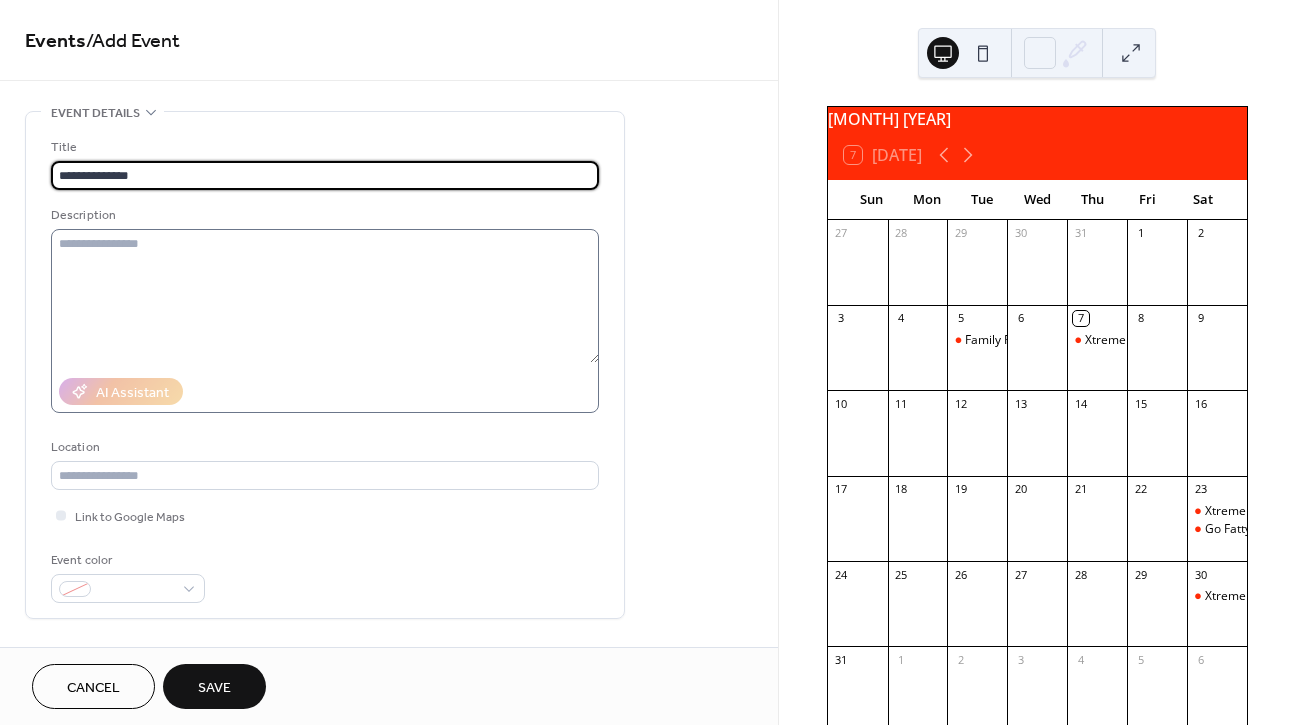 type on "**********" 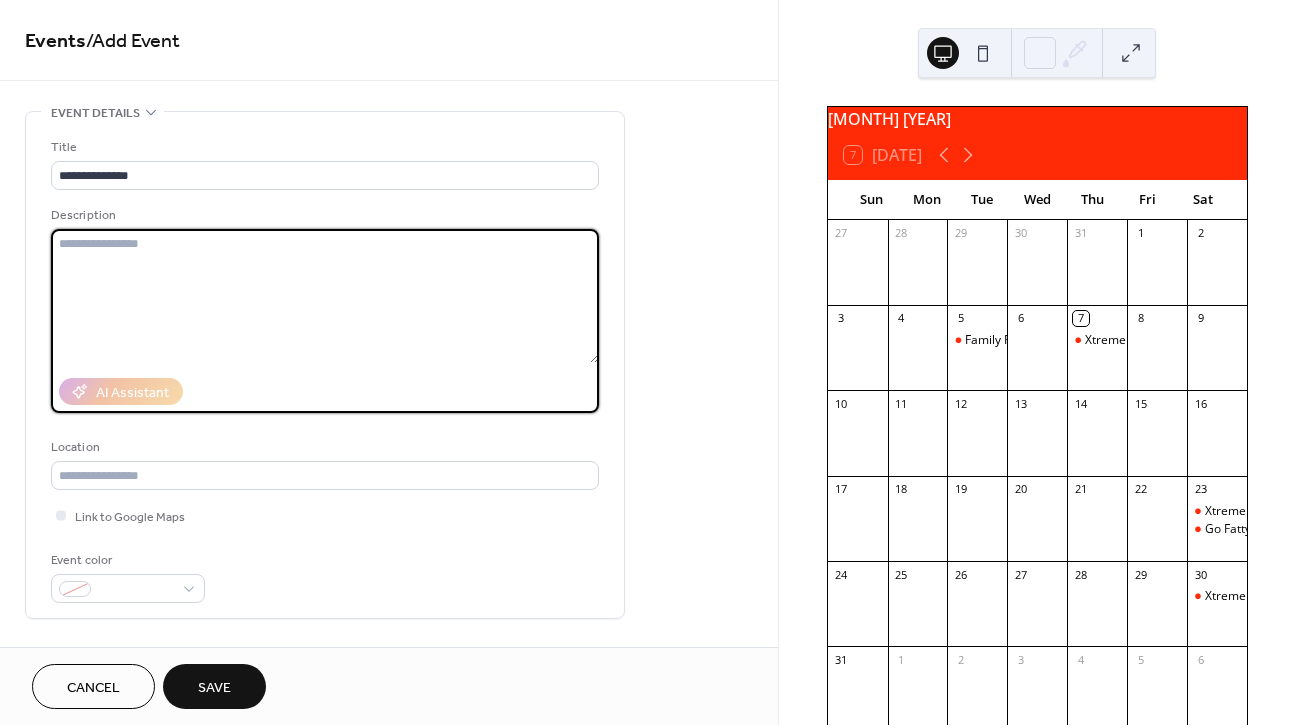 click at bounding box center (325, 296) 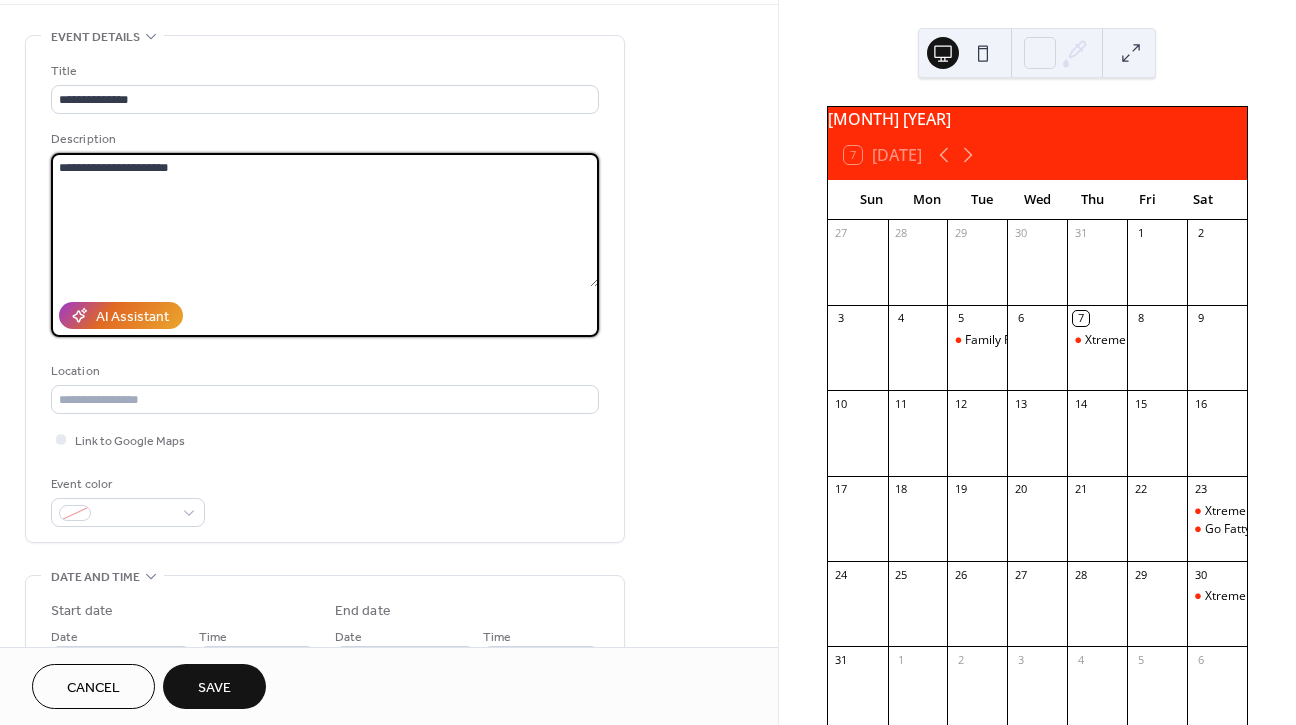 scroll, scrollTop: 77, scrollLeft: 0, axis: vertical 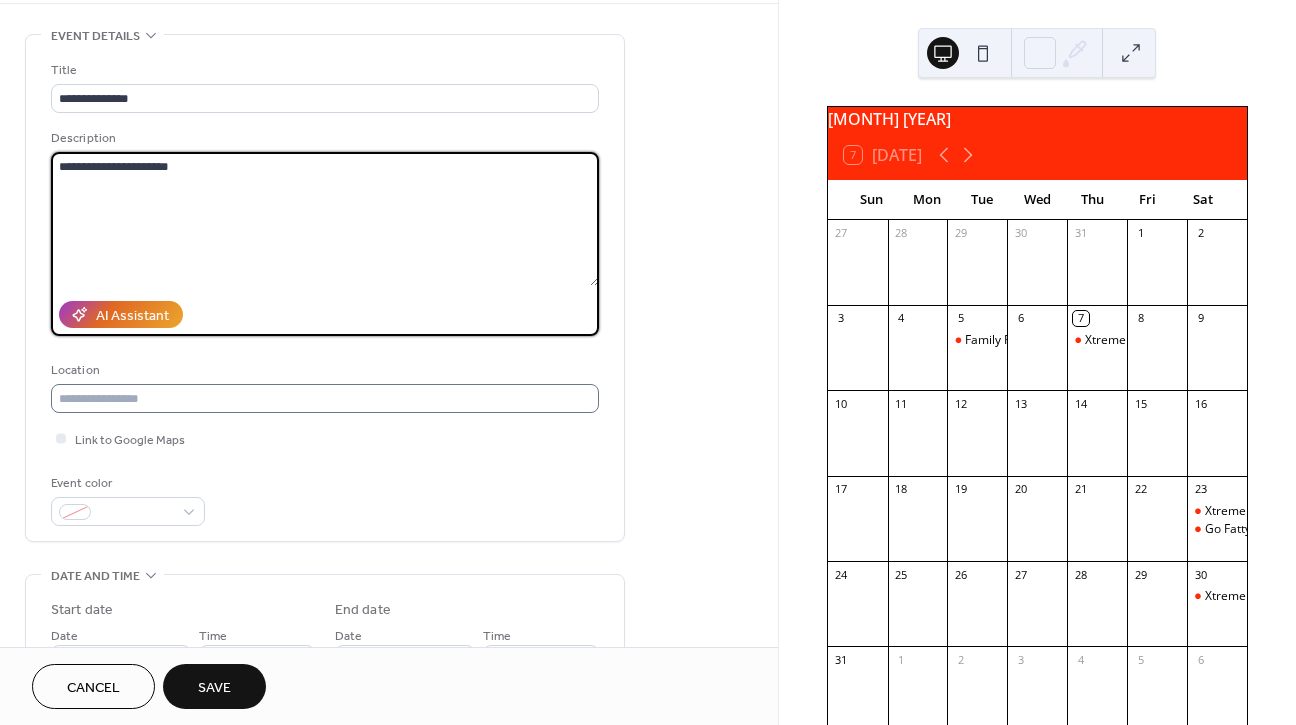 type on "**********" 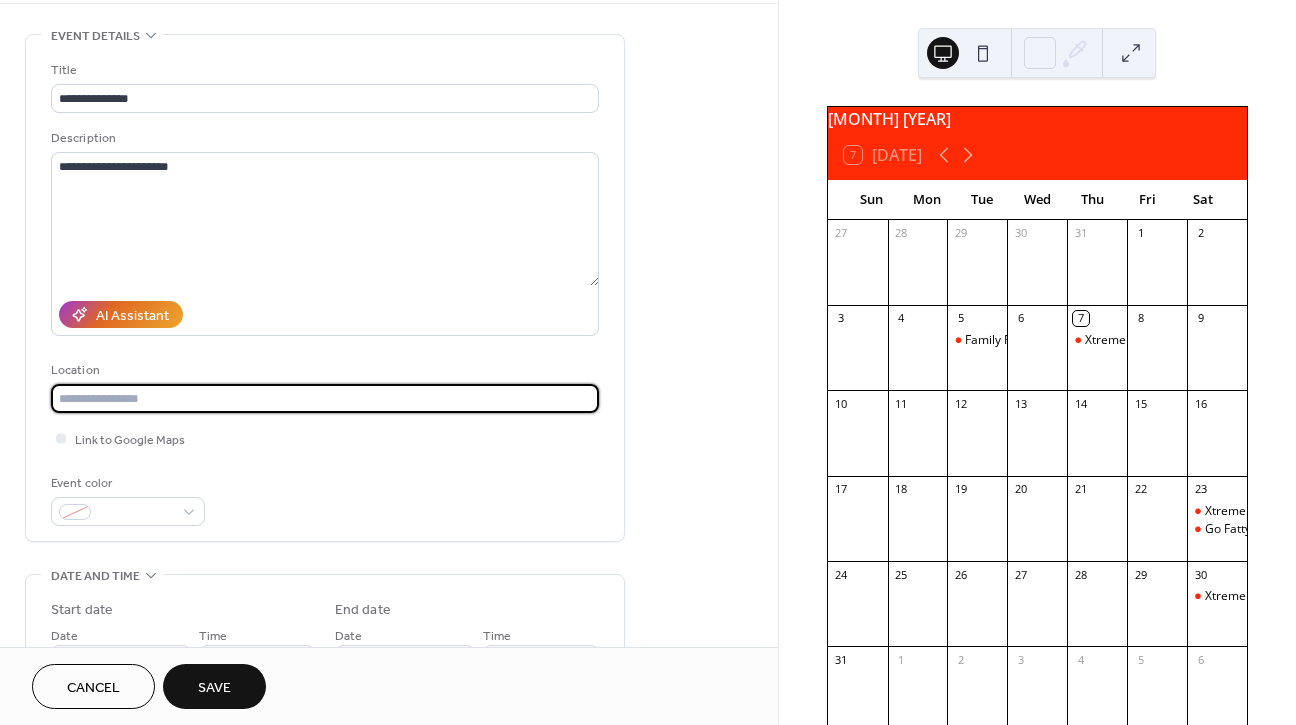 click at bounding box center [325, 398] 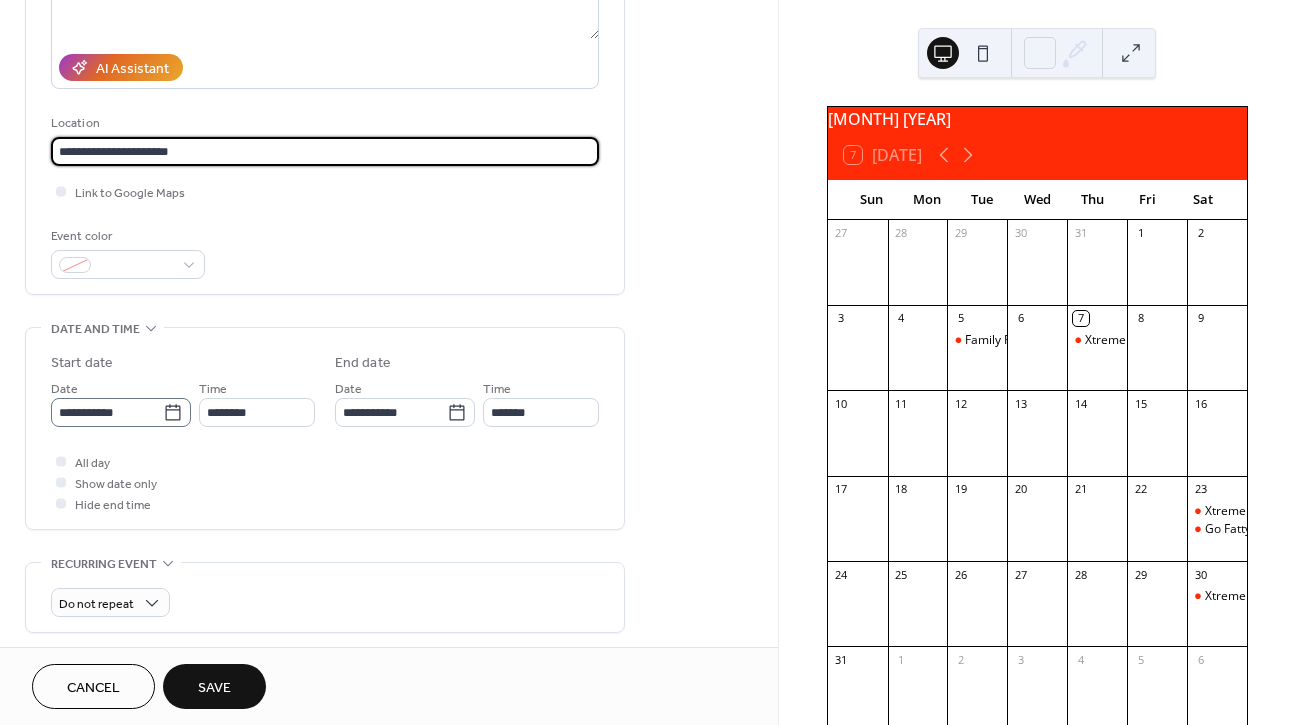 scroll, scrollTop: 344, scrollLeft: 0, axis: vertical 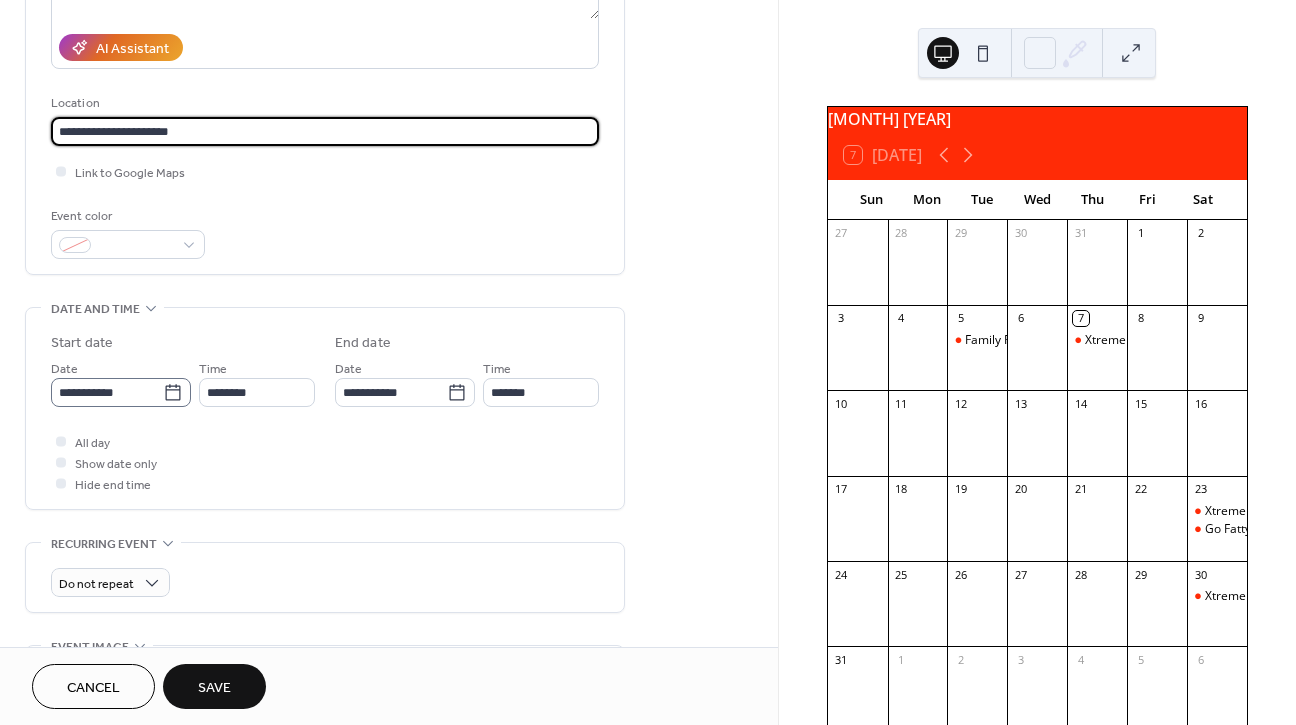 type on "**********" 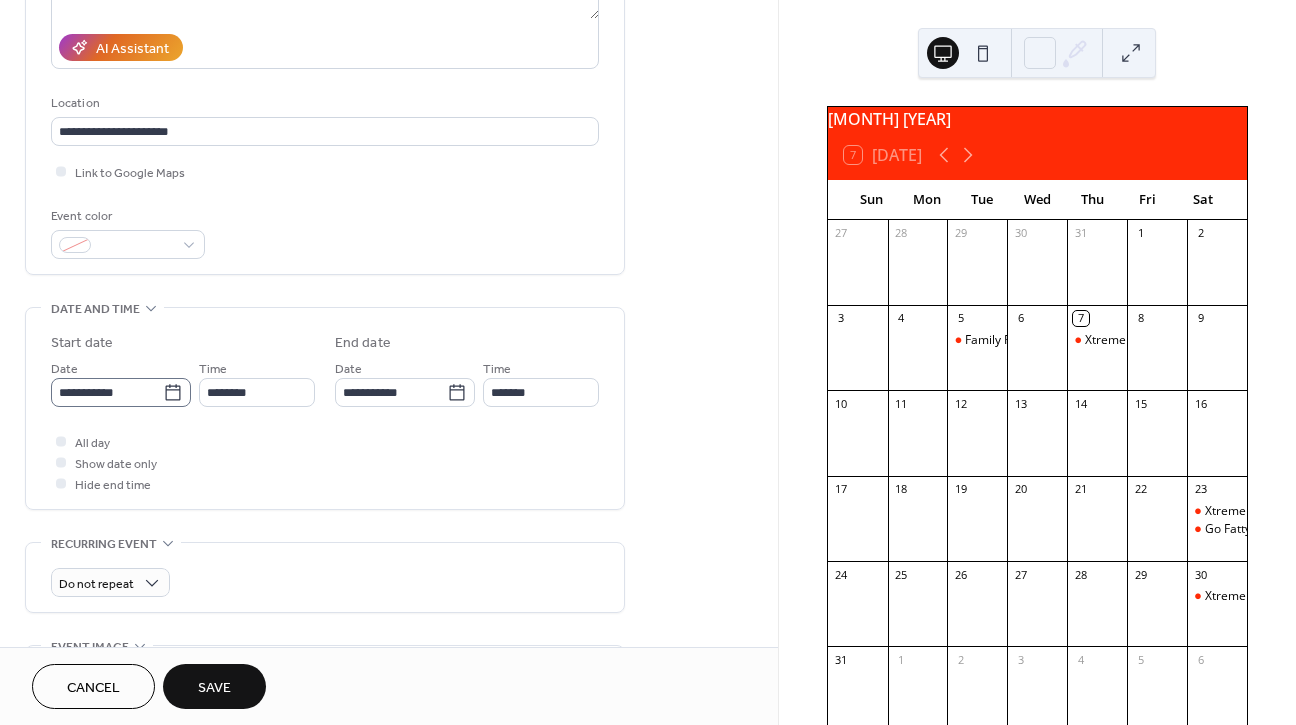 click 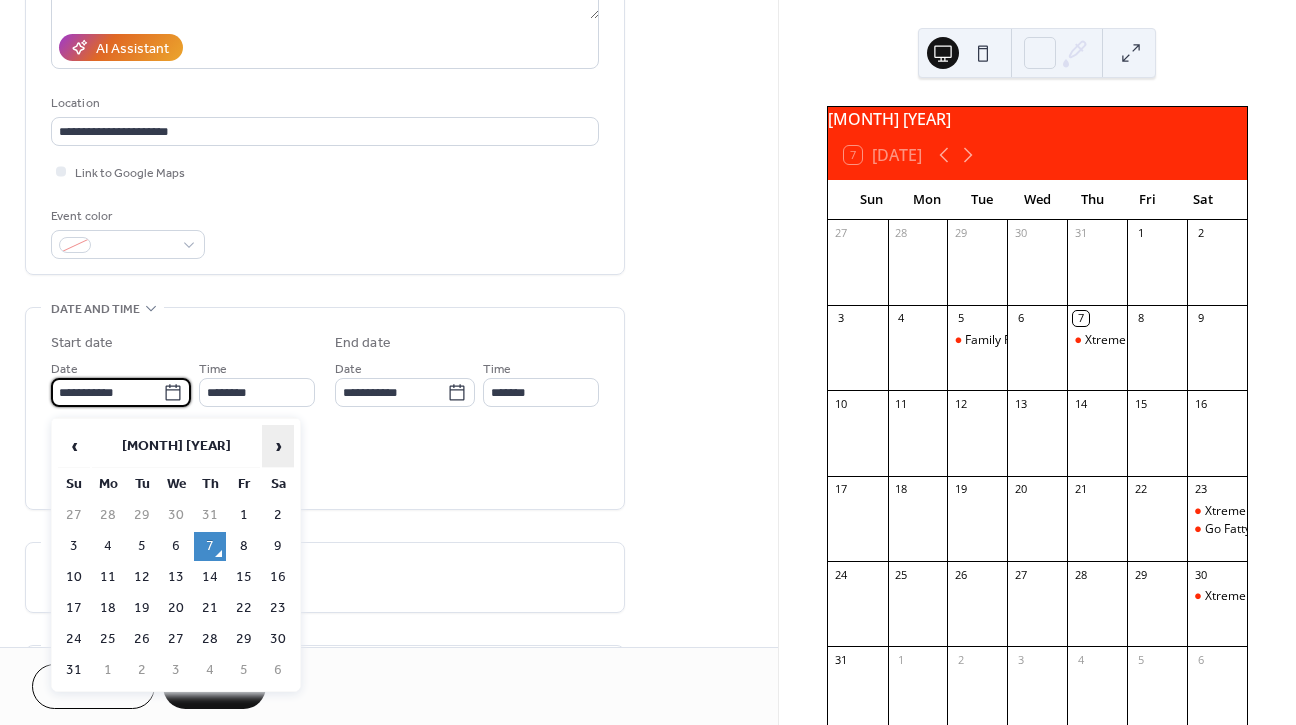 click on "›" at bounding box center [278, 446] 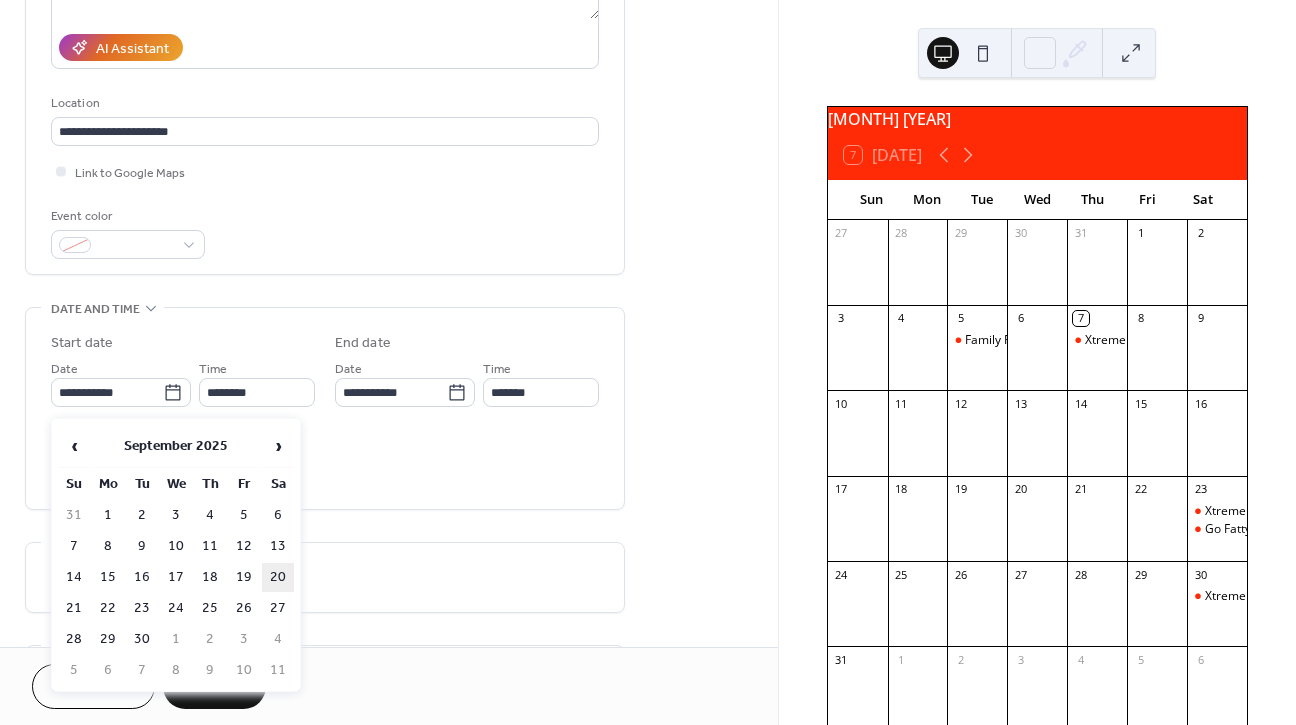 click on "20" at bounding box center (278, 577) 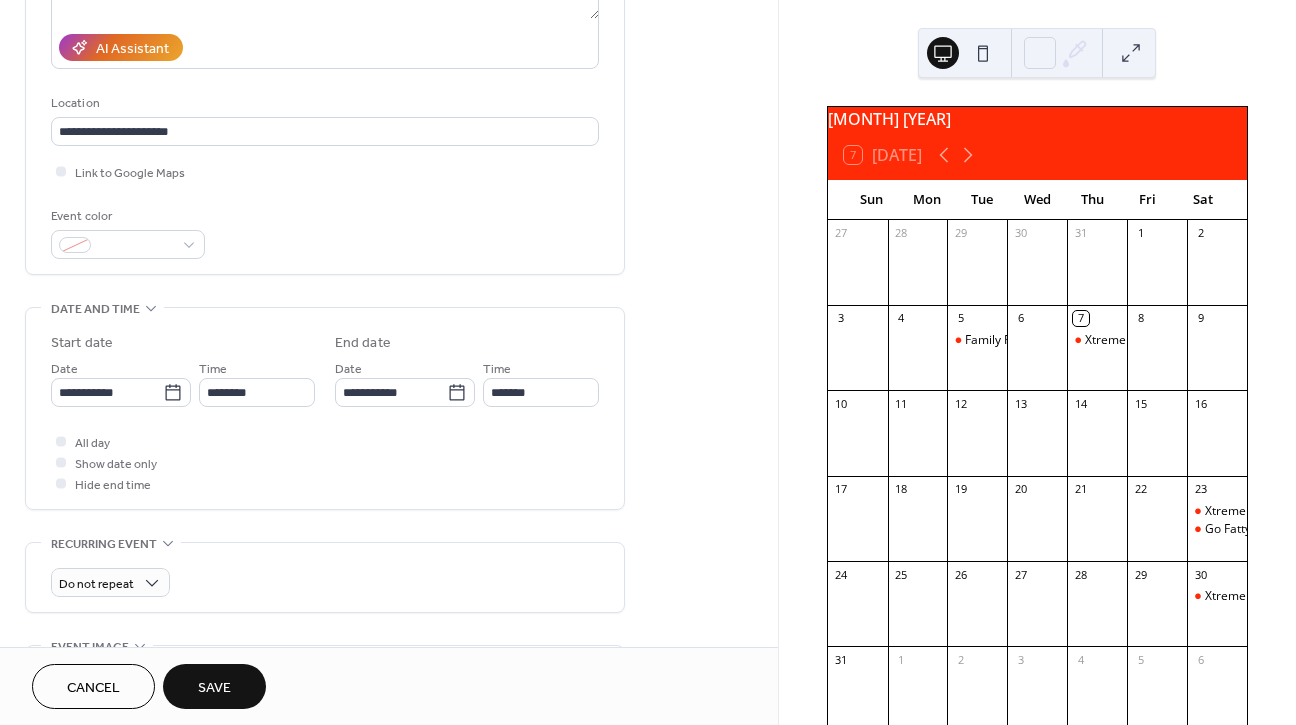 type on "**********" 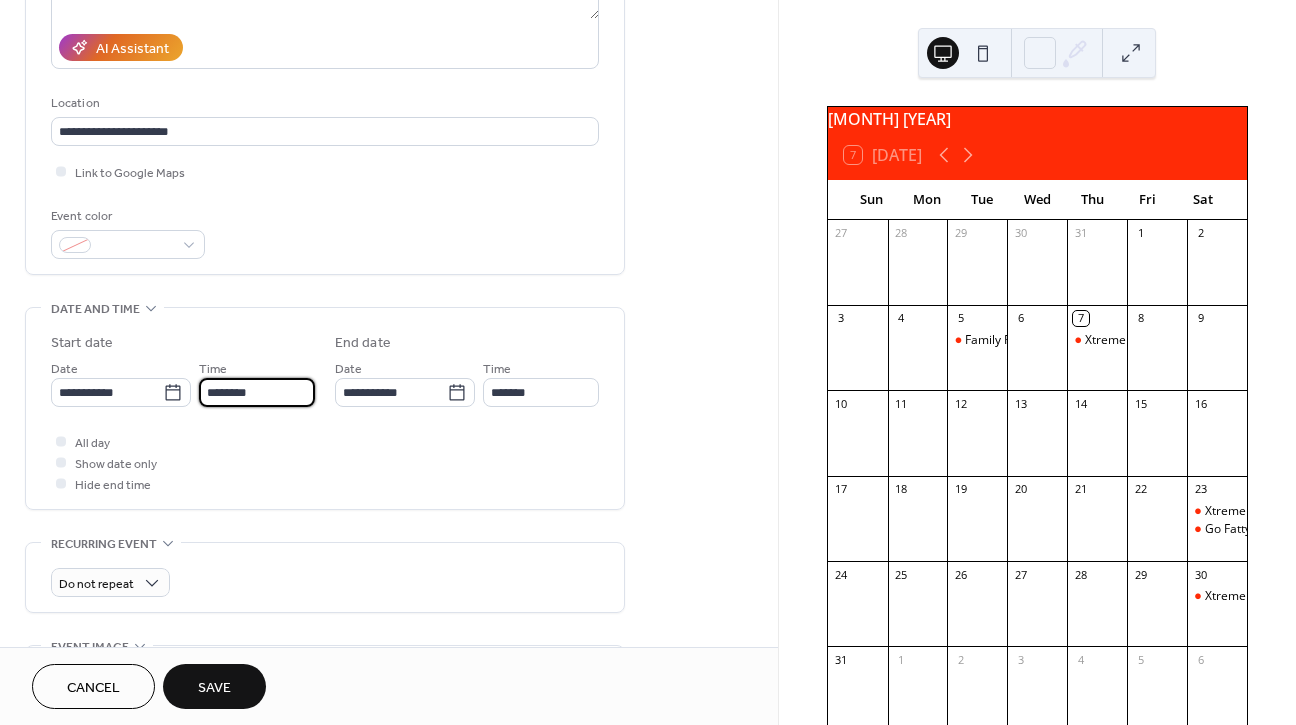 click on "********" at bounding box center [257, 392] 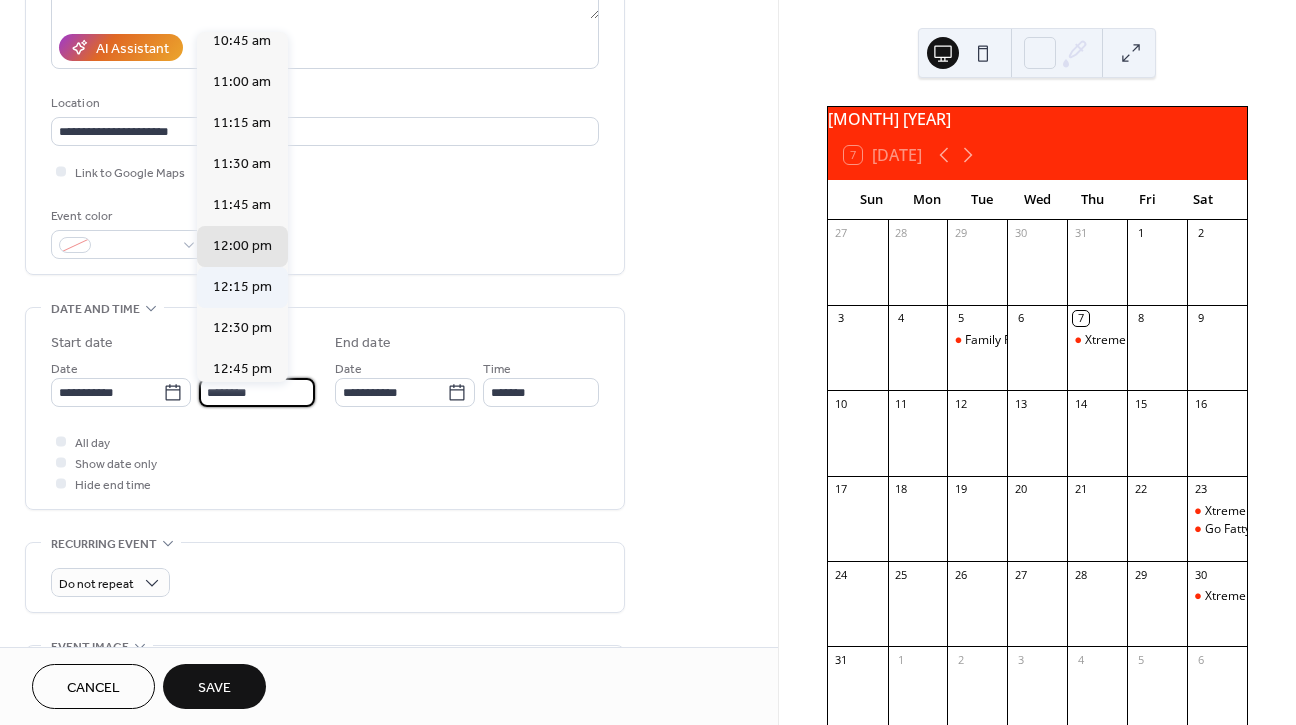 scroll, scrollTop: 1772, scrollLeft: 0, axis: vertical 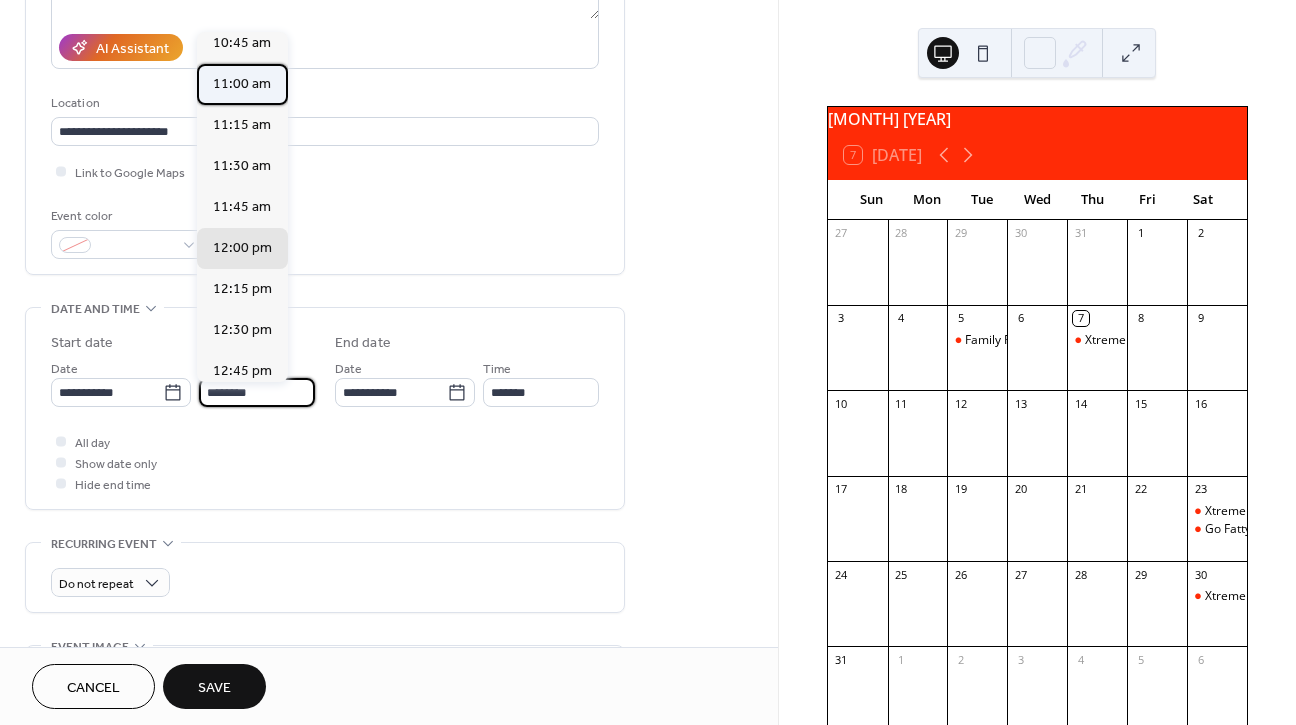 click on "11:00 am" at bounding box center (242, 84) 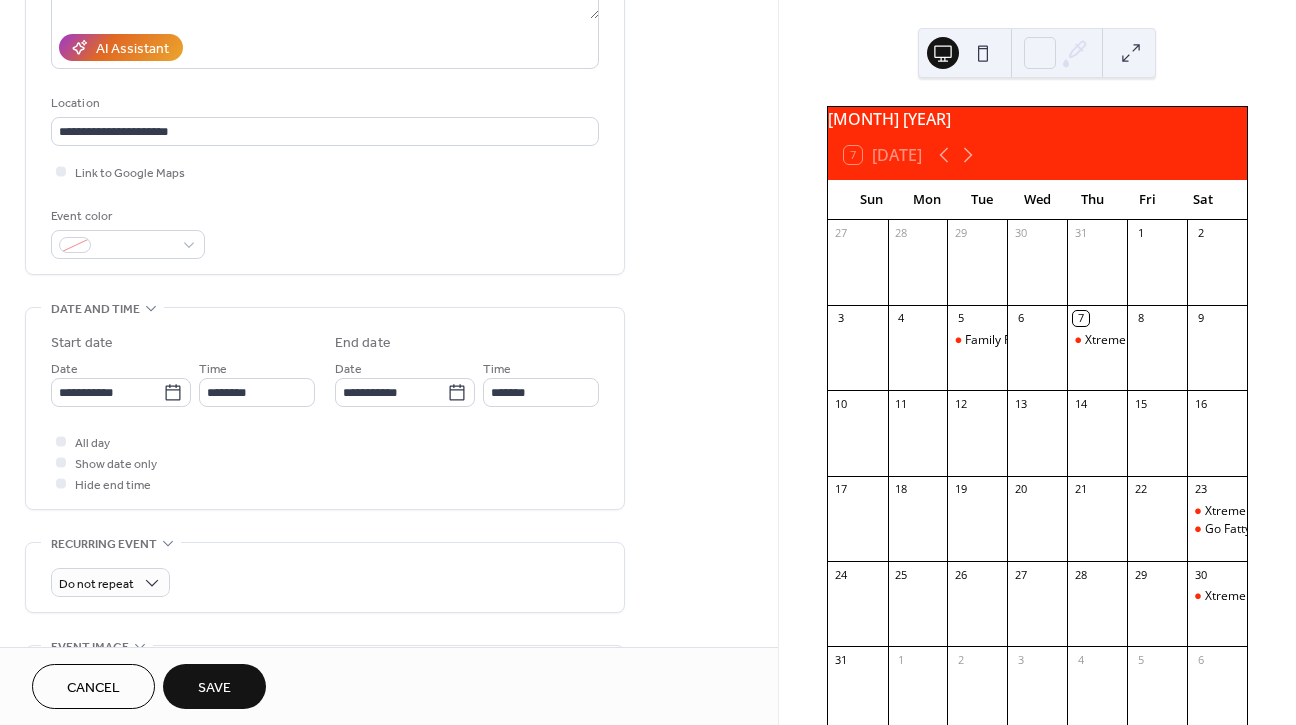 type on "********" 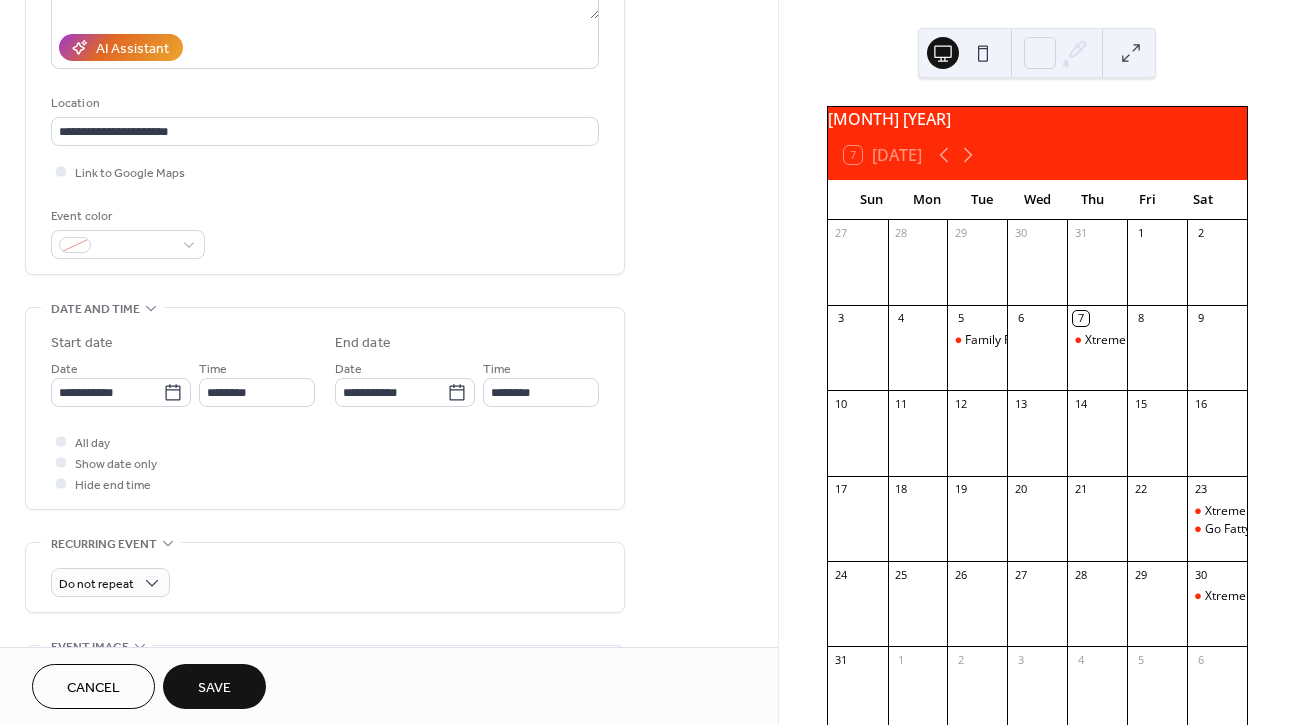 click on "Save" at bounding box center (214, 688) 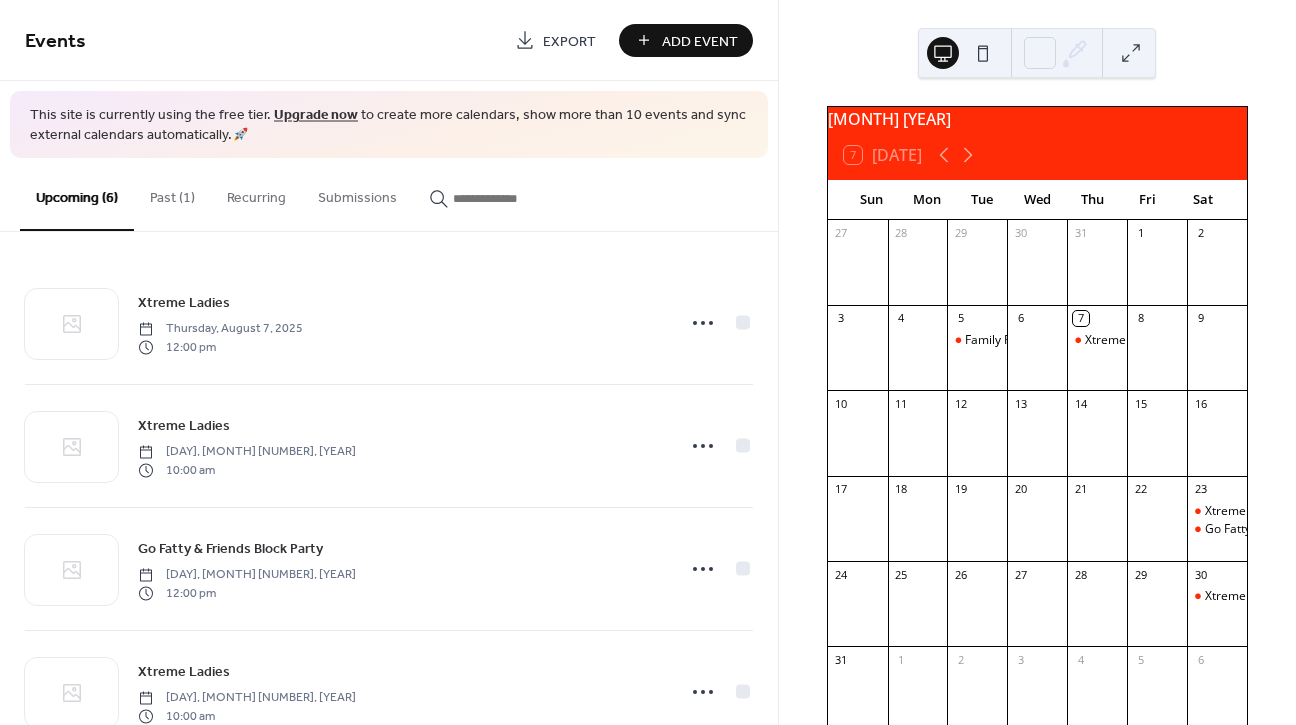 click on "Past (1)" at bounding box center (172, 193) 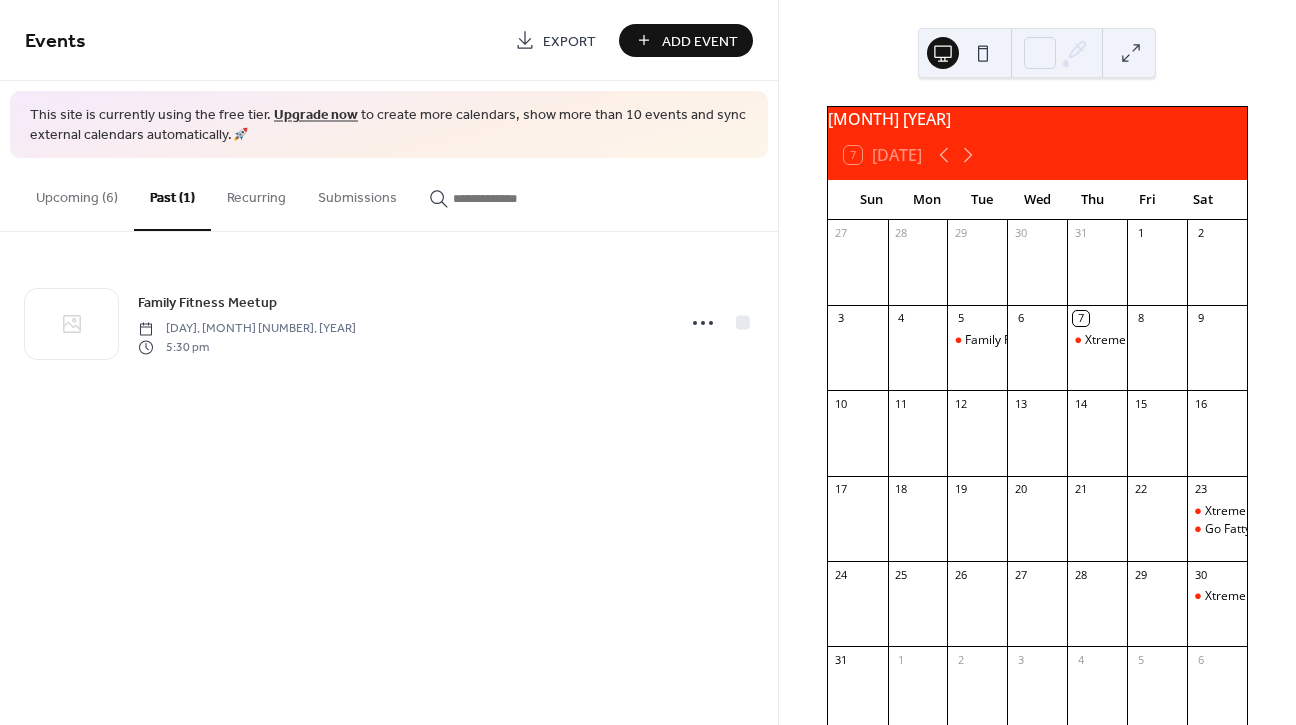 click on "Upcoming (6)" at bounding box center [77, 193] 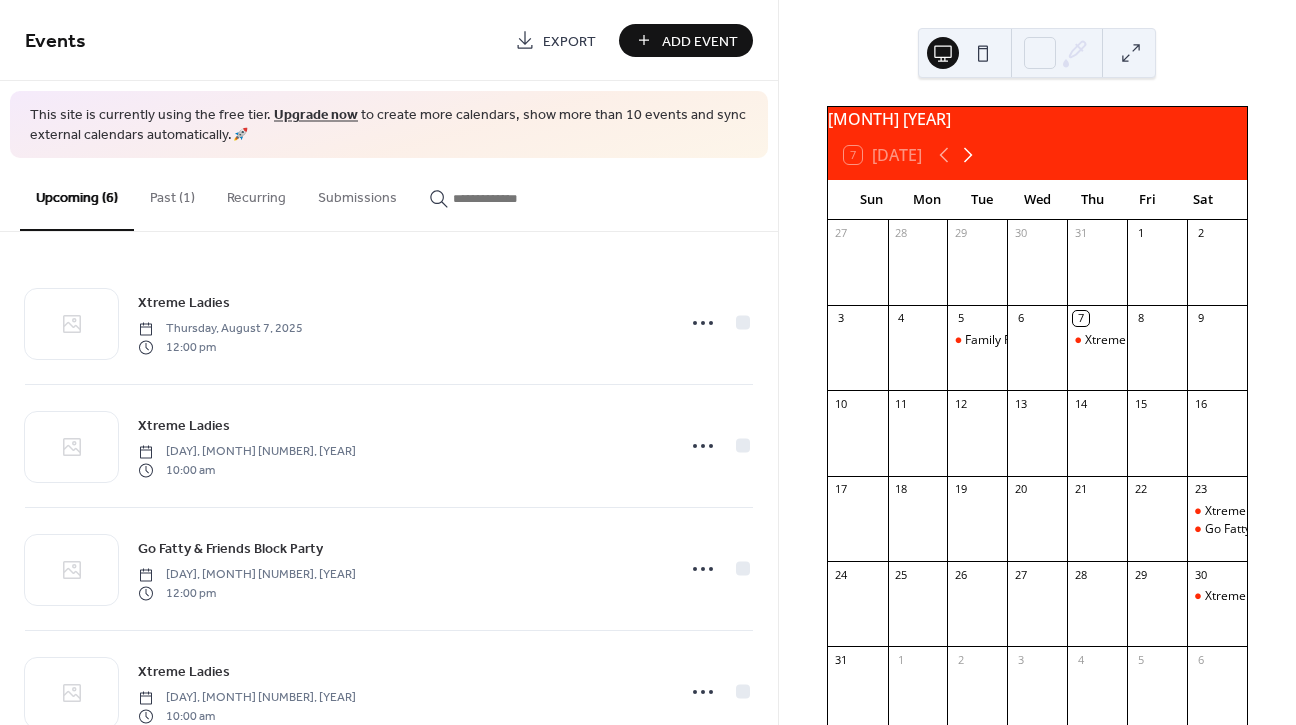 click 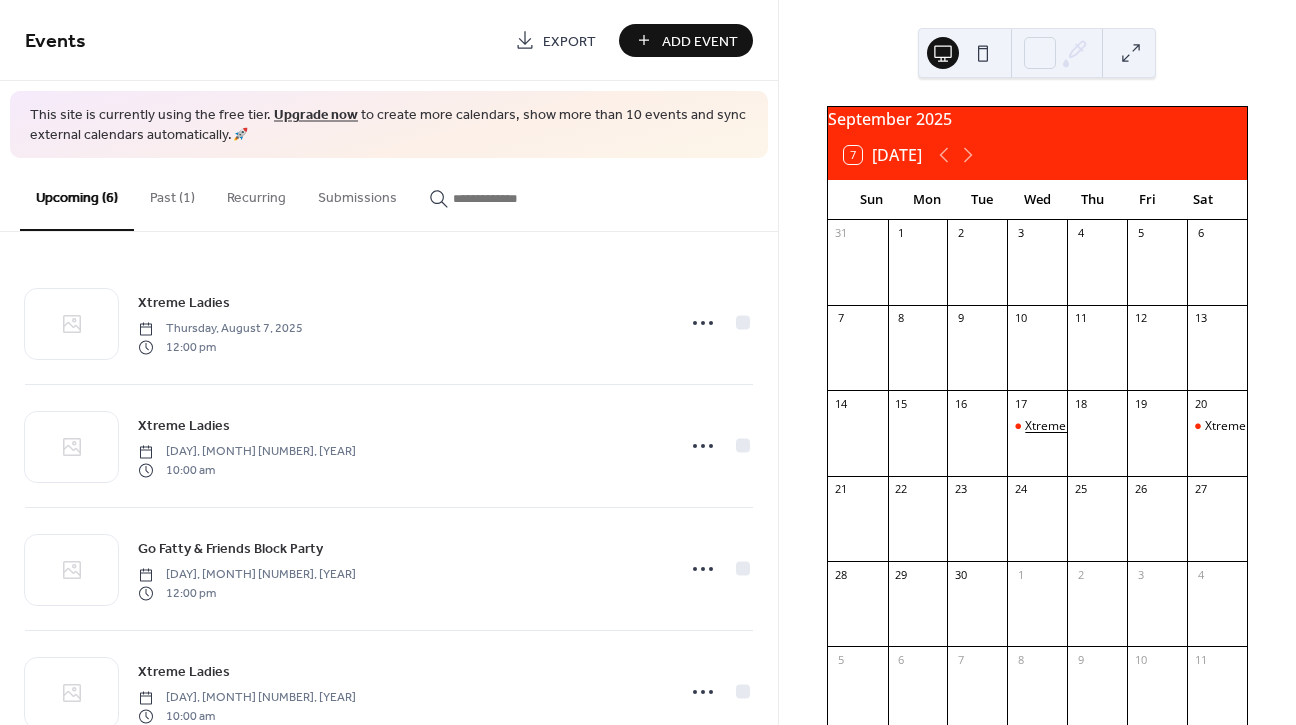 click on "Xtreme jHip Hop" at bounding box center (1071, 426) 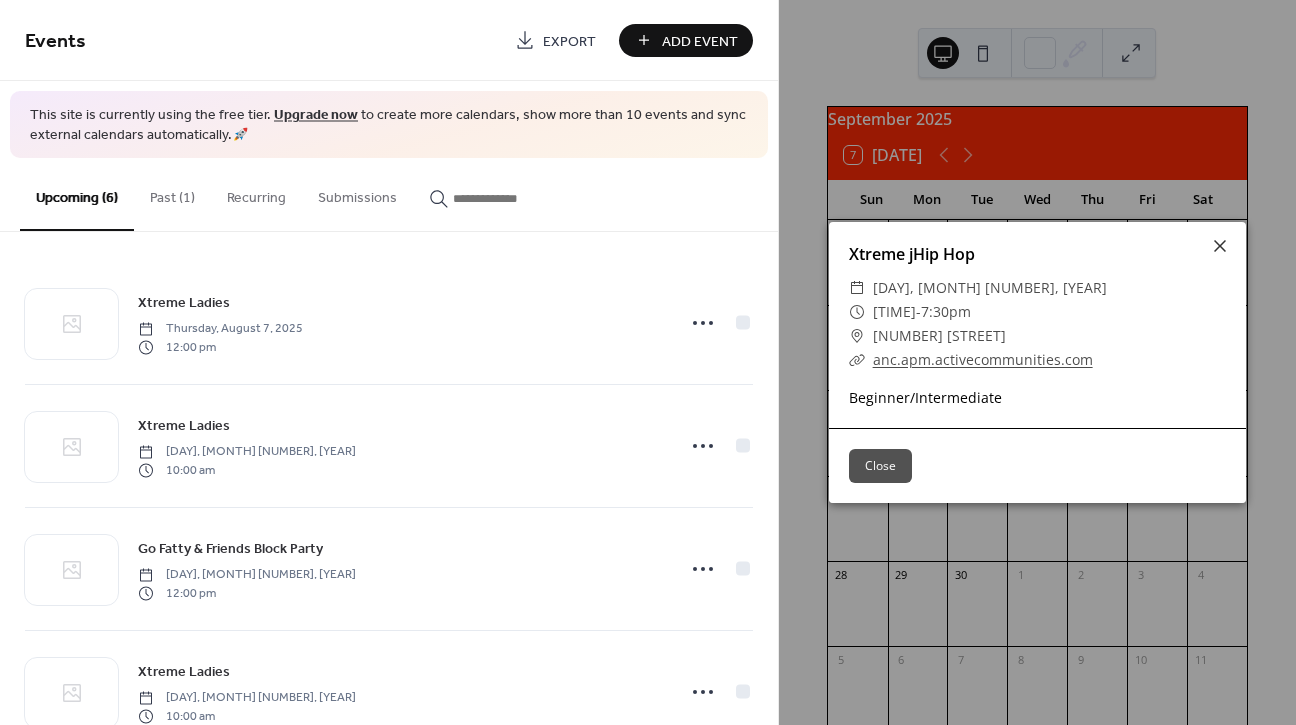 click on "Close" at bounding box center [880, 466] 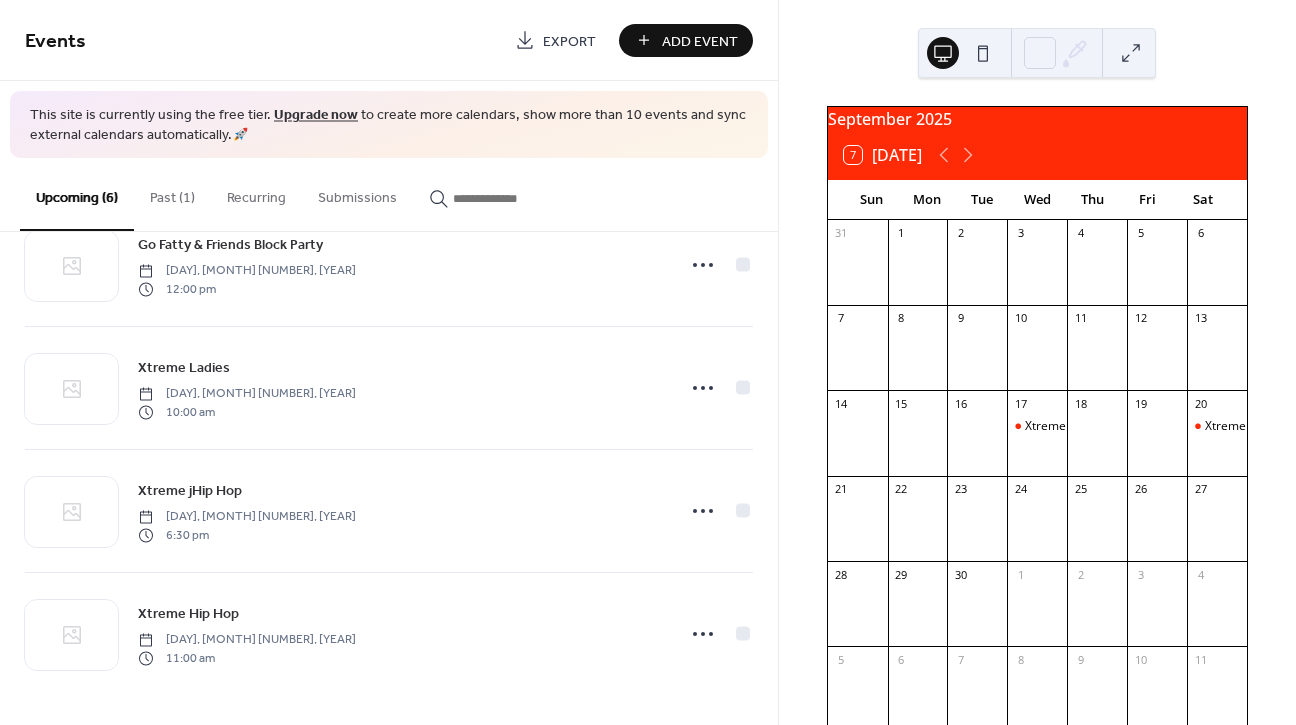 scroll, scrollTop: 303, scrollLeft: 0, axis: vertical 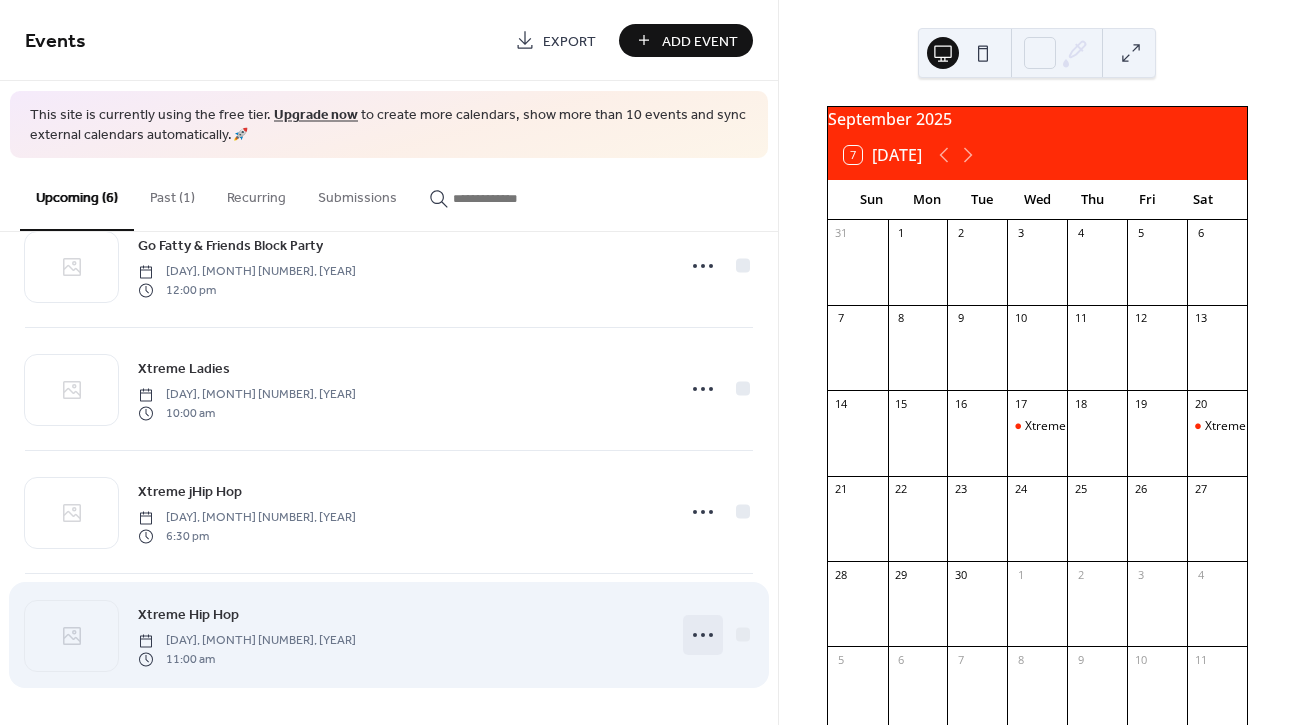click 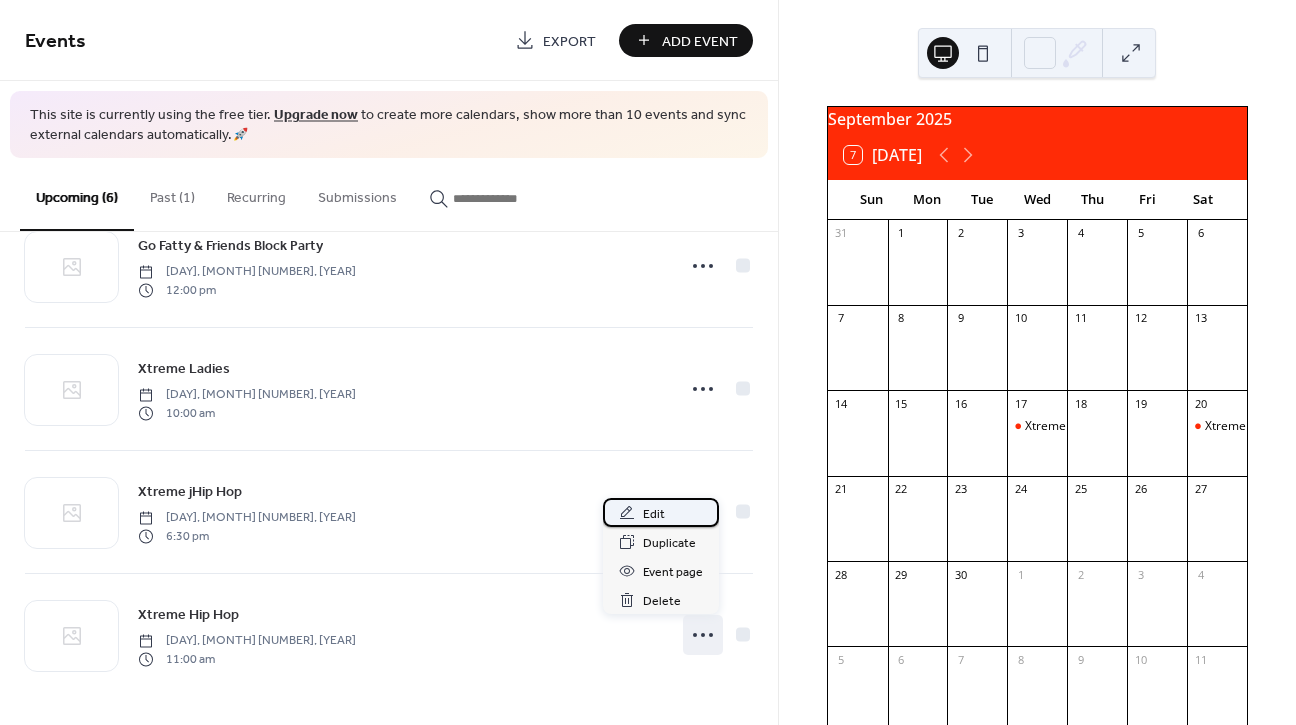 click on "Edit" at bounding box center (654, 514) 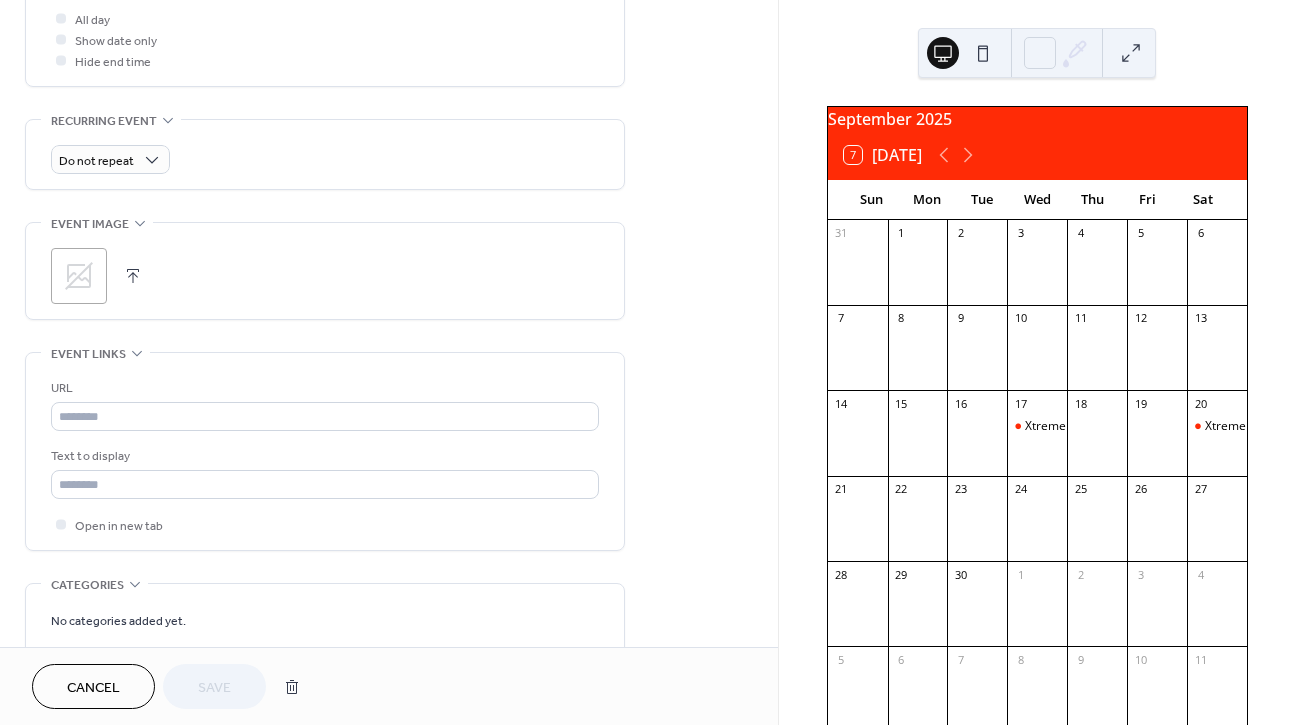 scroll, scrollTop: 778, scrollLeft: 0, axis: vertical 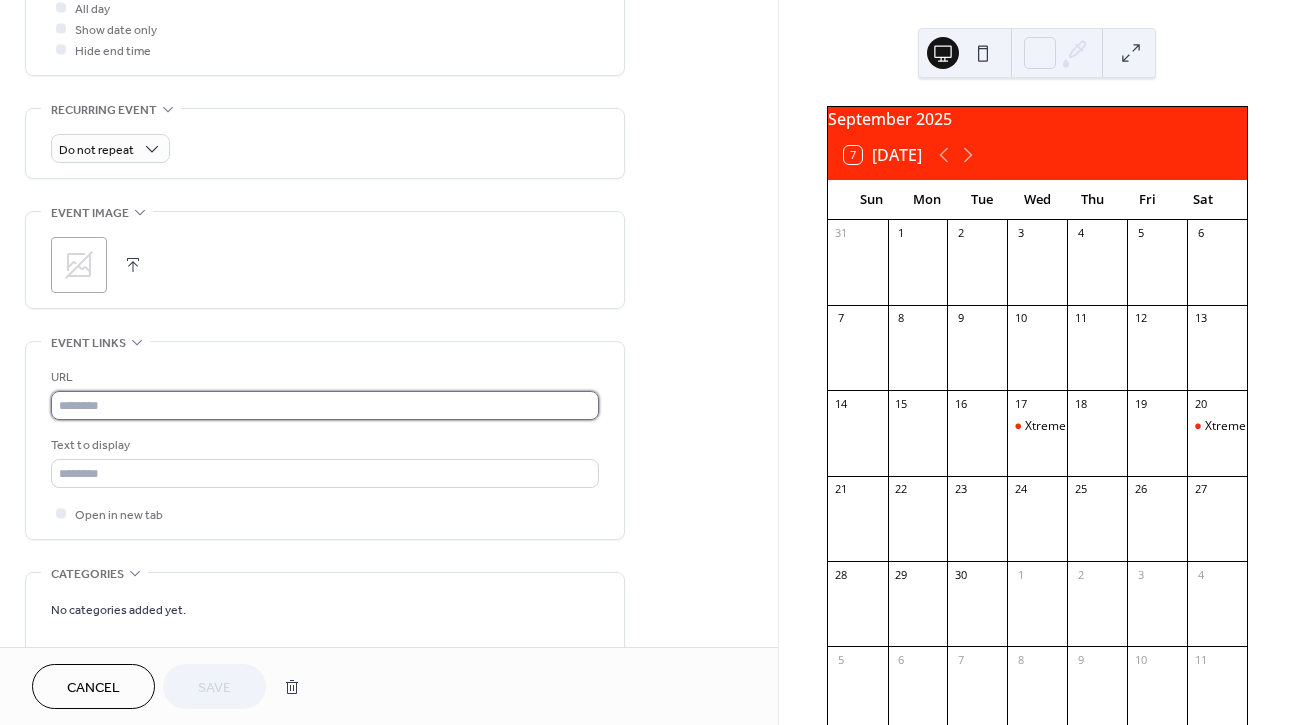 click at bounding box center [325, 405] 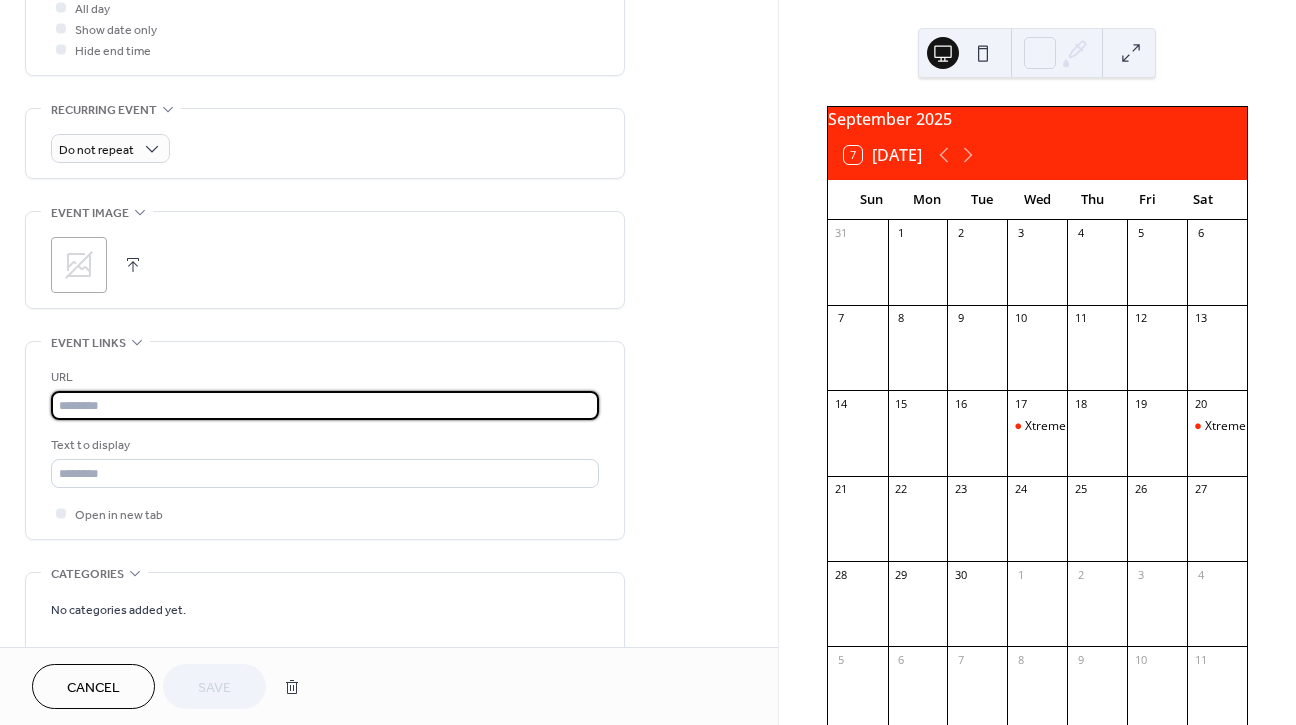 paste on "**********" 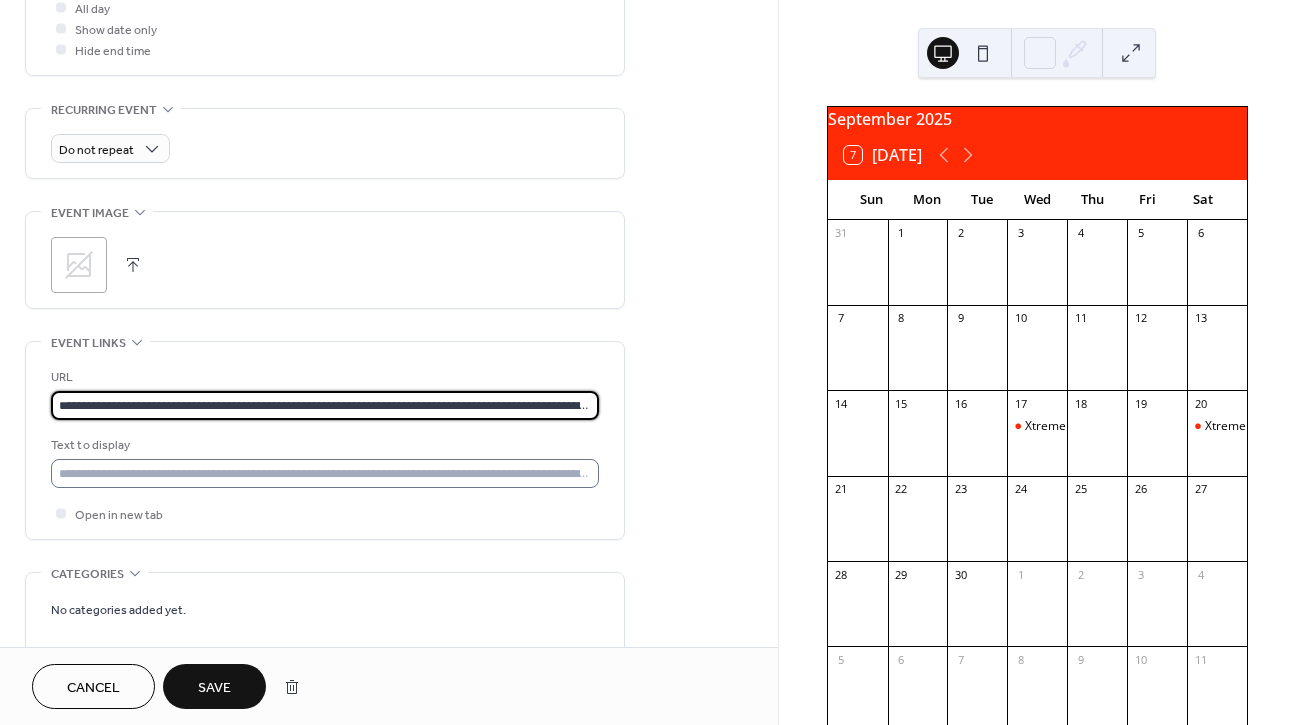type on "**********" 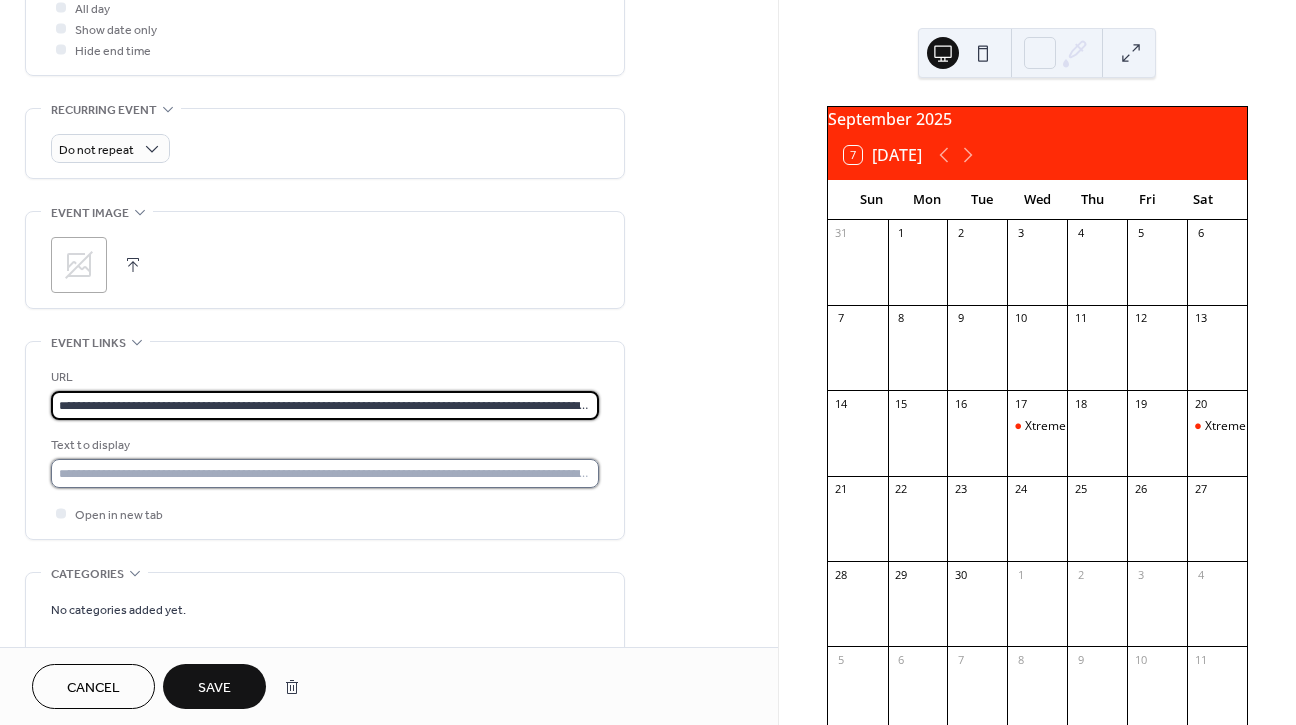 click at bounding box center (325, 473) 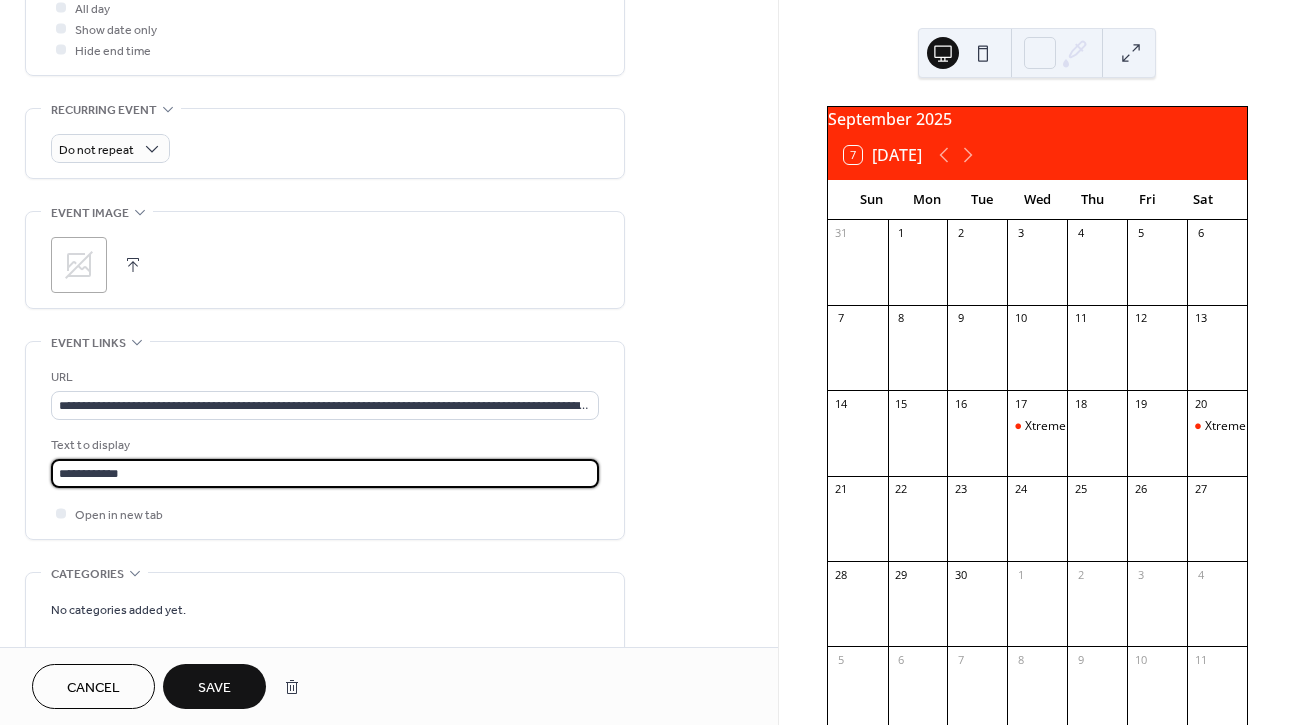 type on "**********" 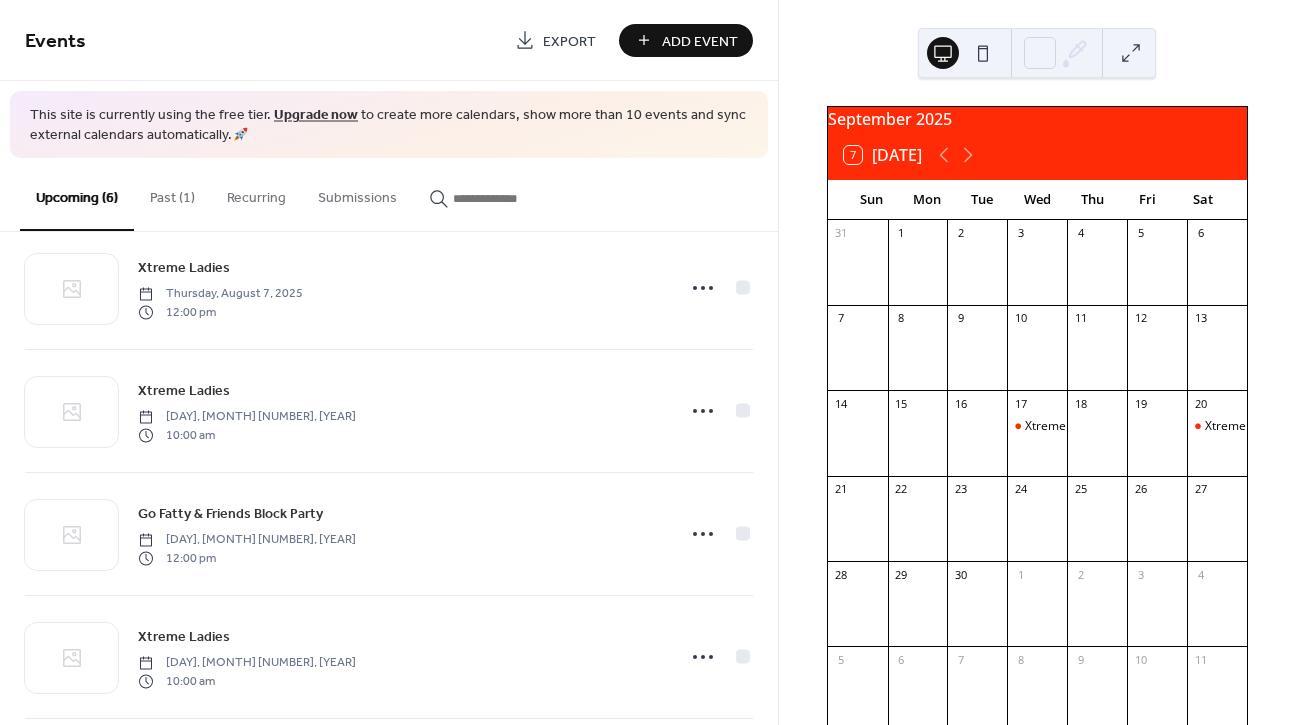 scroll, scrollTop: 263, scrollLeft: 0, axis: vertical 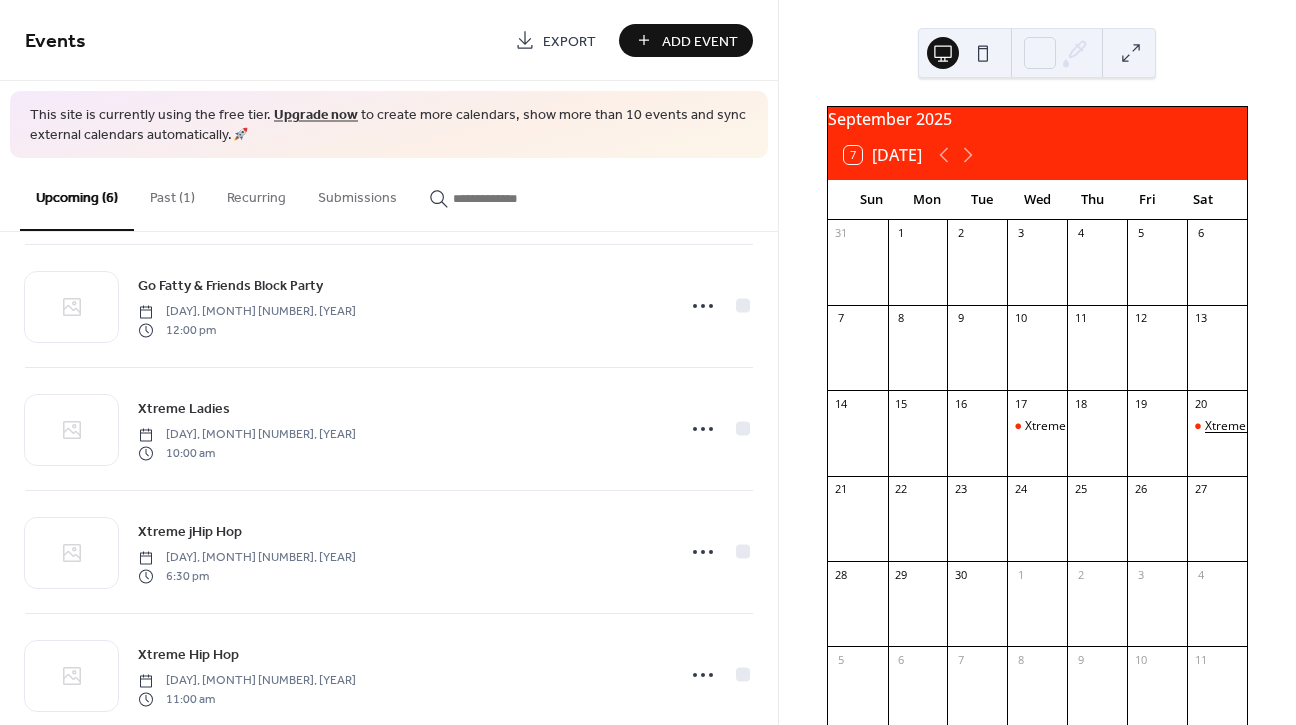 click on "Xtreme Hip Hop" at bounding box center (1249, 426) 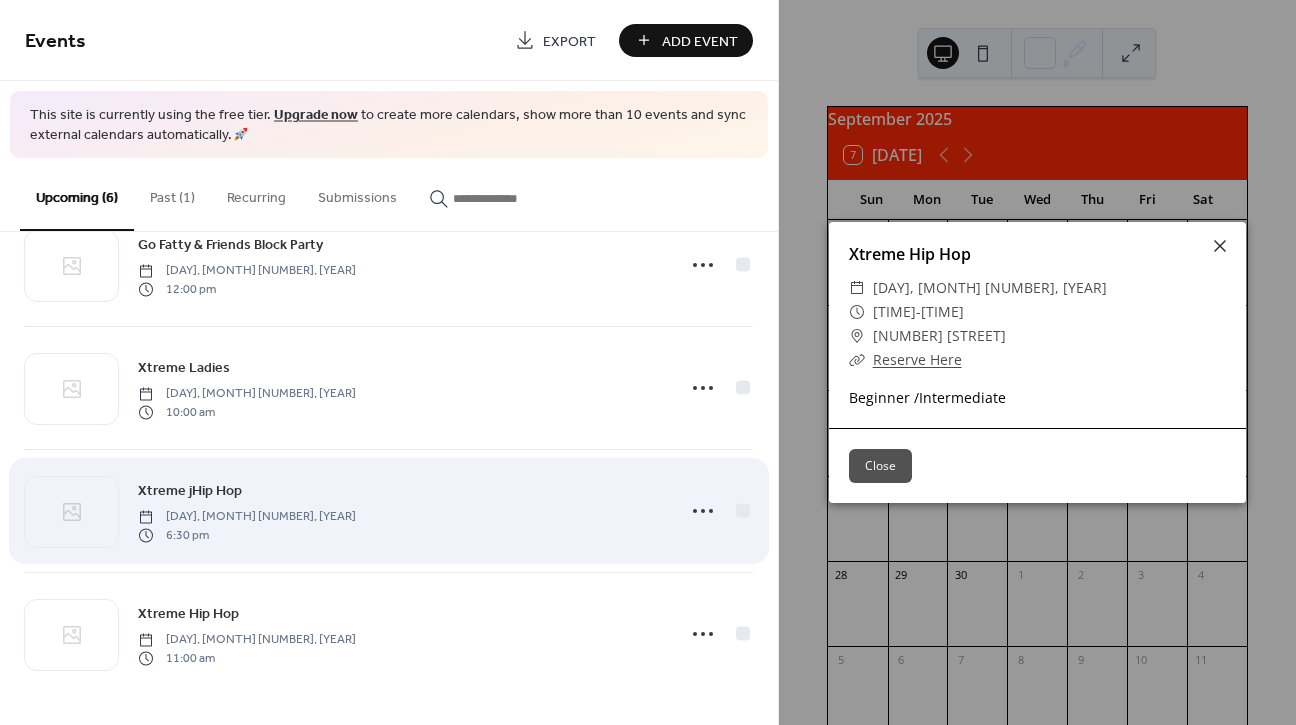 scroll, scrollTop: 303, scrollLeft: 0, axis: vertical 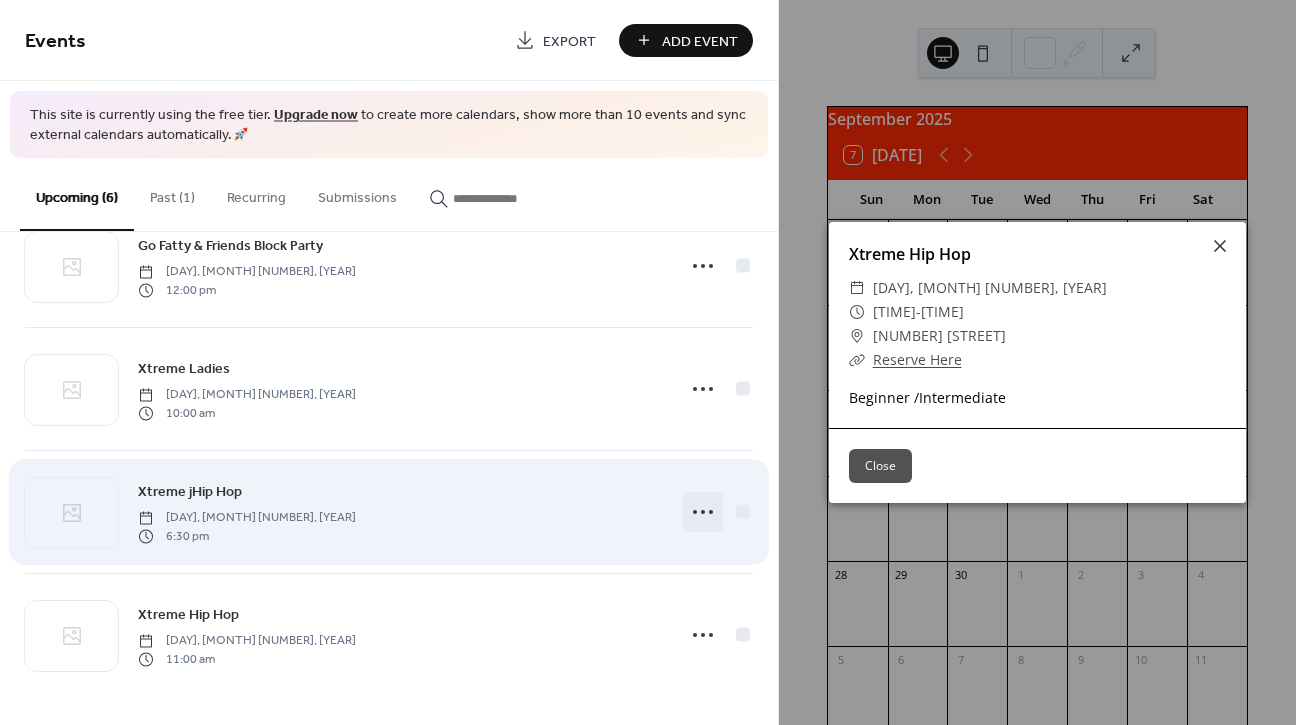 click 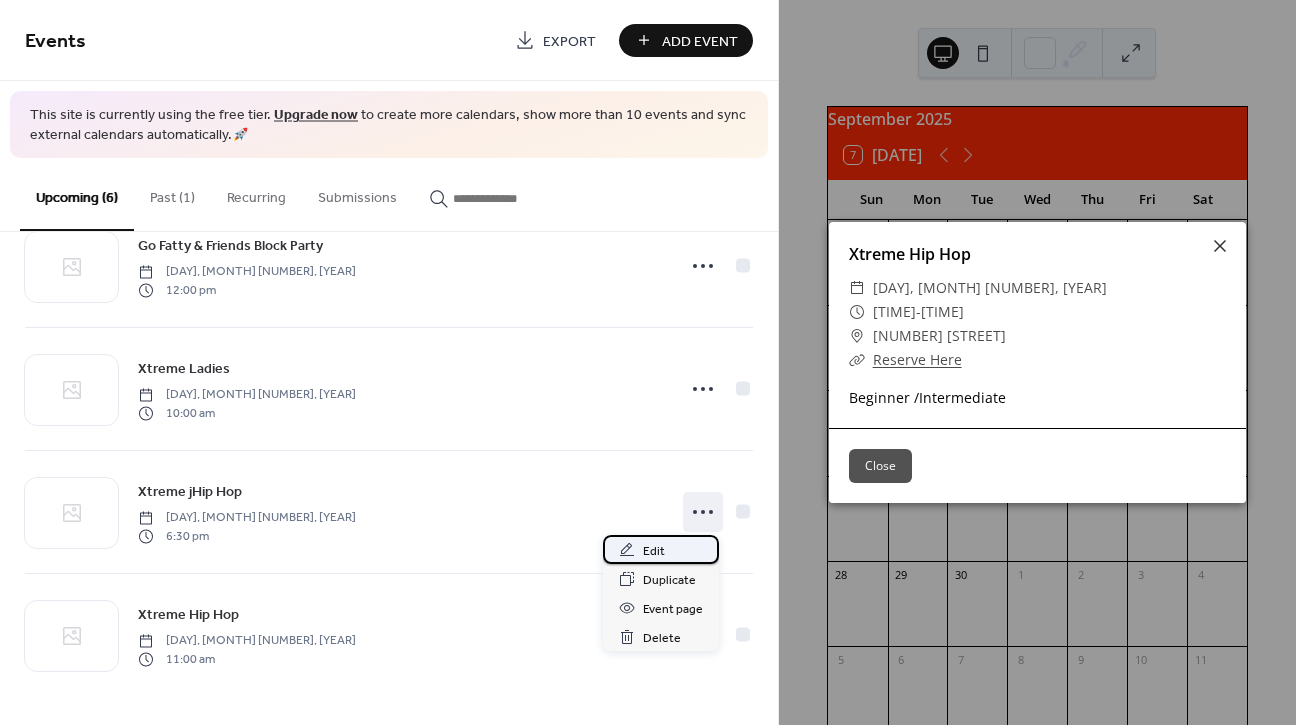 click on "Edit" at bounding box center [654, 551] 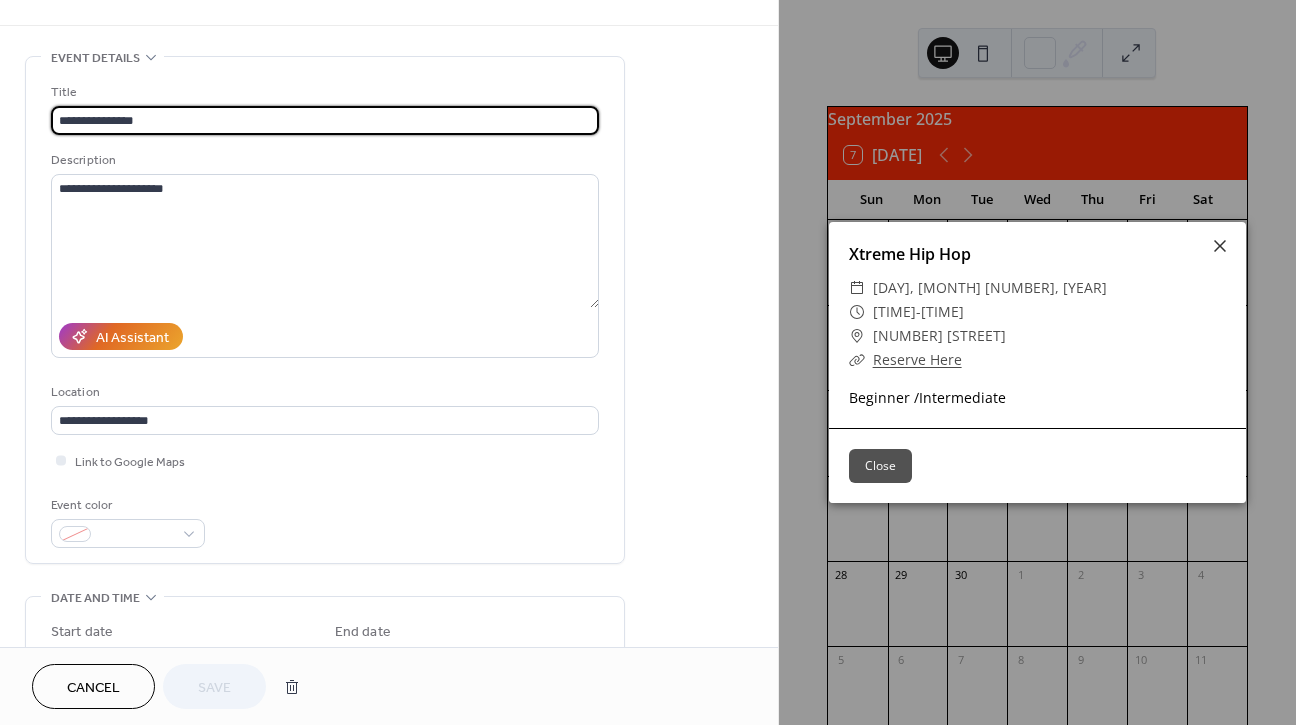 scroll, scrollTop: 54, scrollLeft: 0, axis: vertical 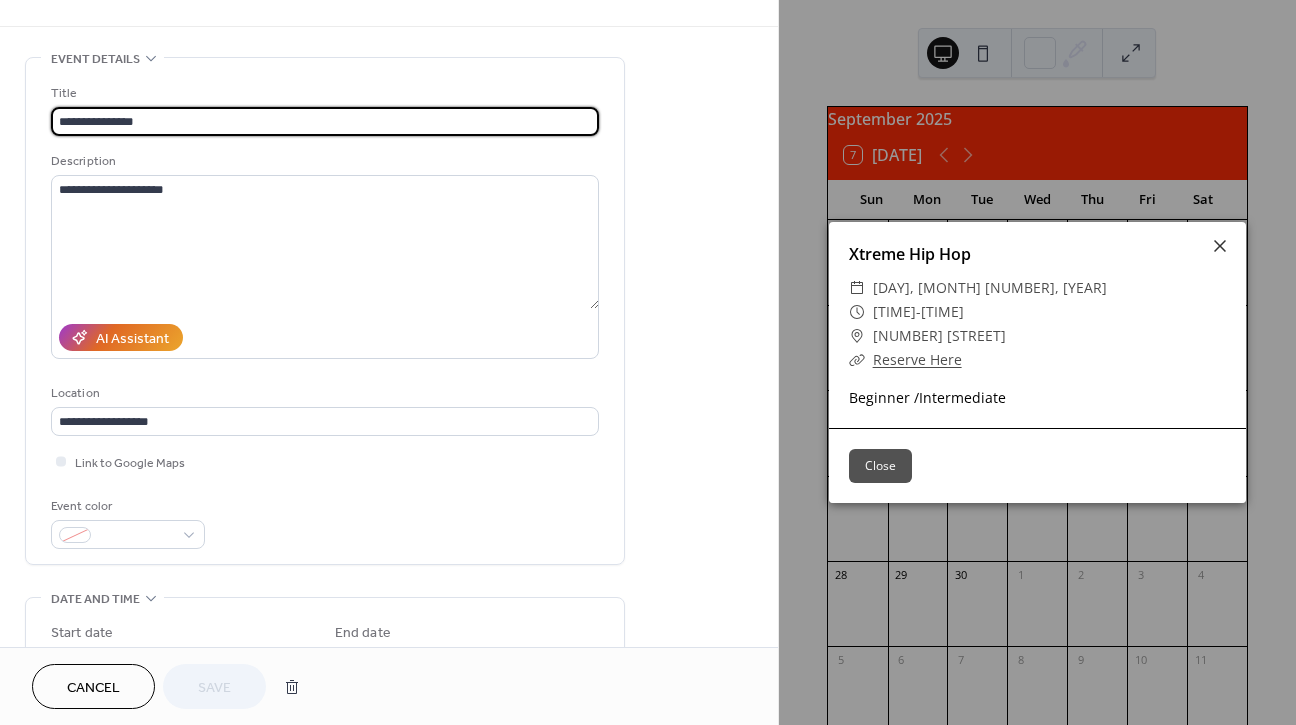 click on "**********" at bounding box center (325, 121) 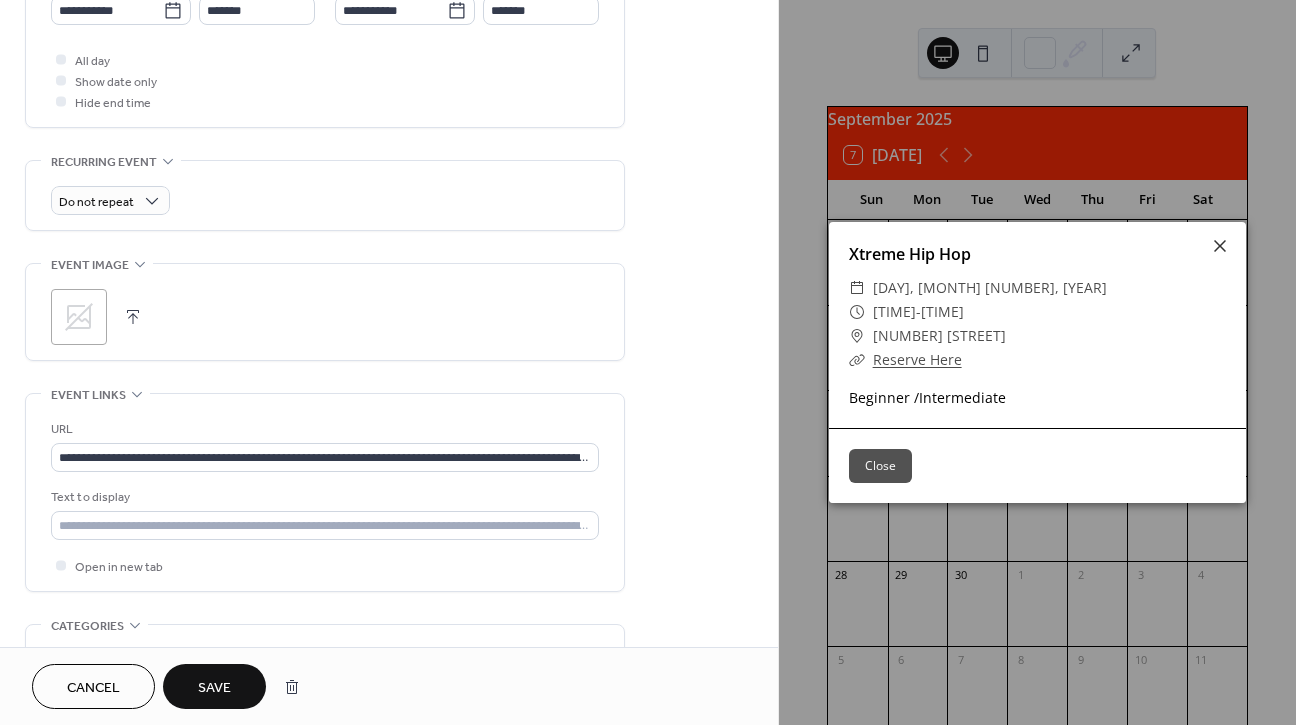 scroll, scrollTop: 734, scrollLeft: 0, axis: vertical 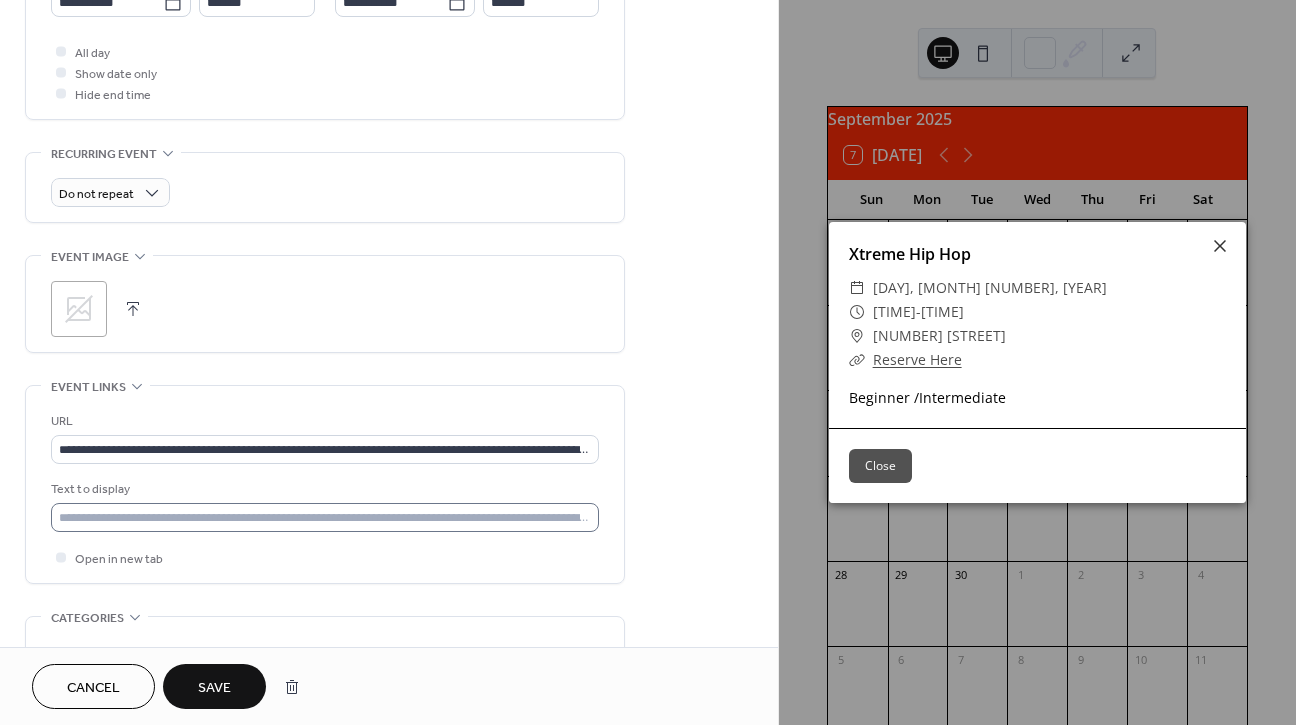 type on "**********" 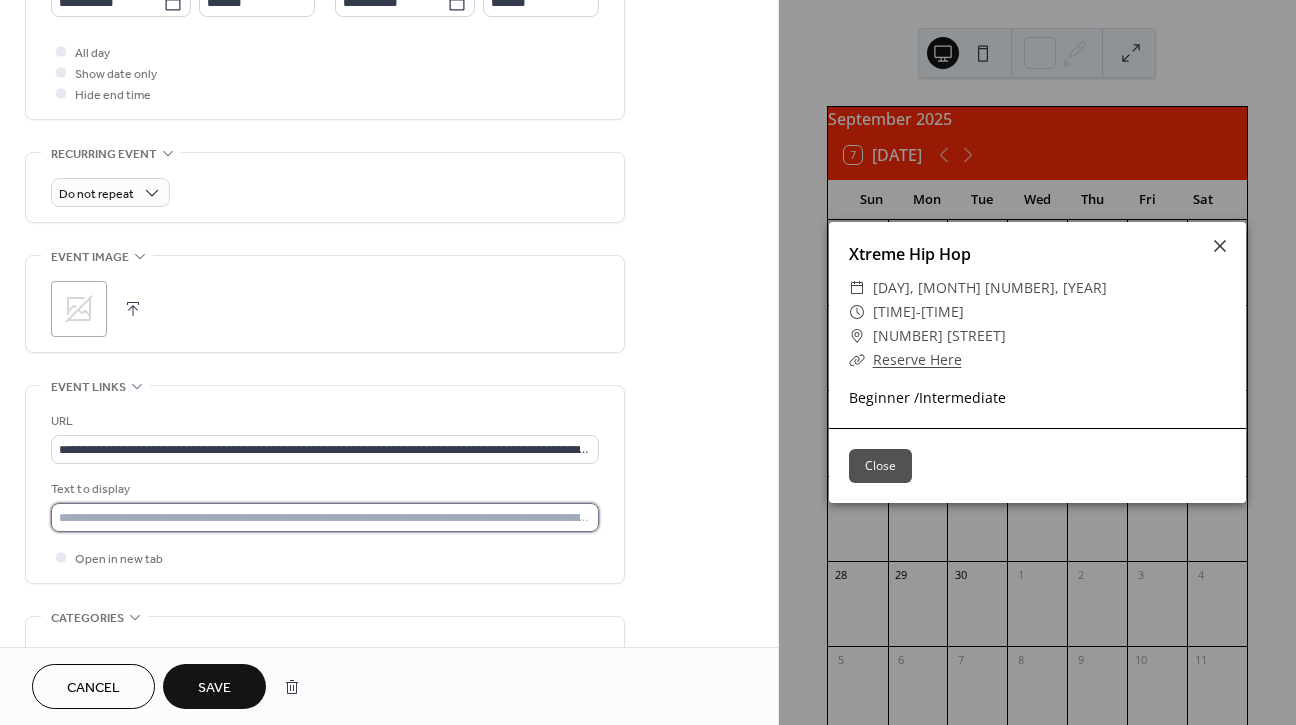 click at bounding box center (325, 517) 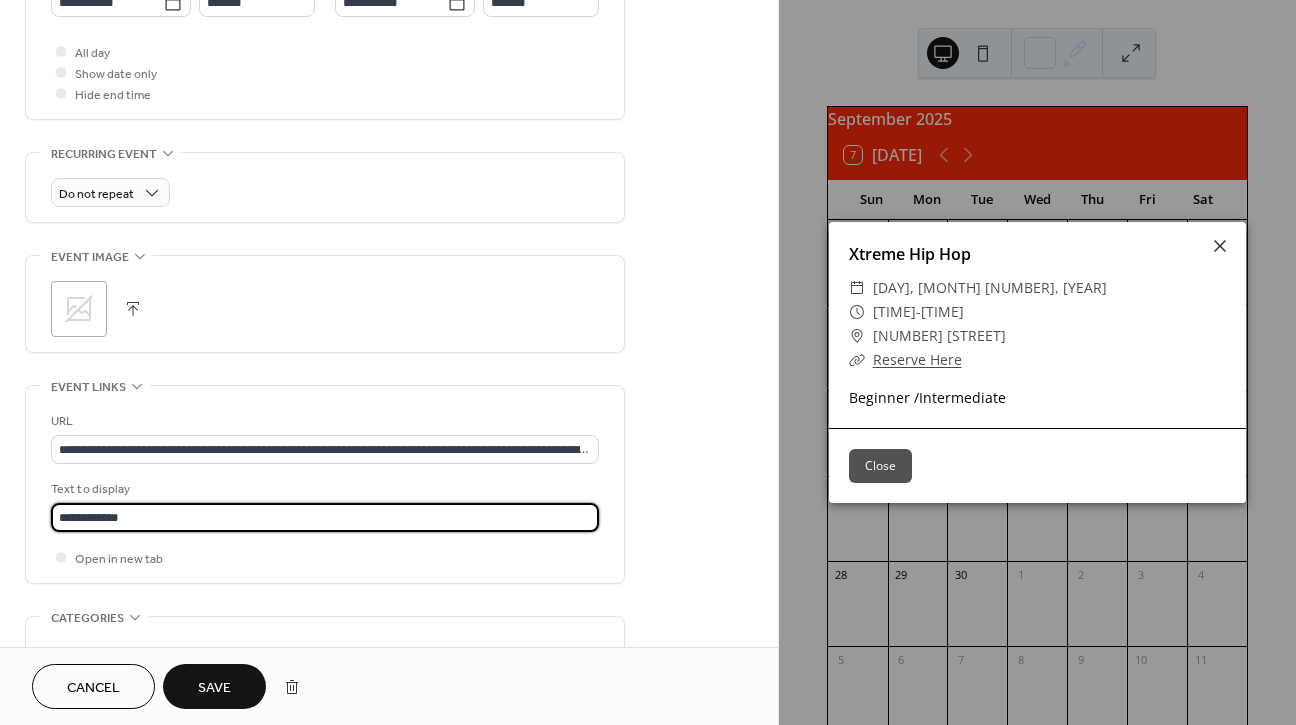 type on "**********" 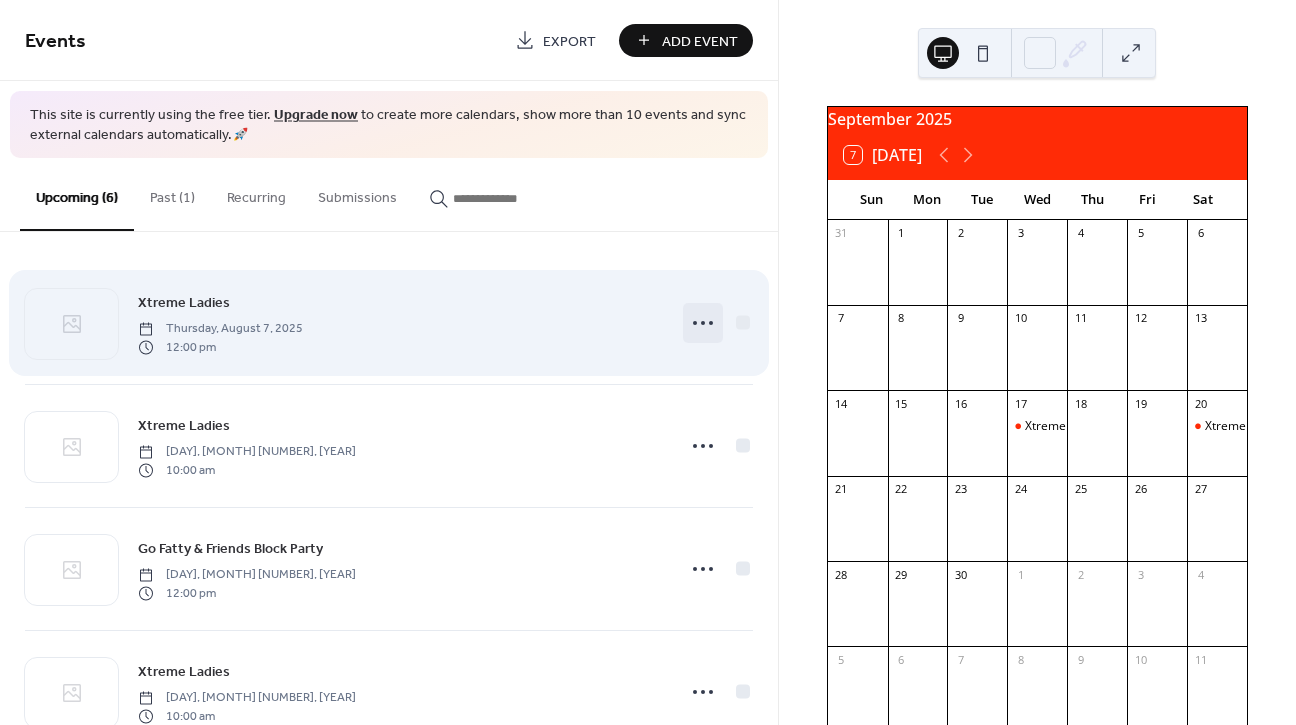 click 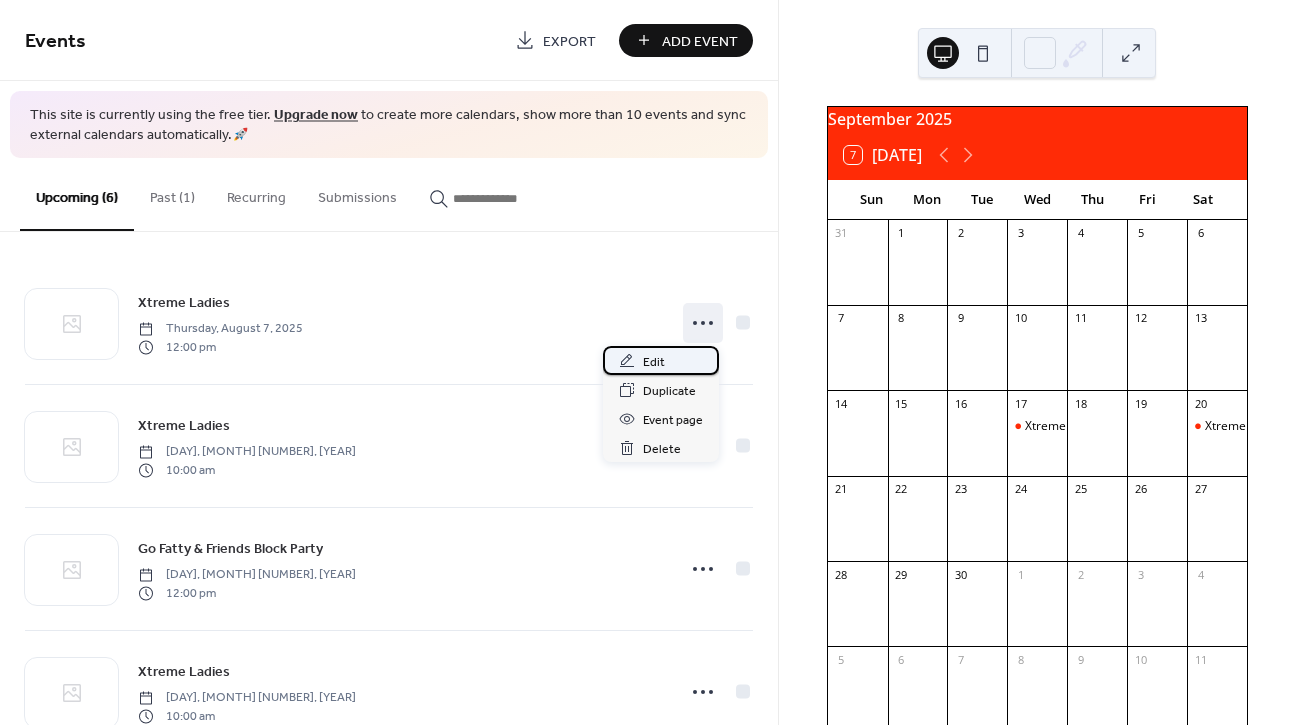 click on "Edit" at bounding box center [654, 362] 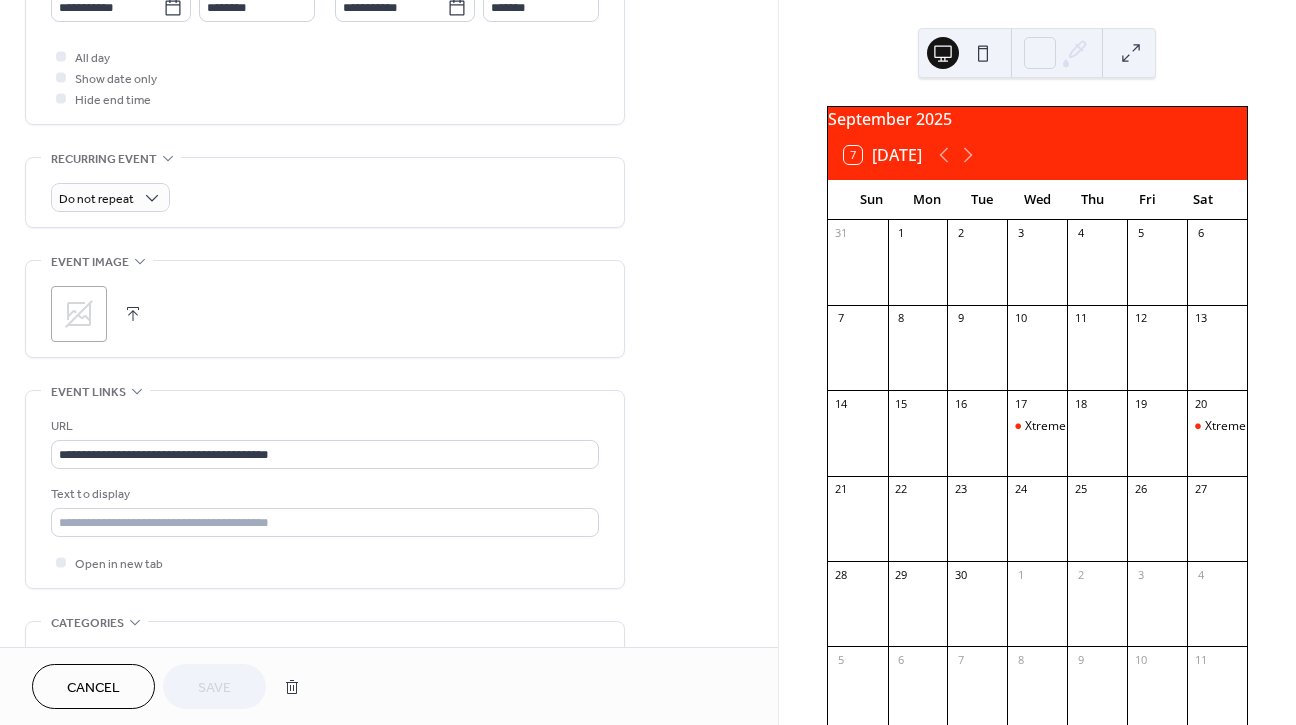 scroll, scrollTop: 760, scrollLeft: 0, axis: vertical 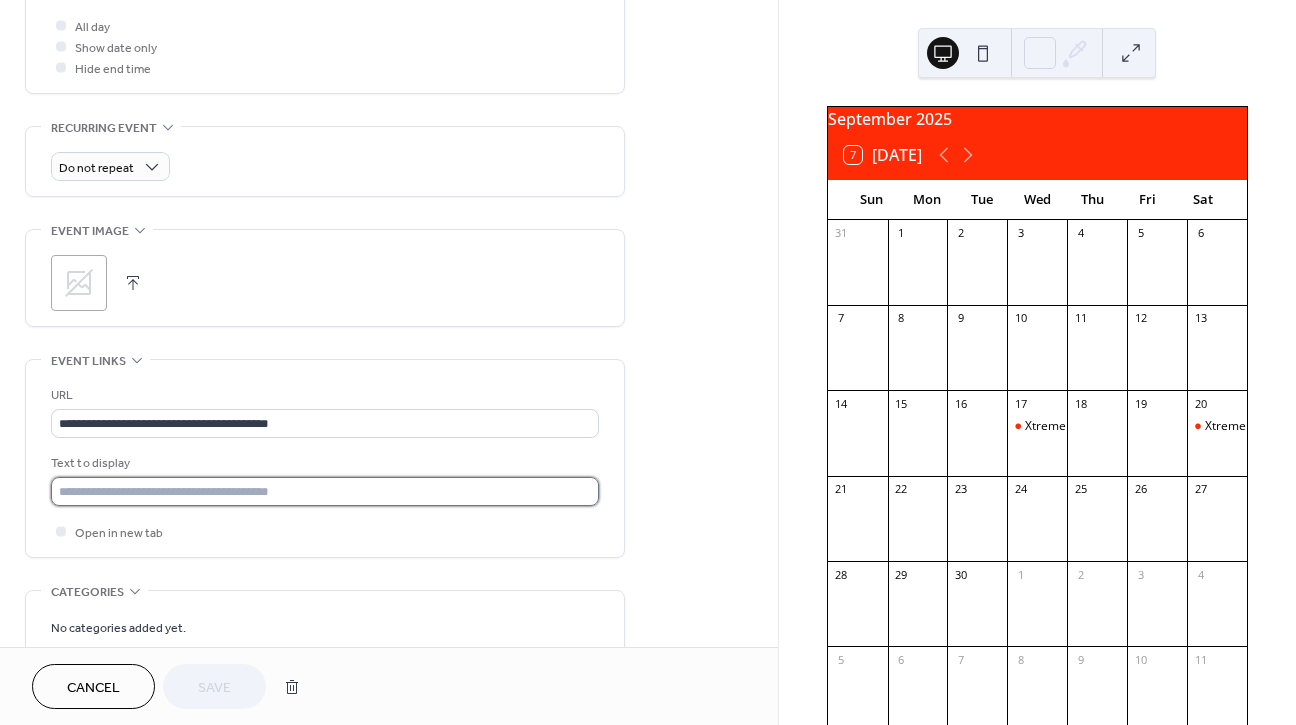 click at bounding box center [325, 491] 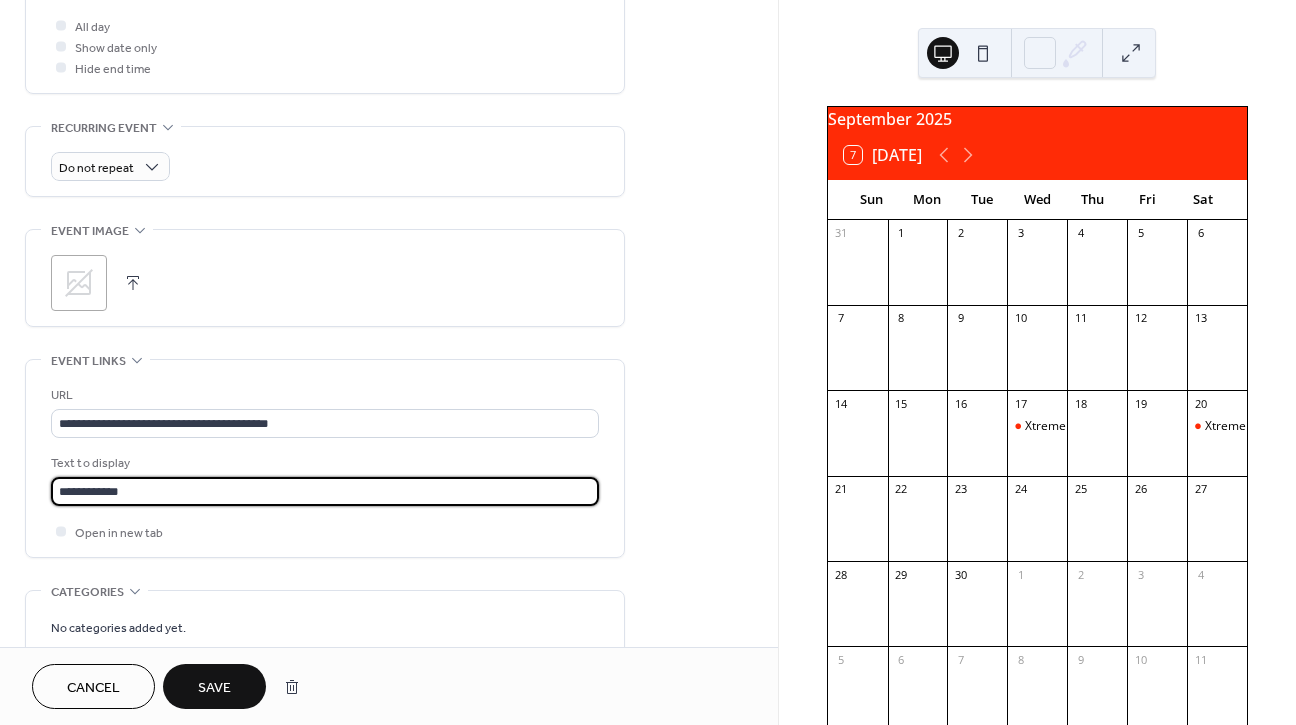 type on "**********" 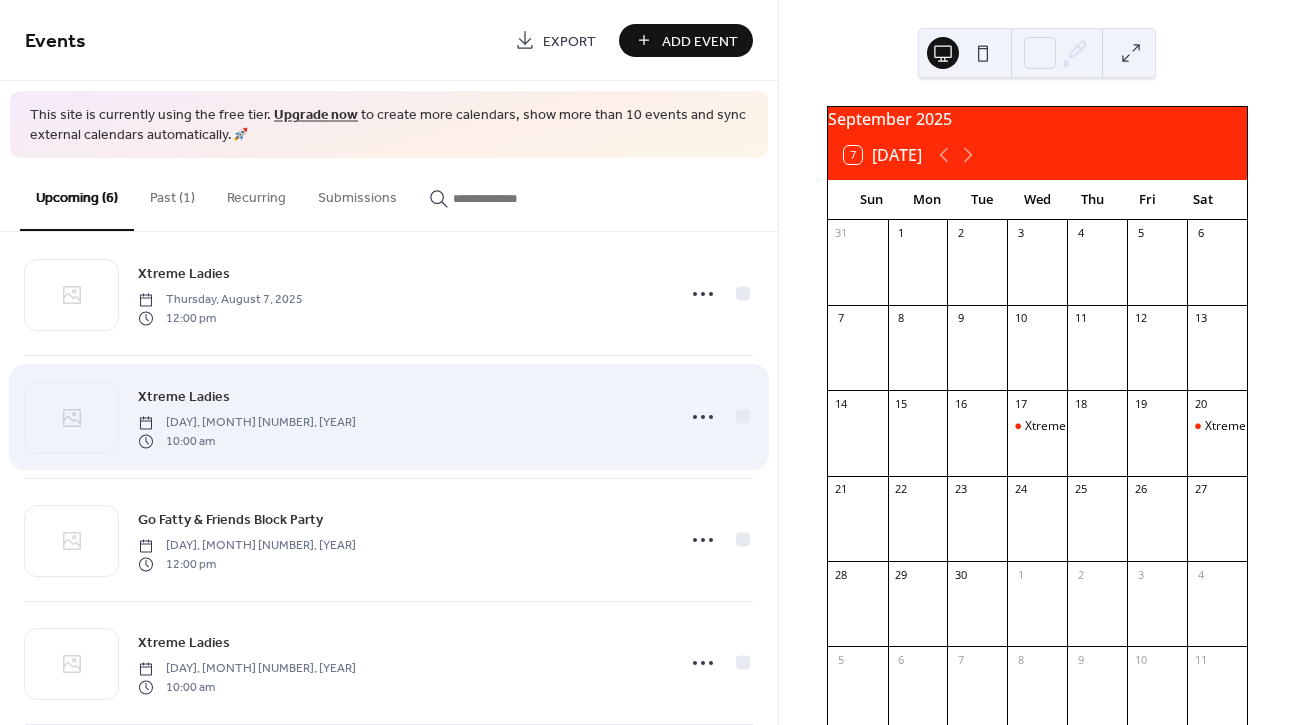 scroll, scrollTop: 32, scrollLeft: 0, axis: vertical 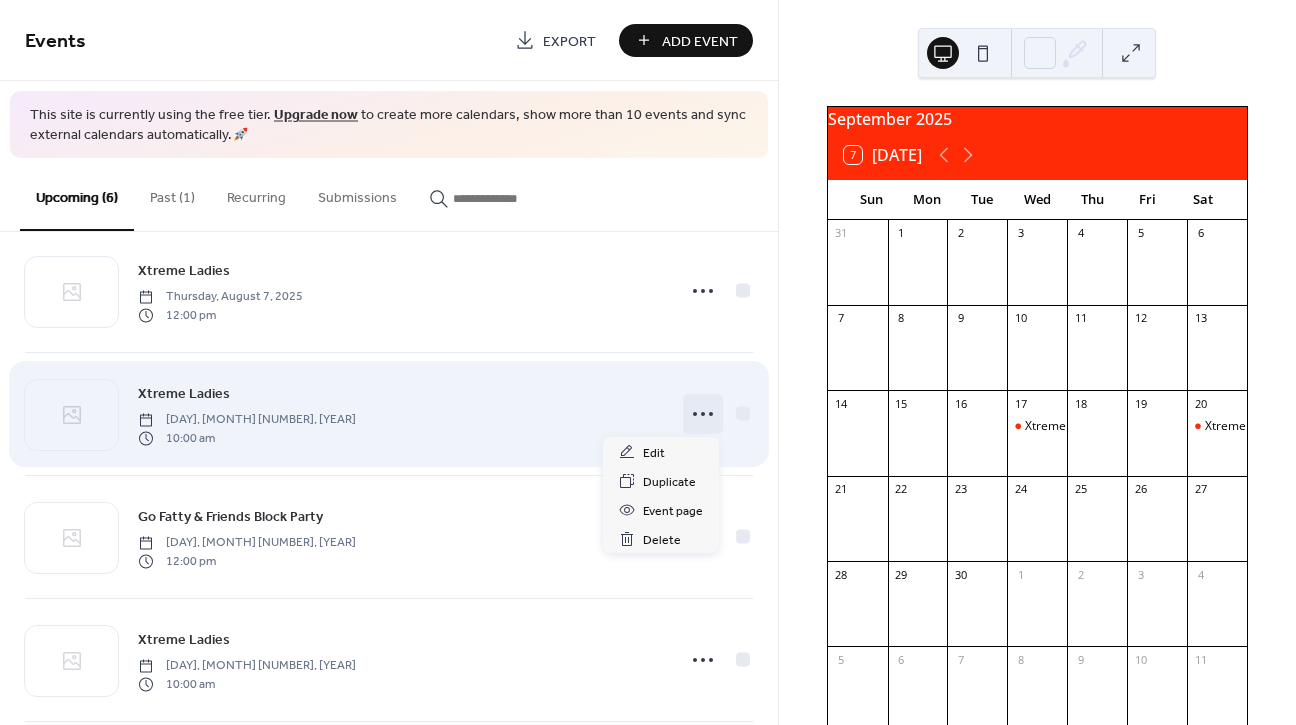 click 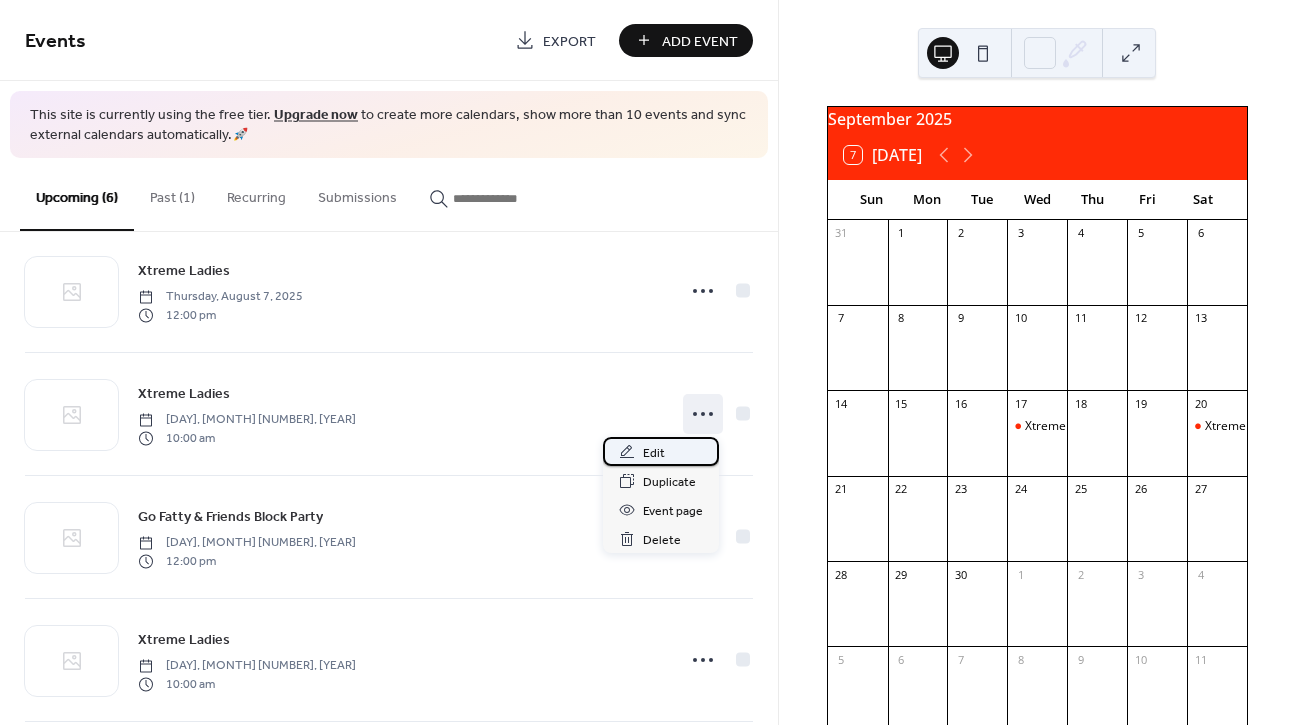 click on "Edit" at bounding box center (661, 451) 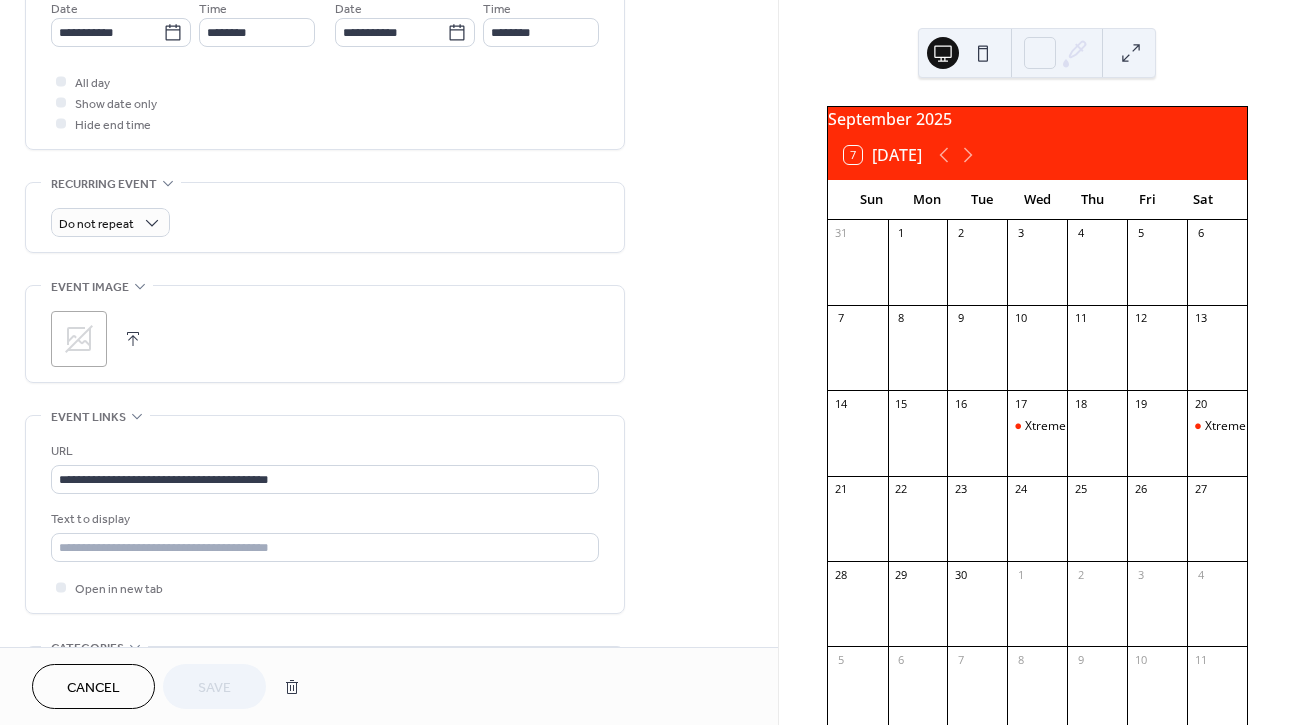 scroll, scrollTop: 707, scrollLeft: 0, axis: vertical 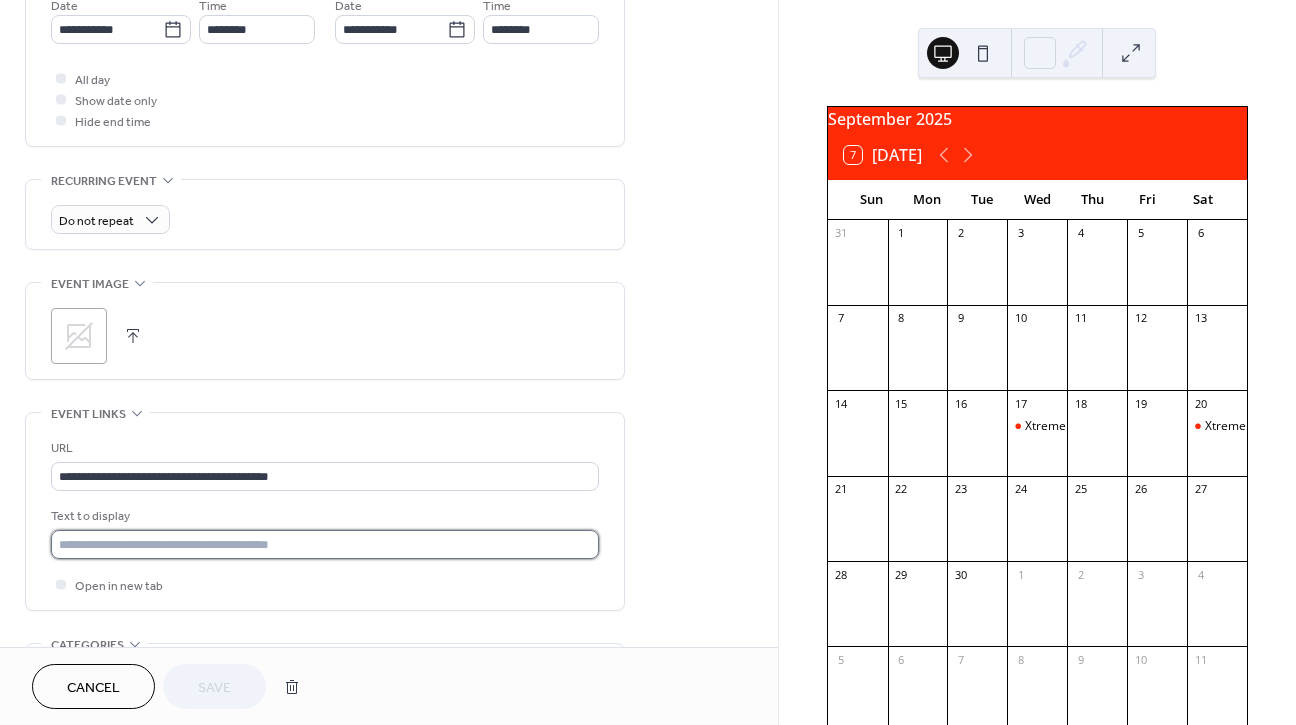 click at bounding box center [325, 544] 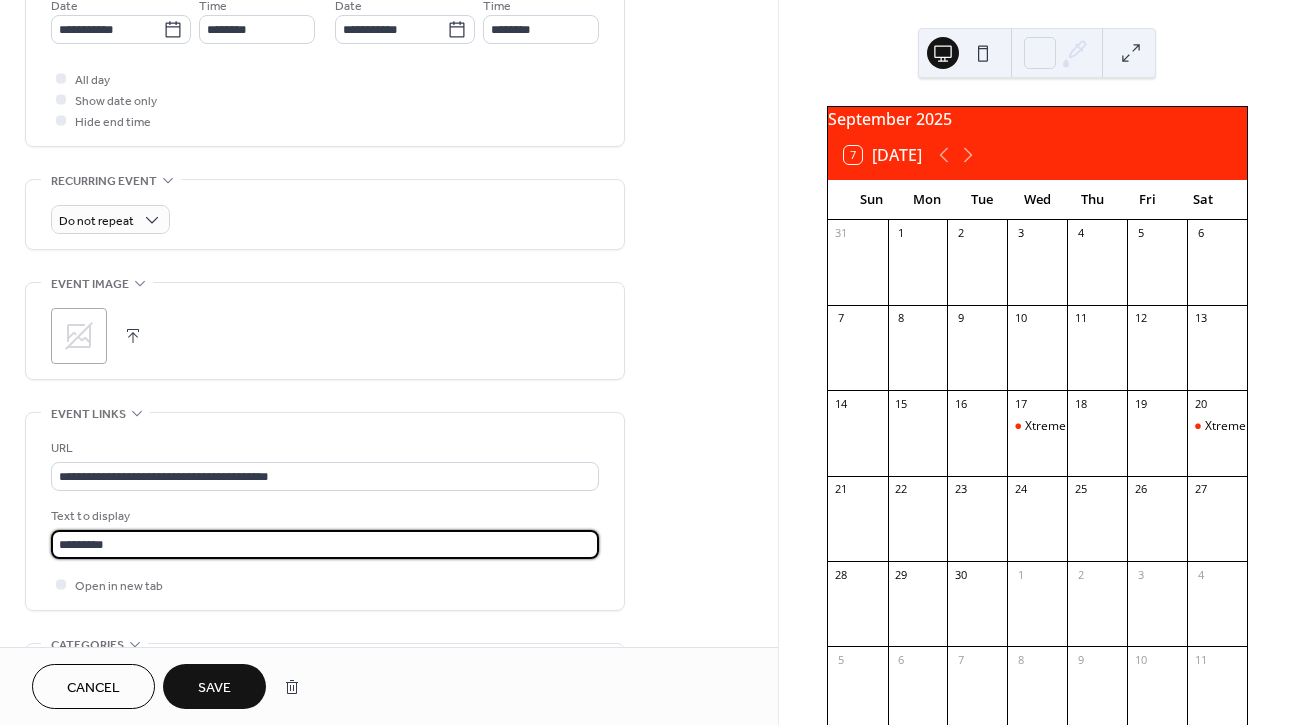 type on "*********" 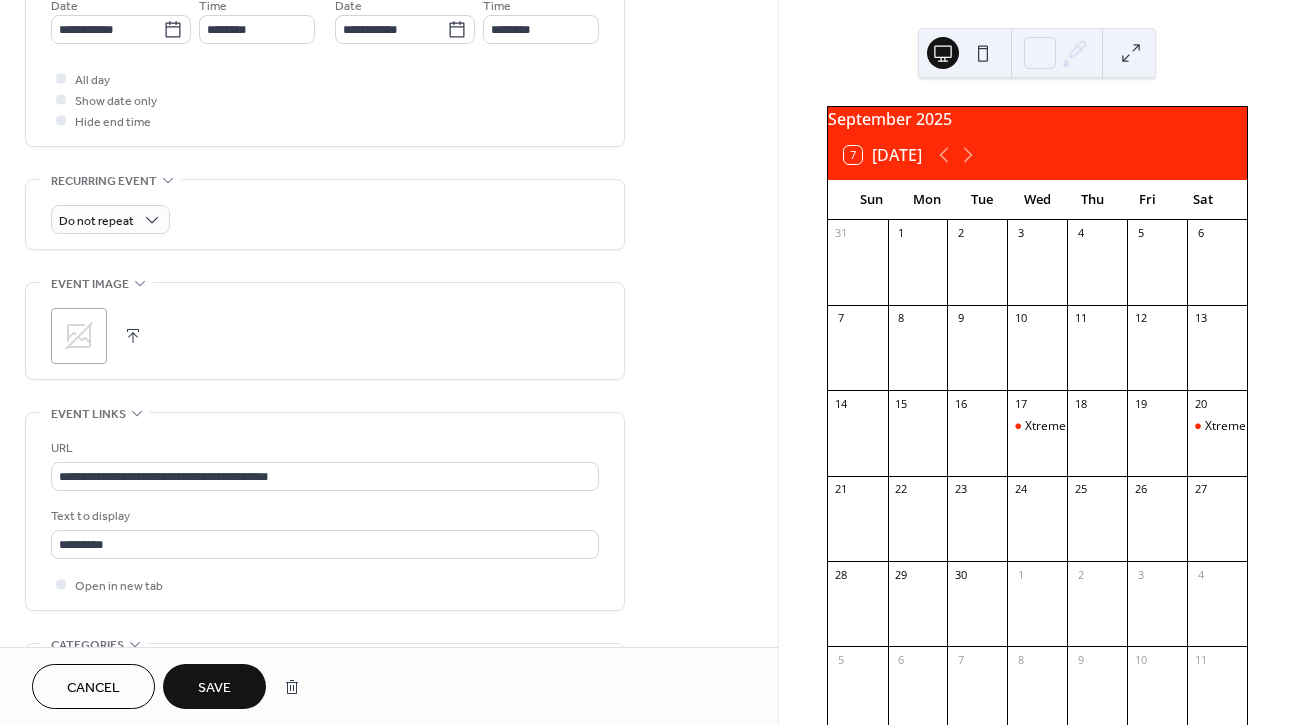 click on "Save" at bounding box center (214, 688) 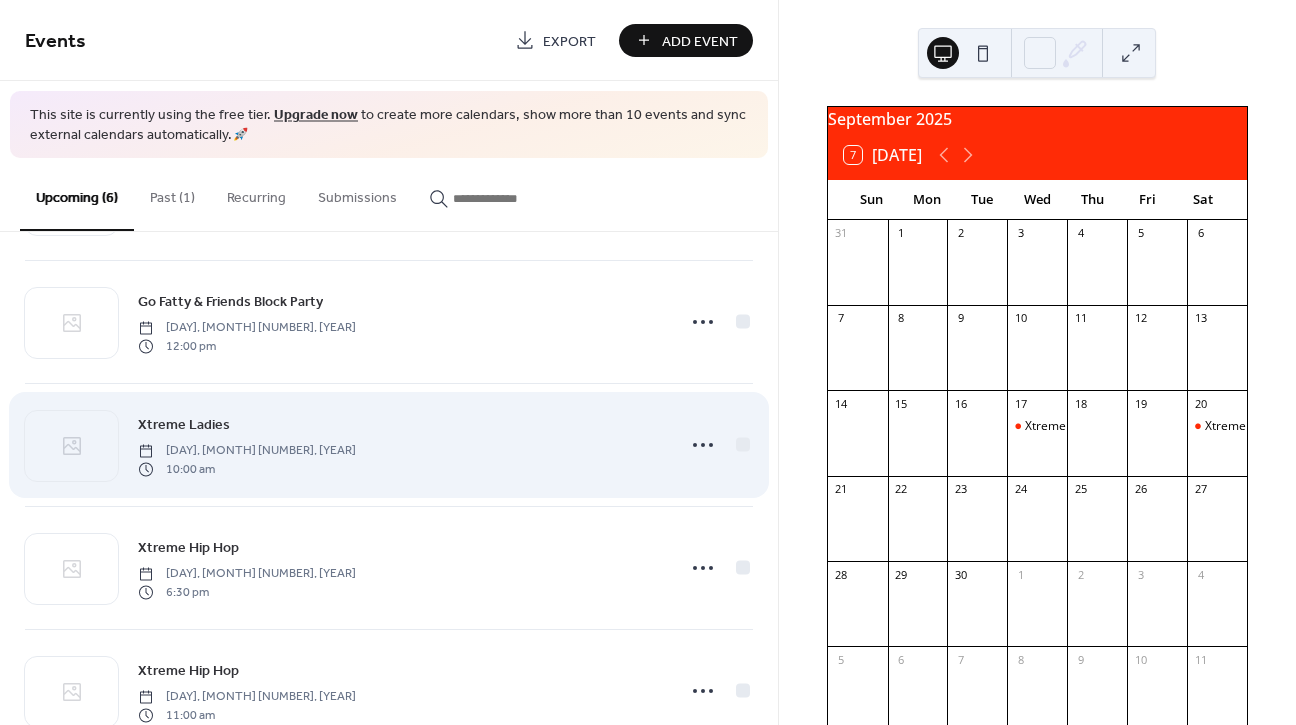 scroll, scrollTop: 264, scrollLeft: 0, axis: vertical 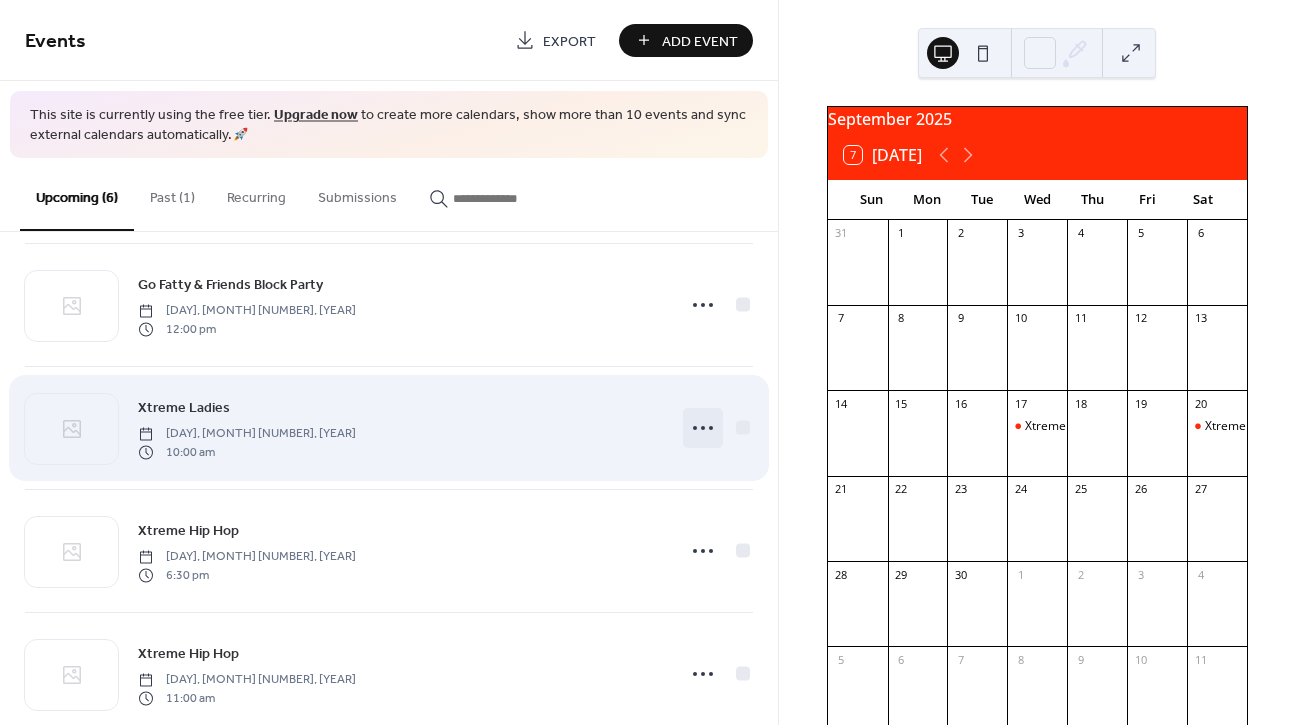click 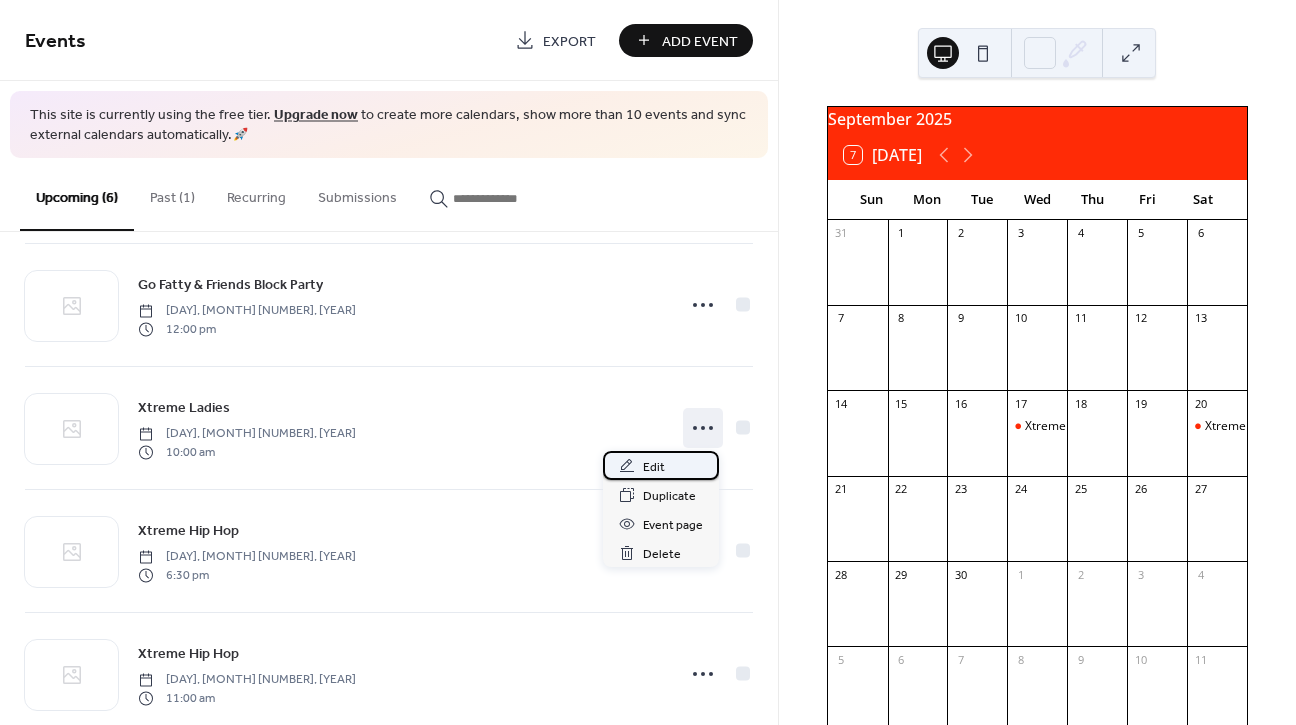 click on "Edit" at bounding box center [661, 465] 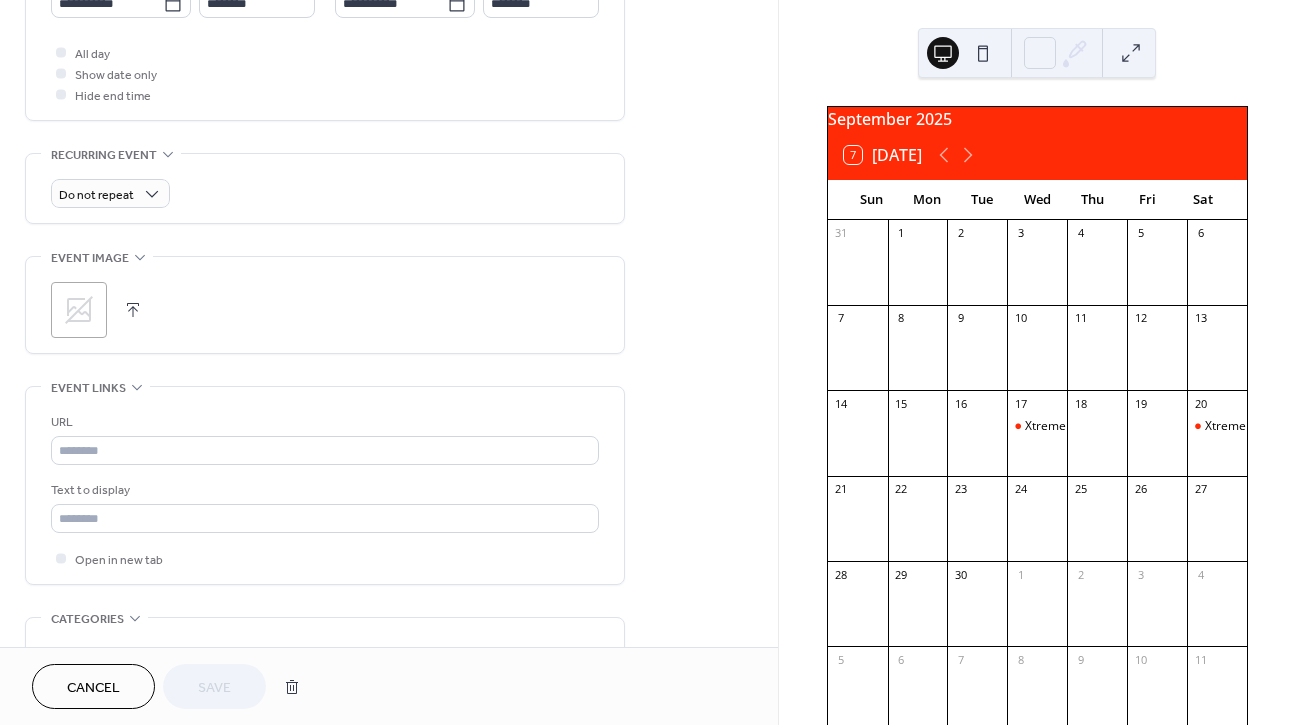 scroll, scrollTop: 740, scrollLeft: 0, axis: vertical 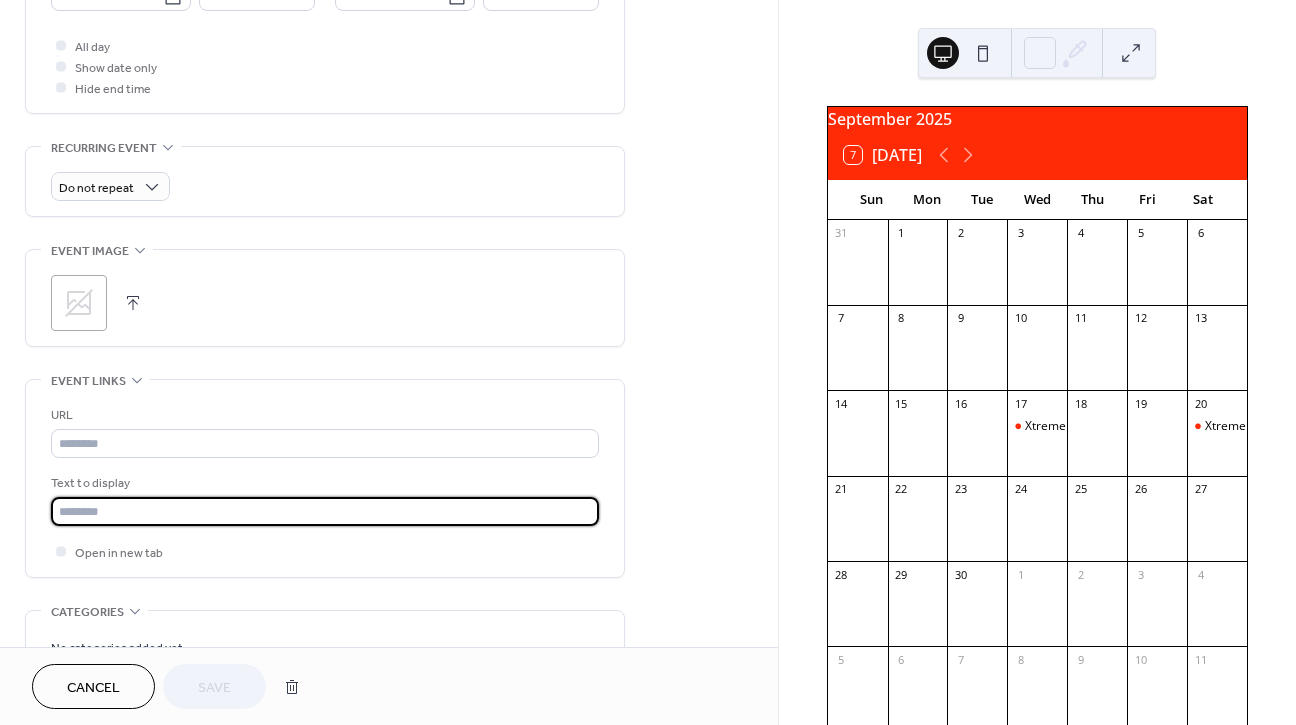 click at bounding box center (325, 511) 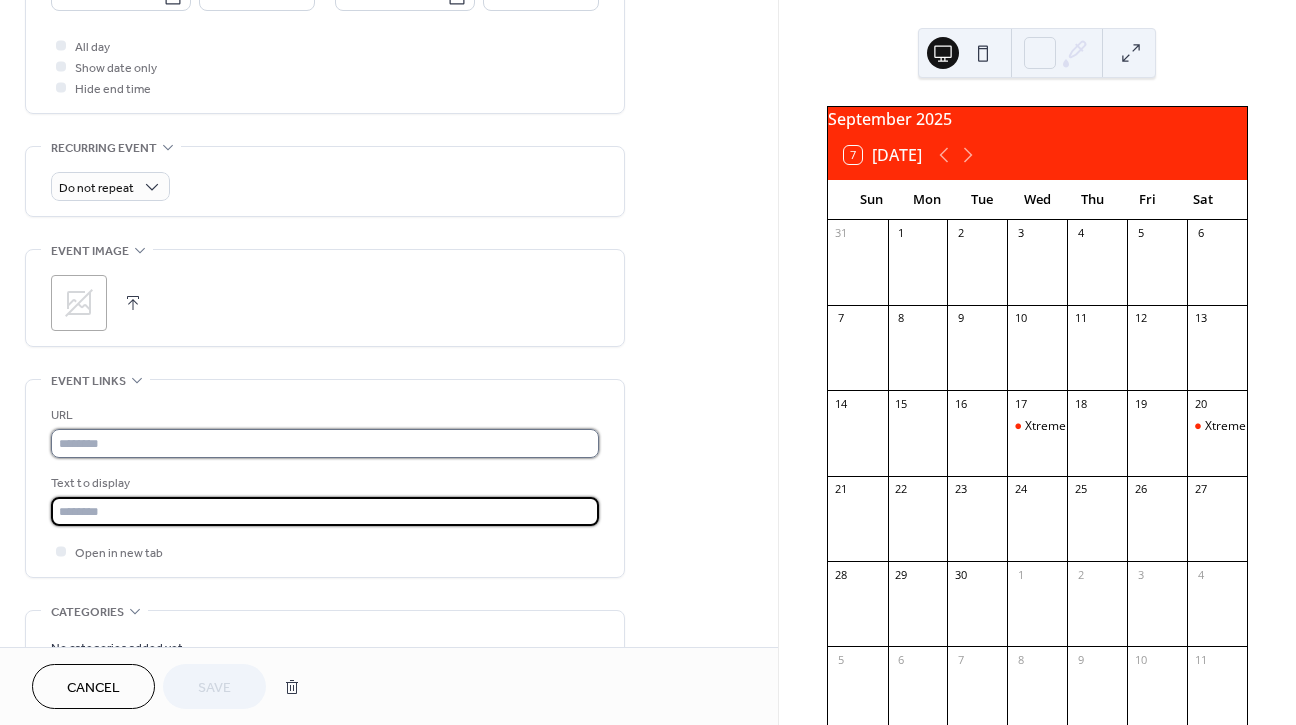 click at bounding box center (325, 443) 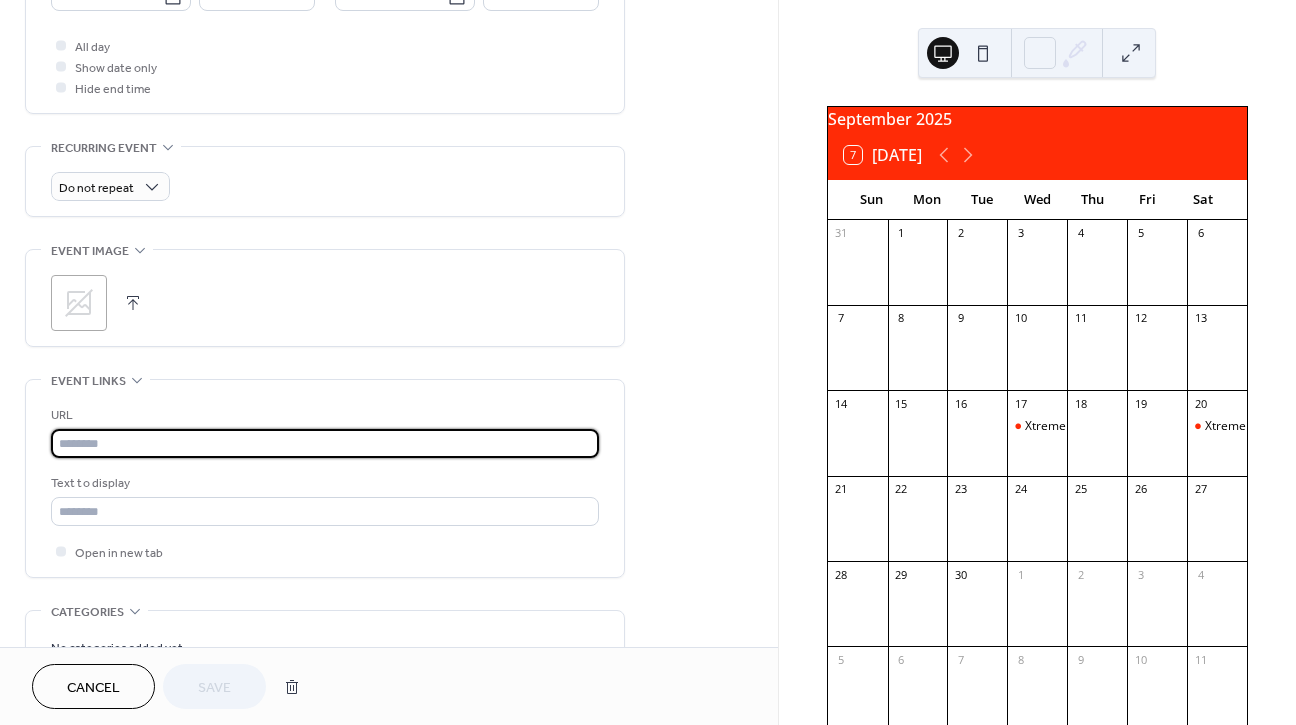 paste on "**********" 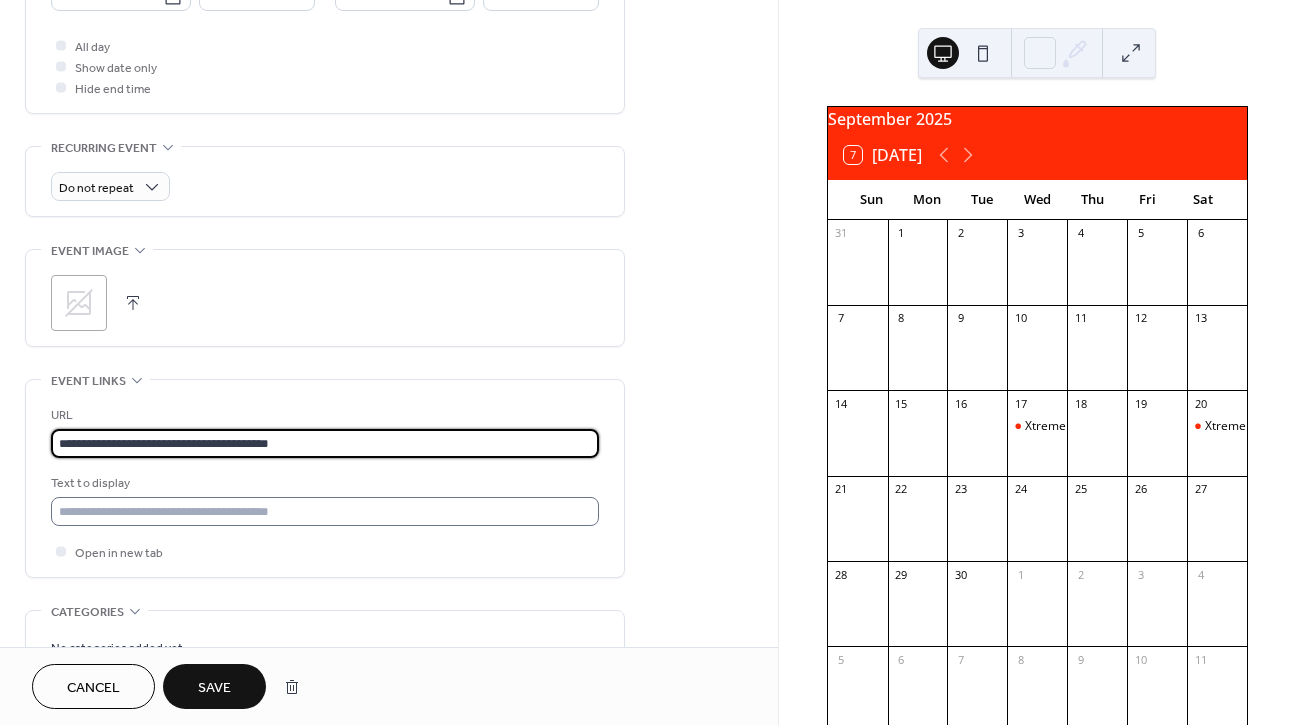 type on "**********" 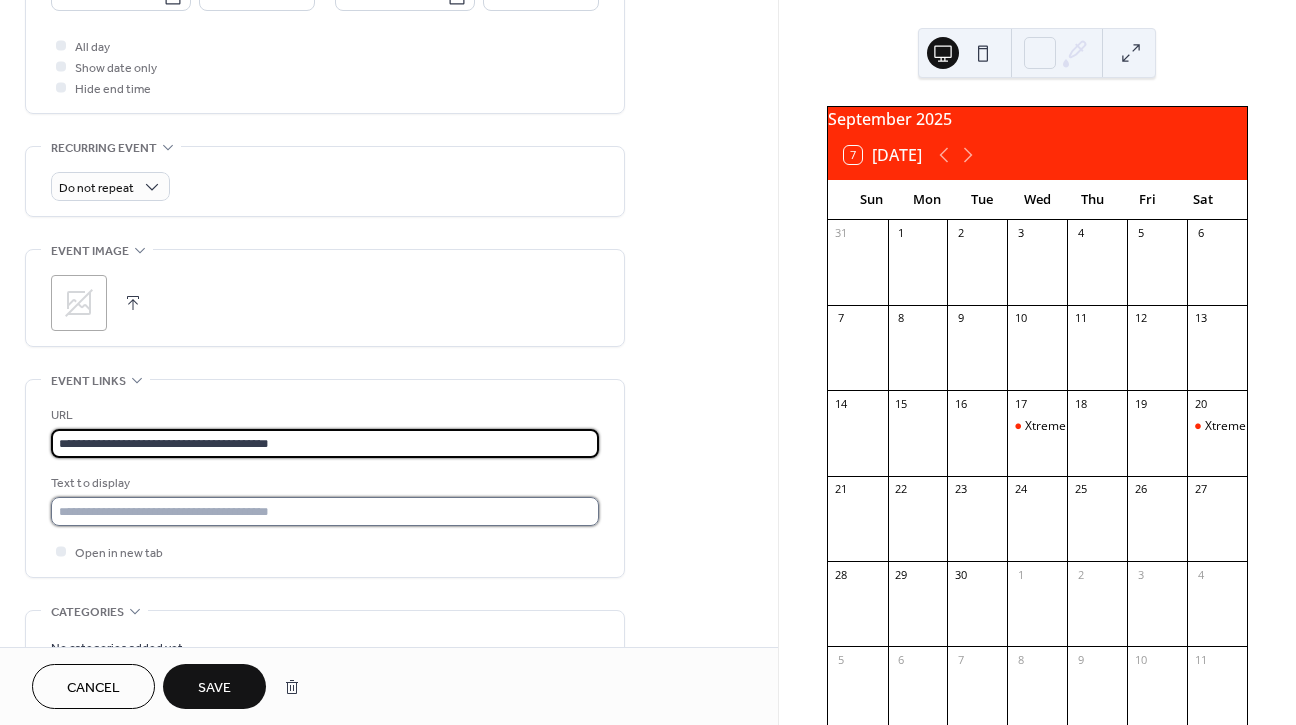 click at bounding box center [325, 511] 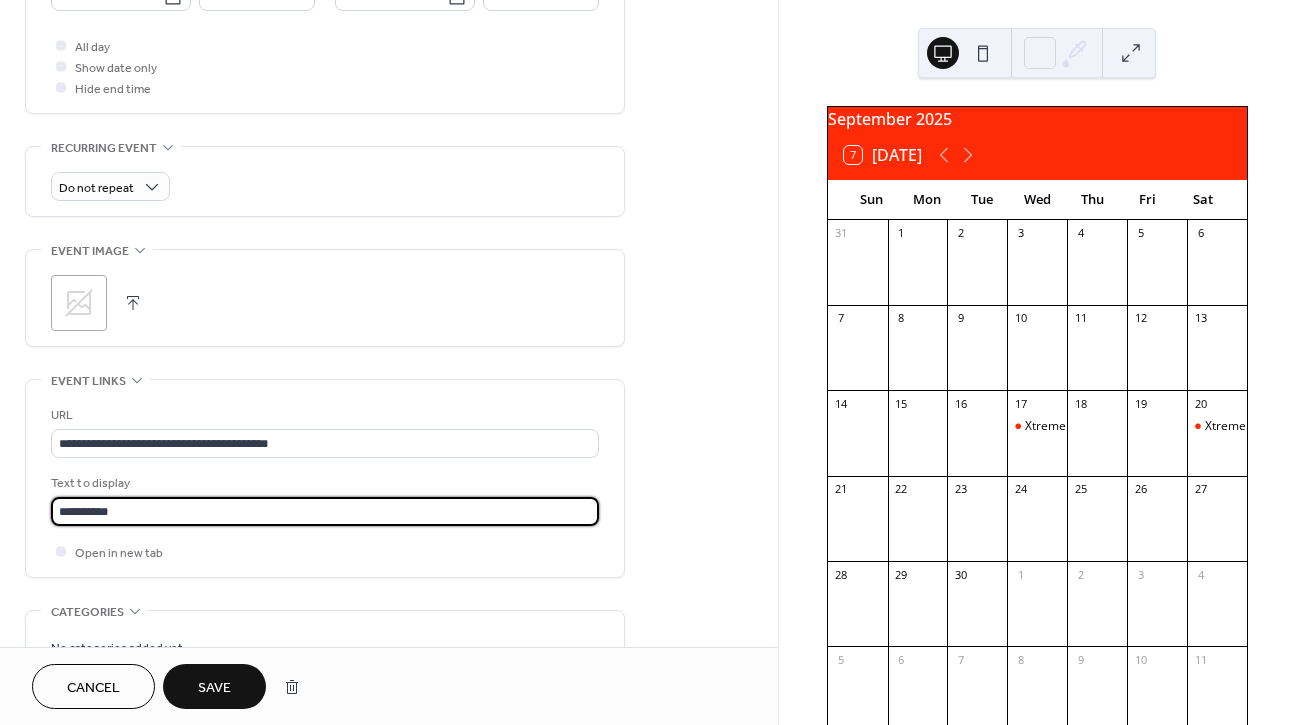 type on "**********" 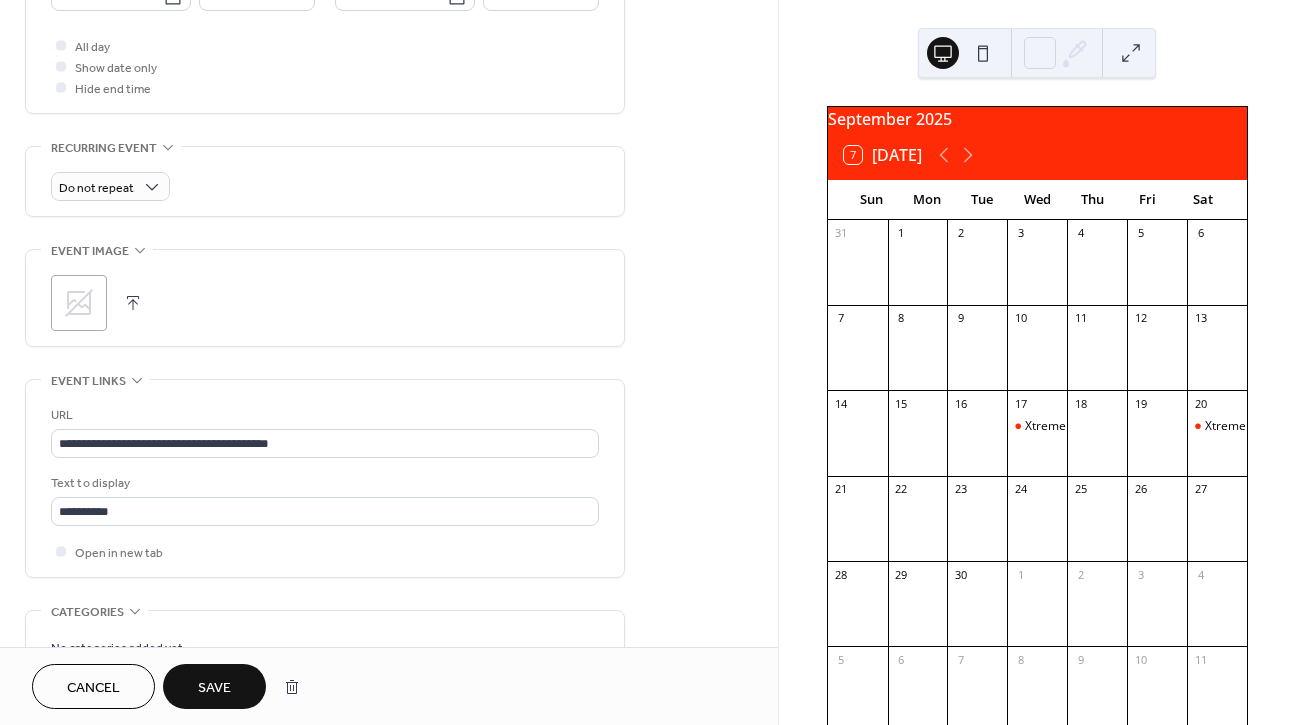 click on "Save" at bounding box center (214, 688) 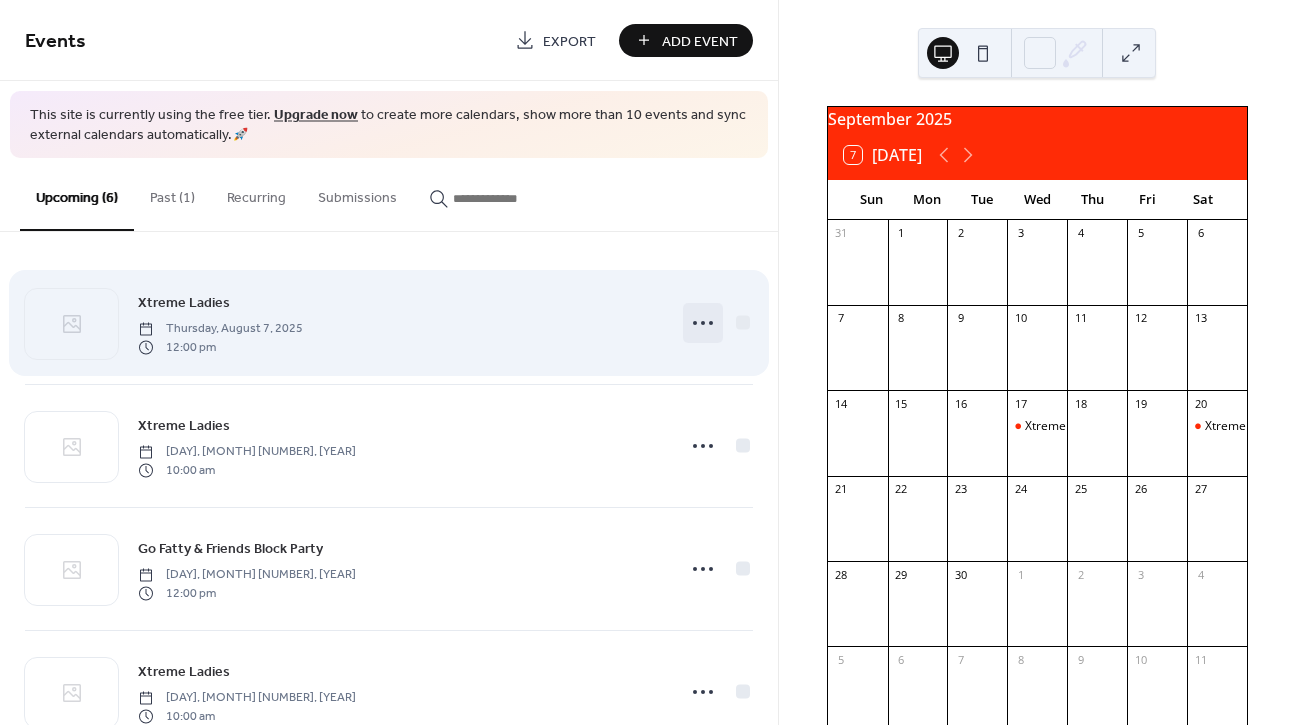 click 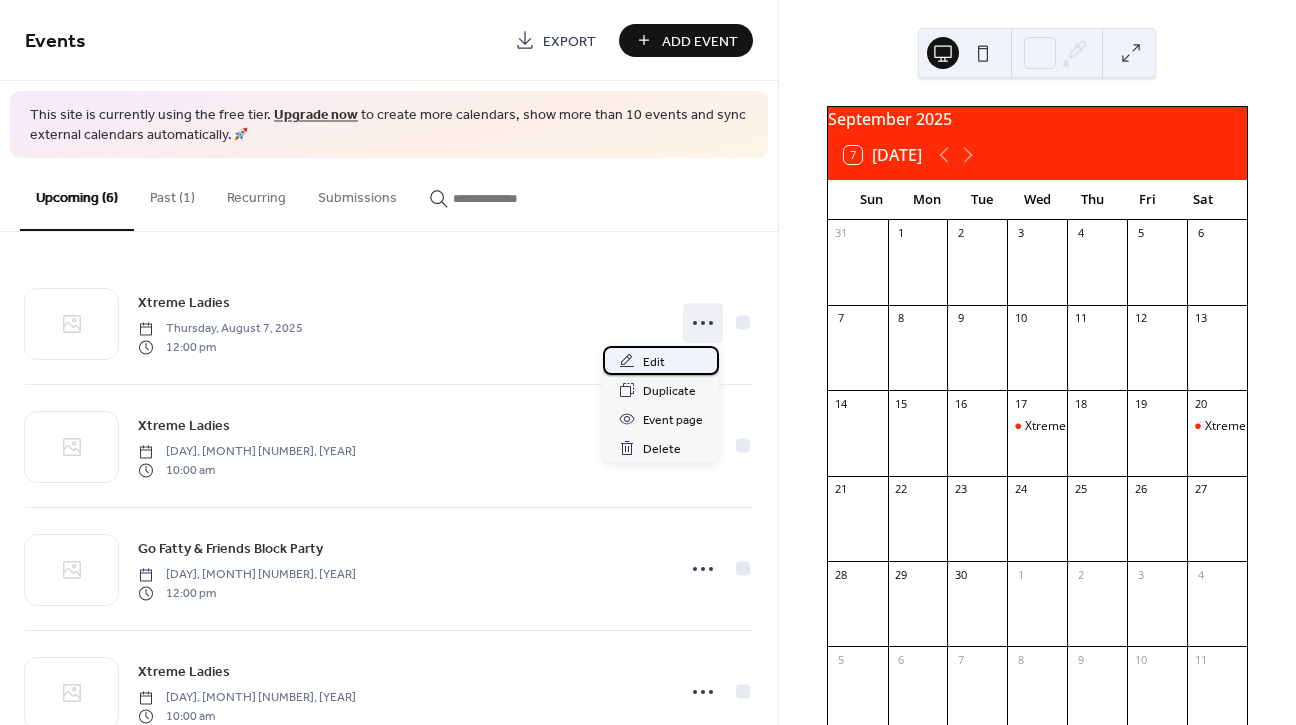 click on "Edit" at bounding box center [661, 360] 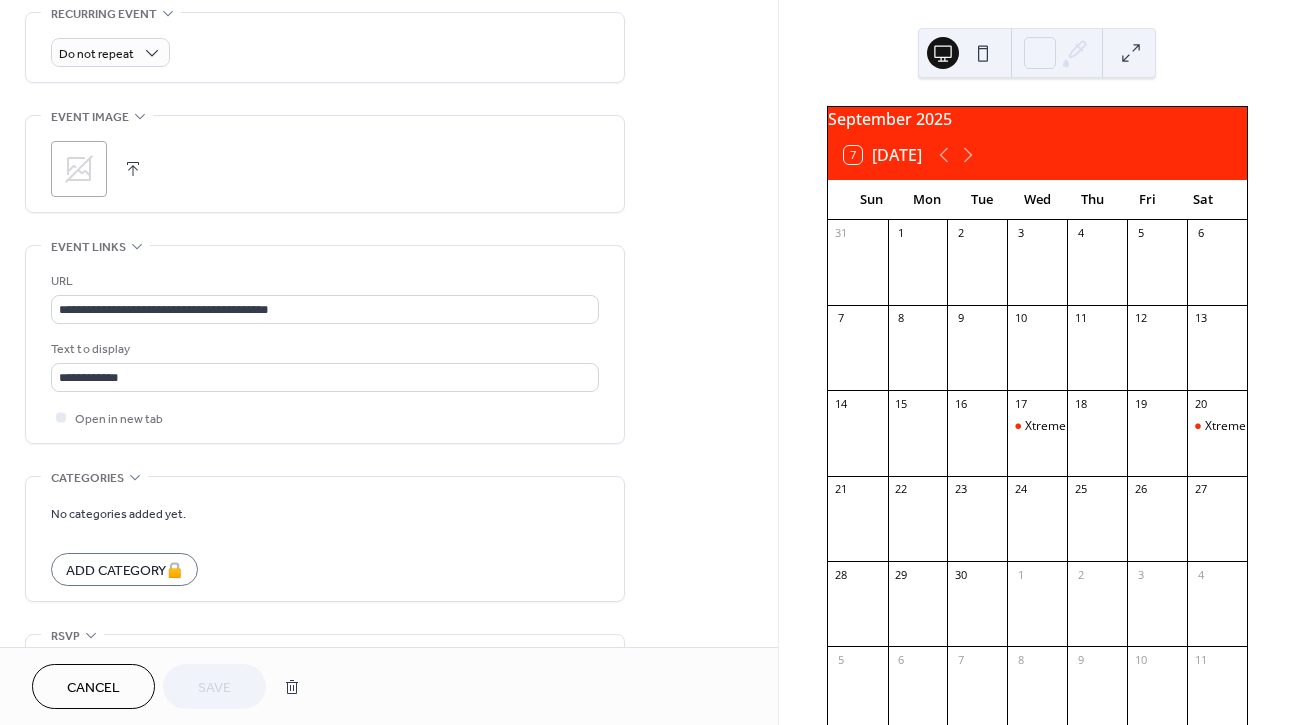 scroll, scrollTop: 912, scrollLeft: 0, axis: vertical 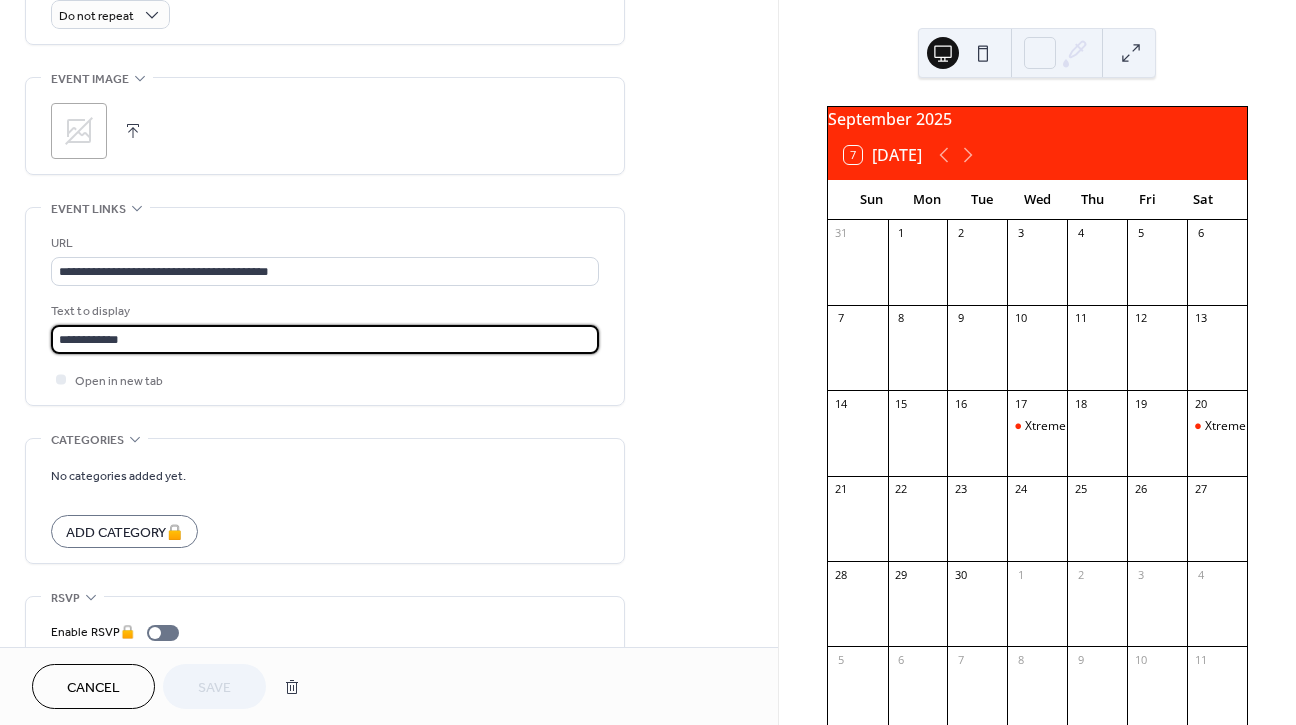 click on "**********" at bounding box center [325, 339] 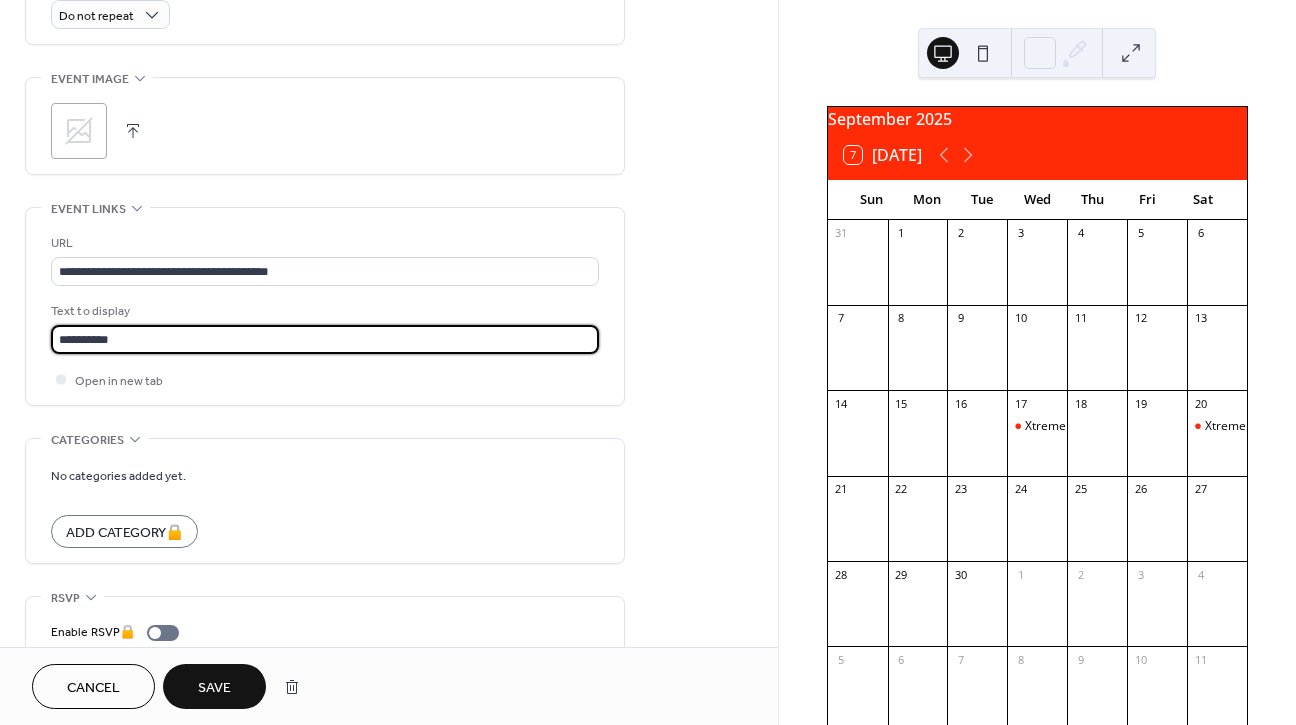 type on "**********" 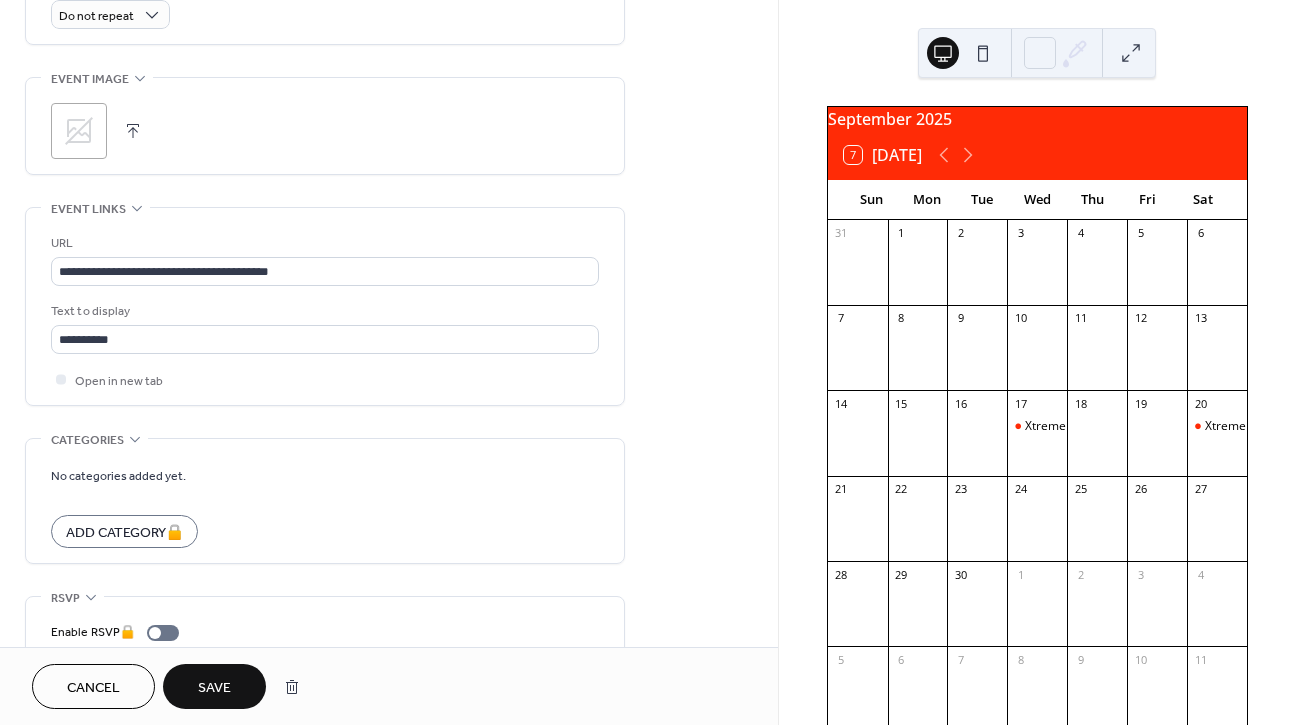click on "Save" at bounding box center [214, 686] 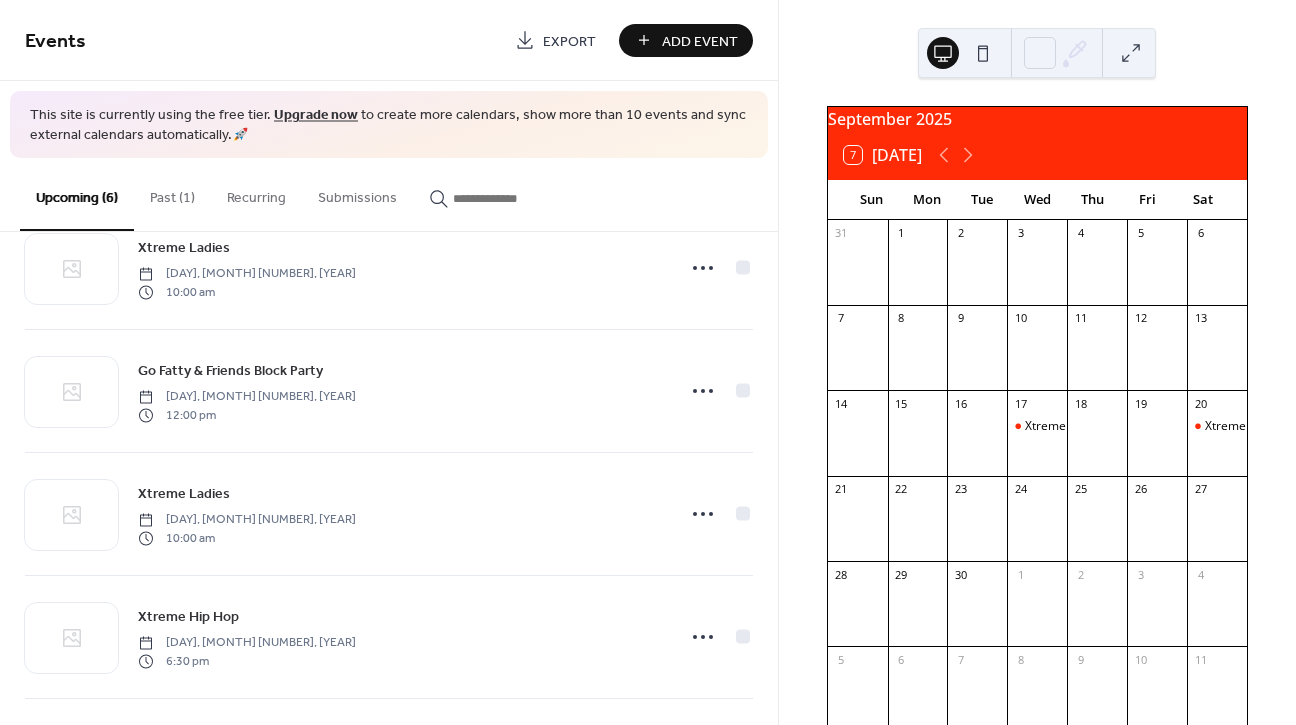 scroll, scrollTop: 188, scrollLeft: 0, axis: vertical 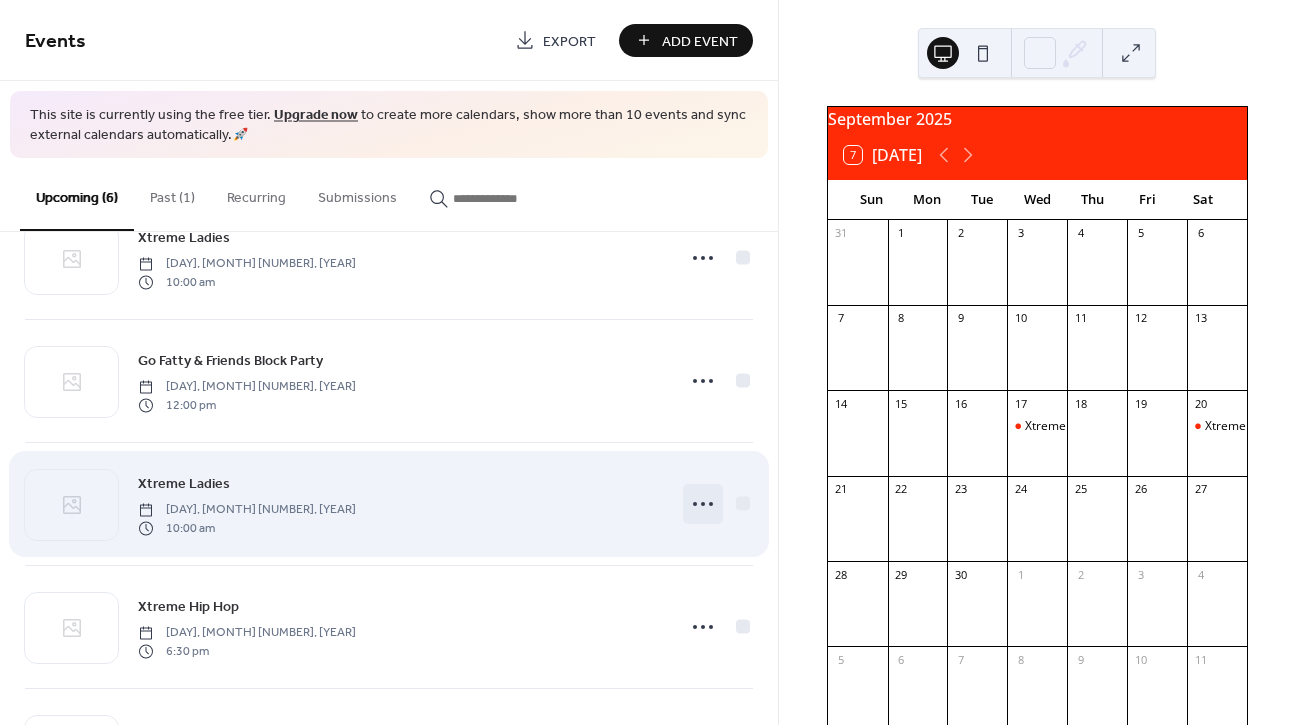 click 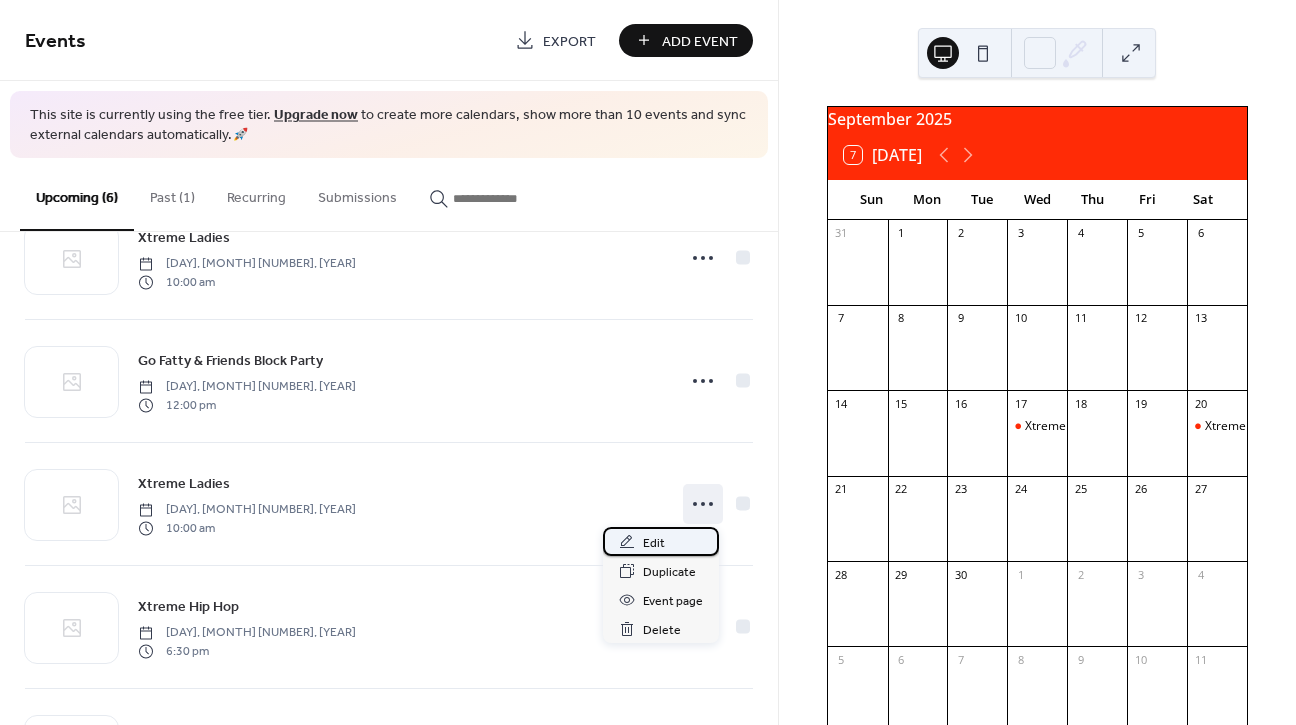 click on "Edit" at bounding box center (661, 541) 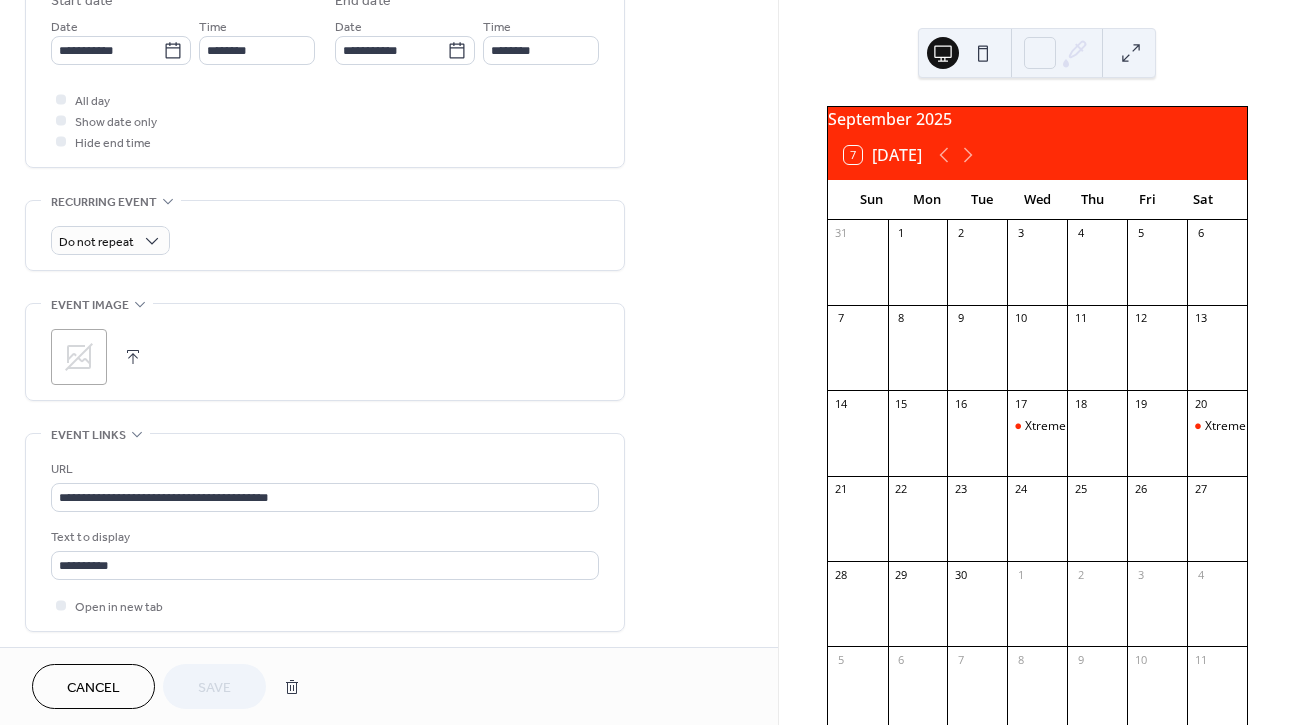 scroll, scrollTop: 698, scrollLeft: 0, axis: vertical 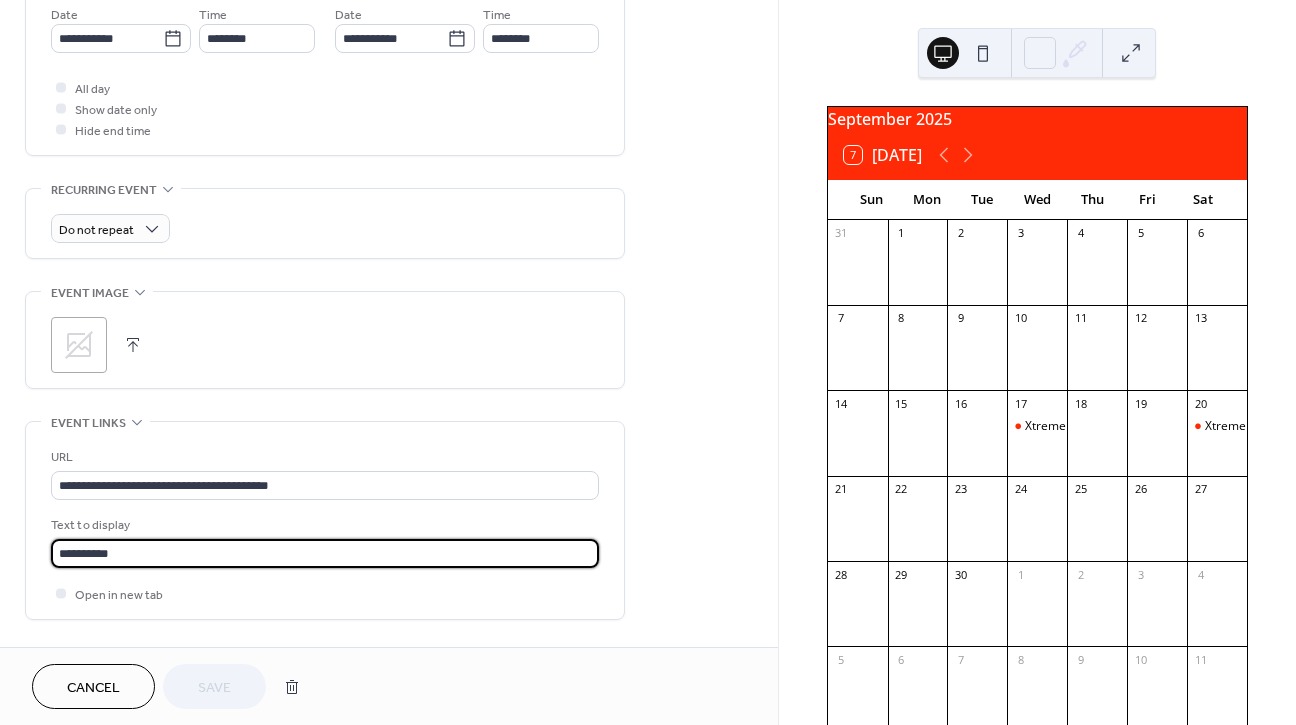 click on "**********" at bounding box center (325, 553) 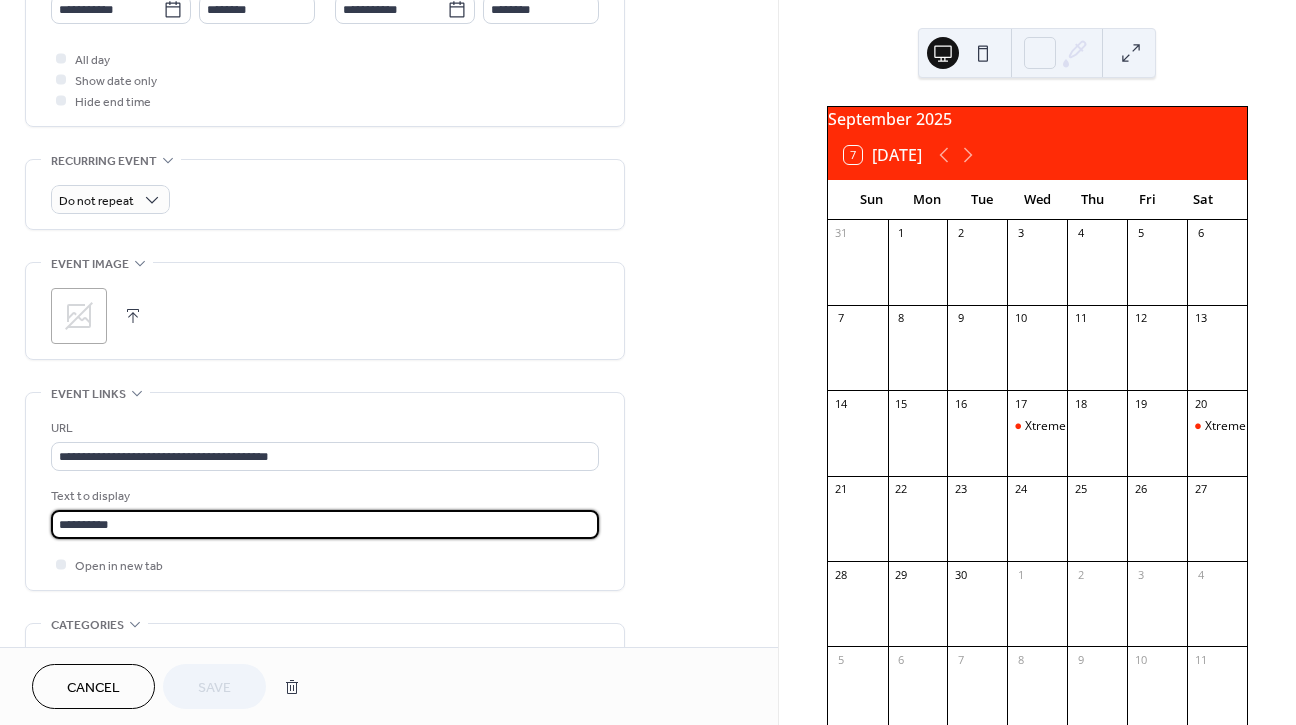 scroll, scrollTop: 729, scrollLeft: 0, axis: vertical 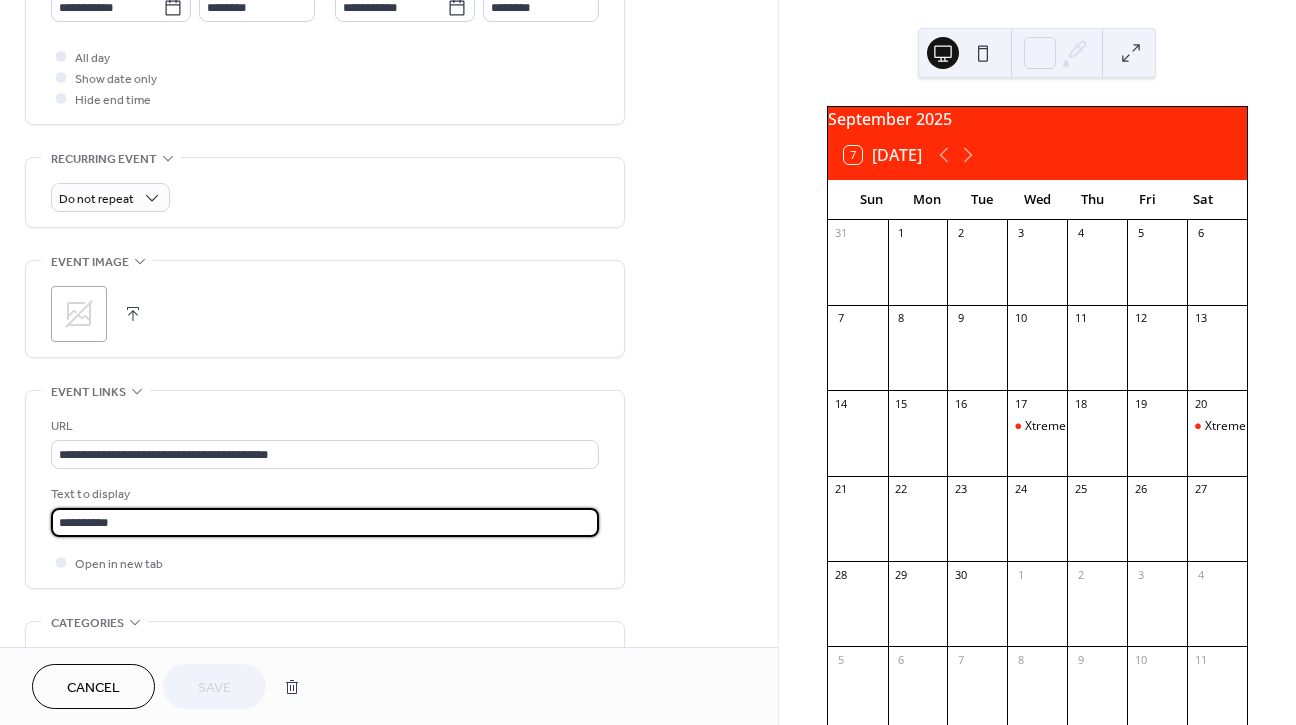 click on "Cancel" at bounding box center (93, 686) 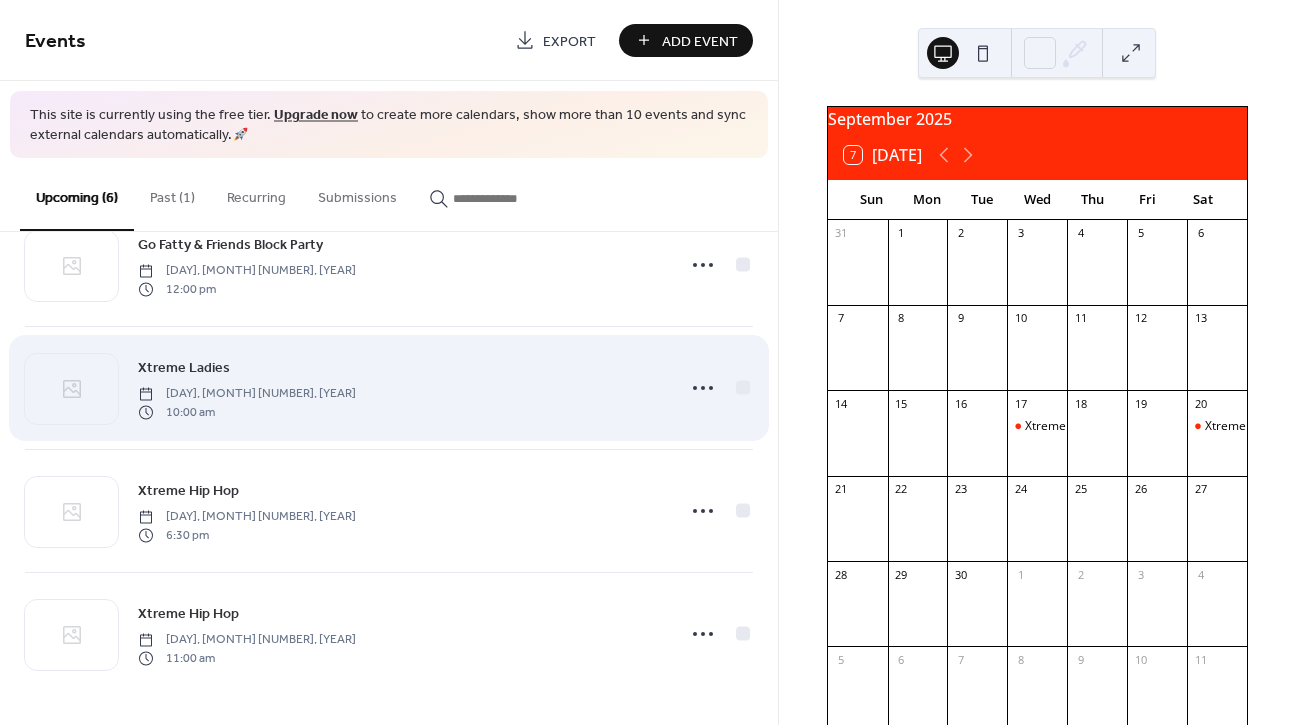 scroll, scrollTop: 303, scrollLeft: 0, axis: vertical 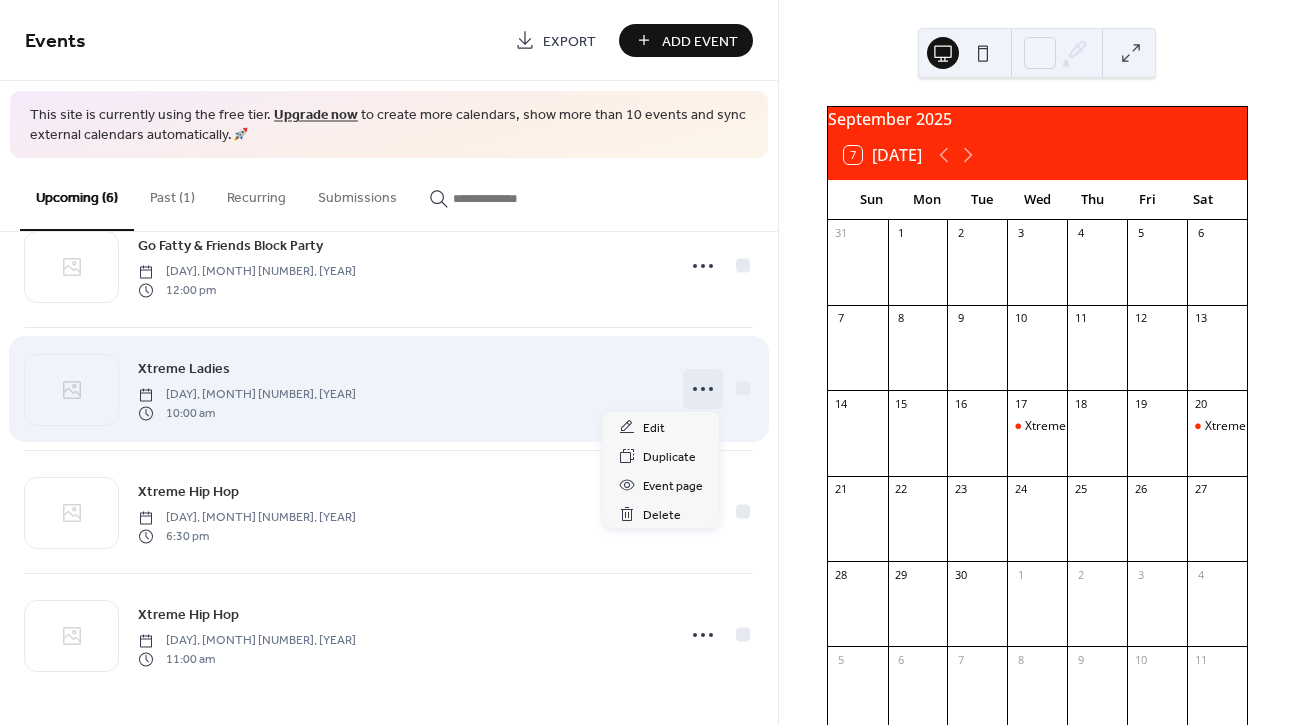 click 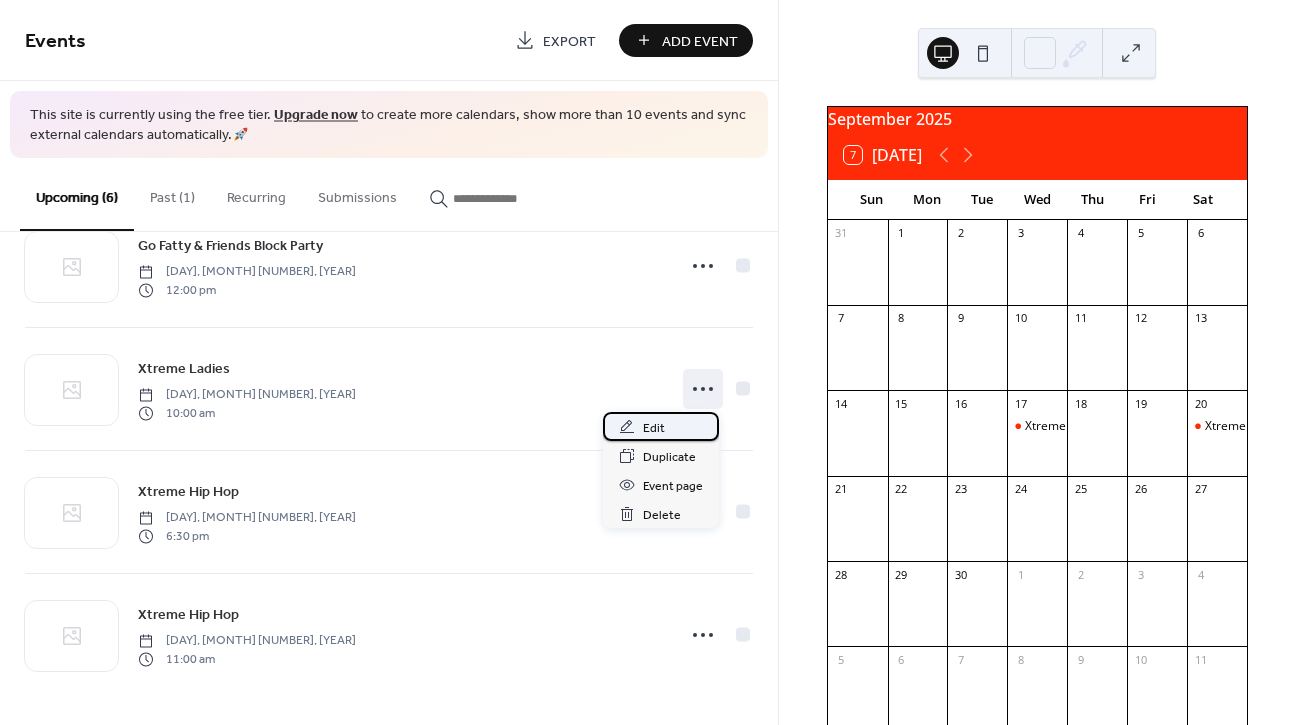 click on "Edit" at bounding box center (654, 428) 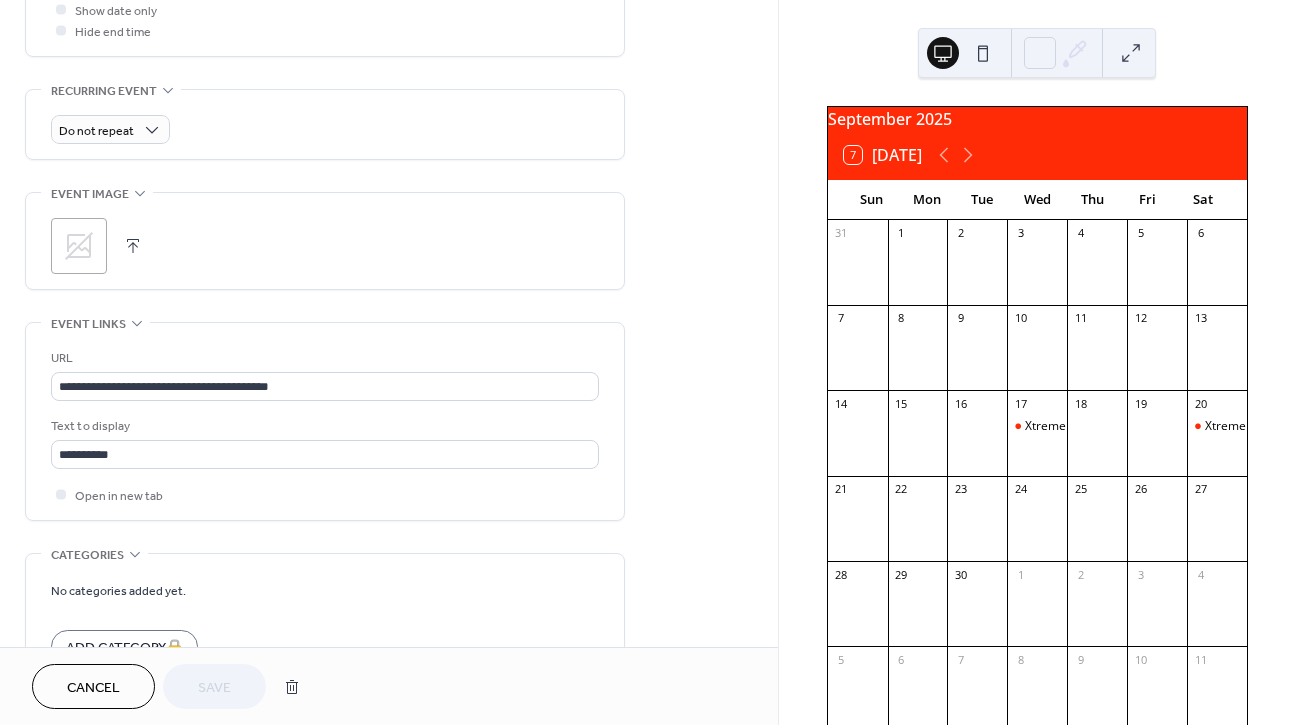 scroll, scrollTop: 801, scrollLeft: 0, axis: vertical 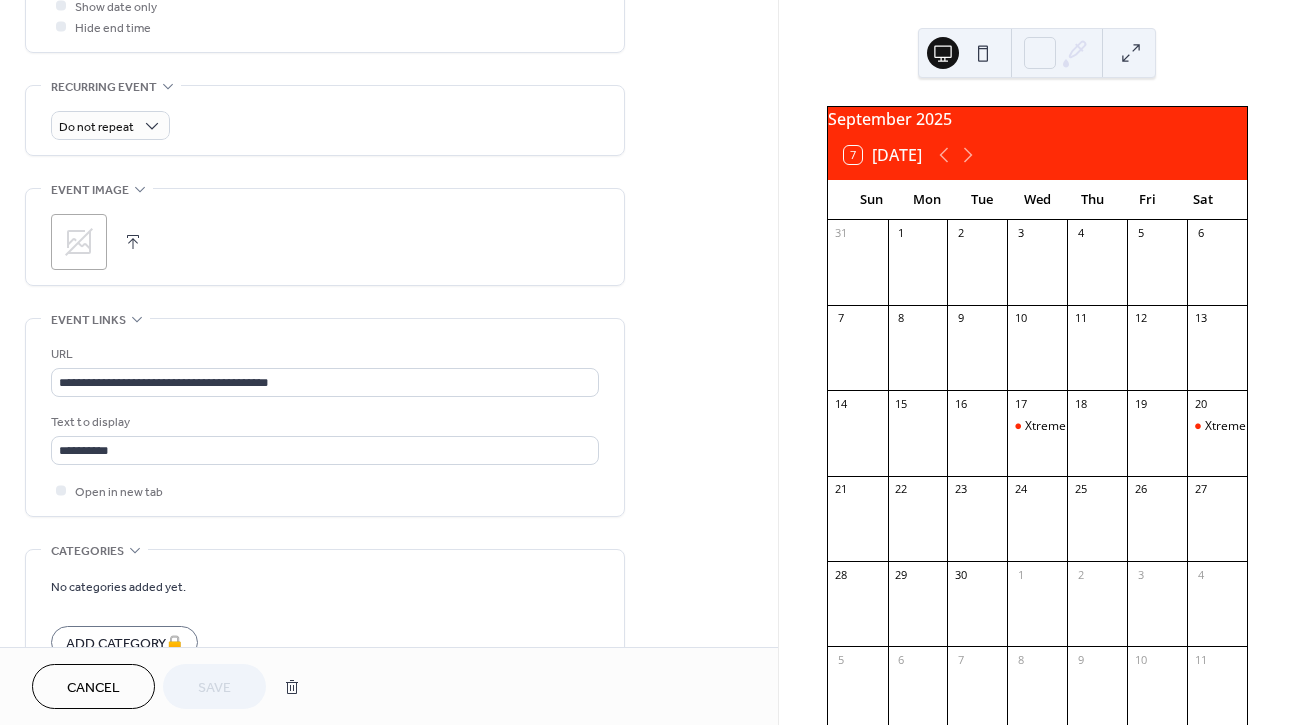 click on "Cancel" at bounding box center (93, 688) 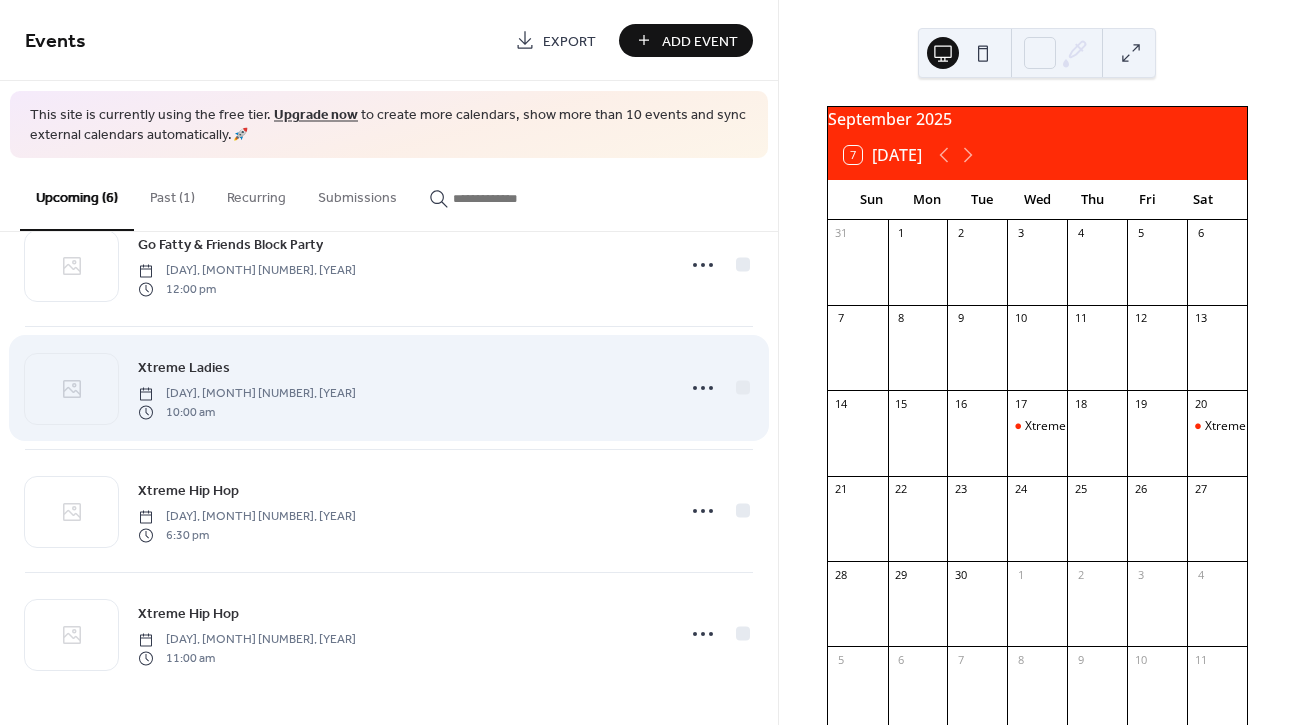 scroll, scrollTop: 303, scrollLeft: 0, axis: vertical 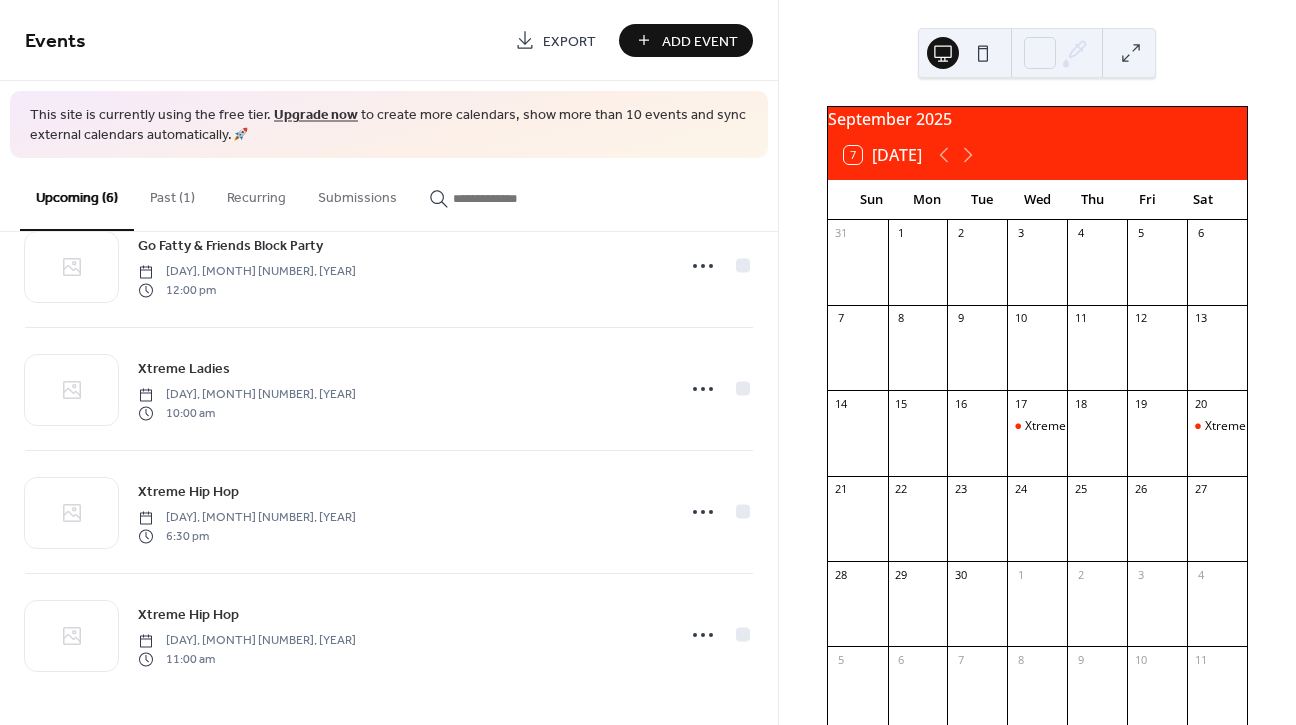 click on "Add Event" at bounding box center (700, 41) 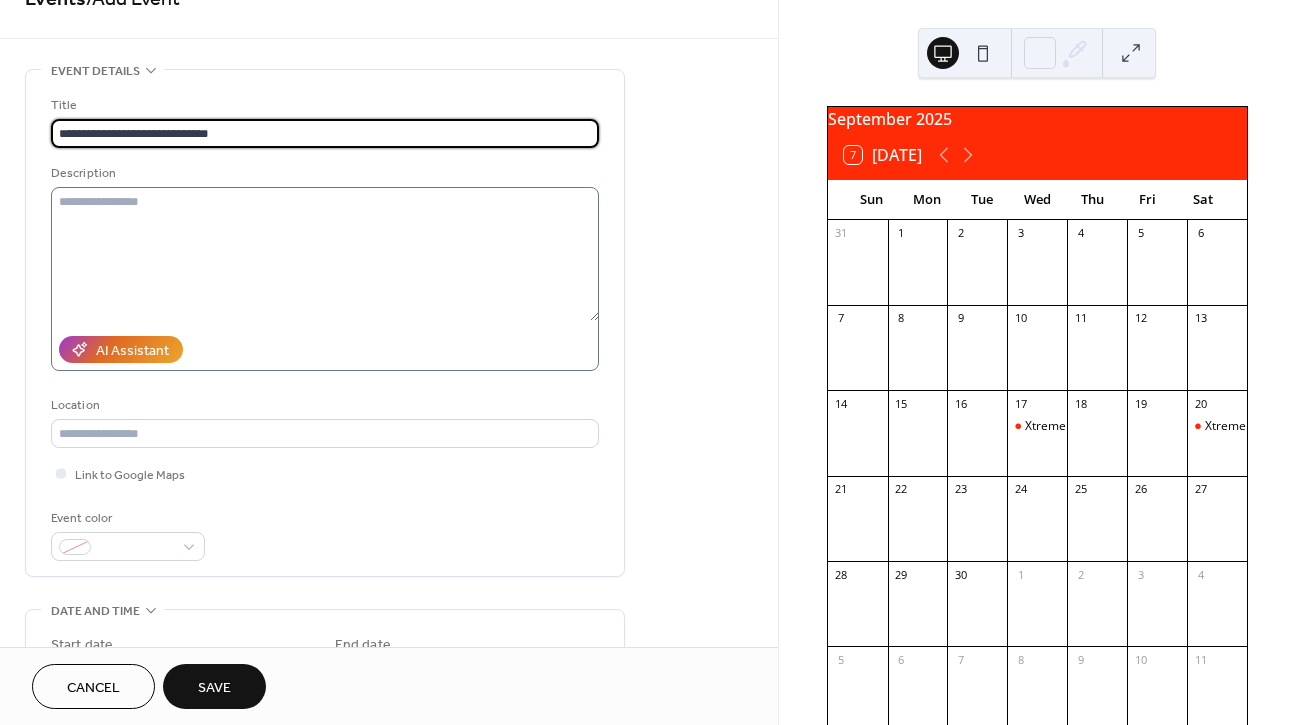 scroll, scrollTop: 74, scrollLeft: 0, axis: vertical 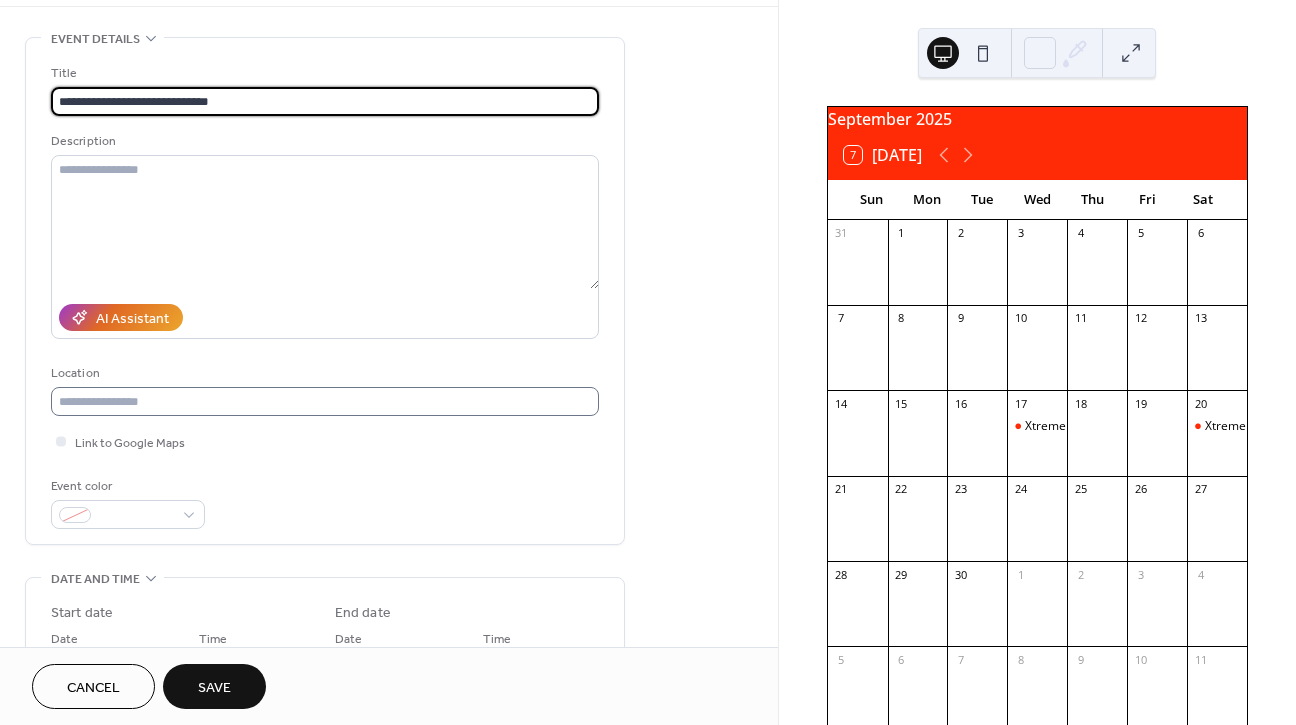 type on "**********" 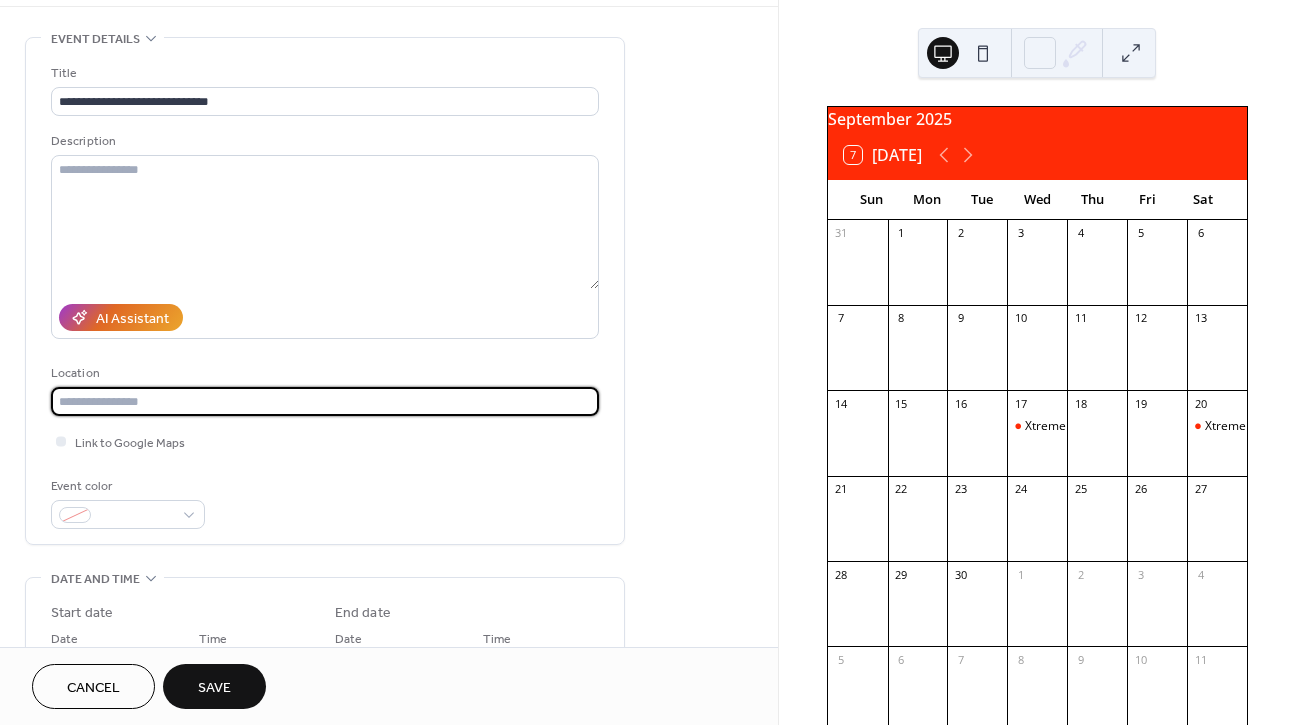 click at bounding box center [325, 401] 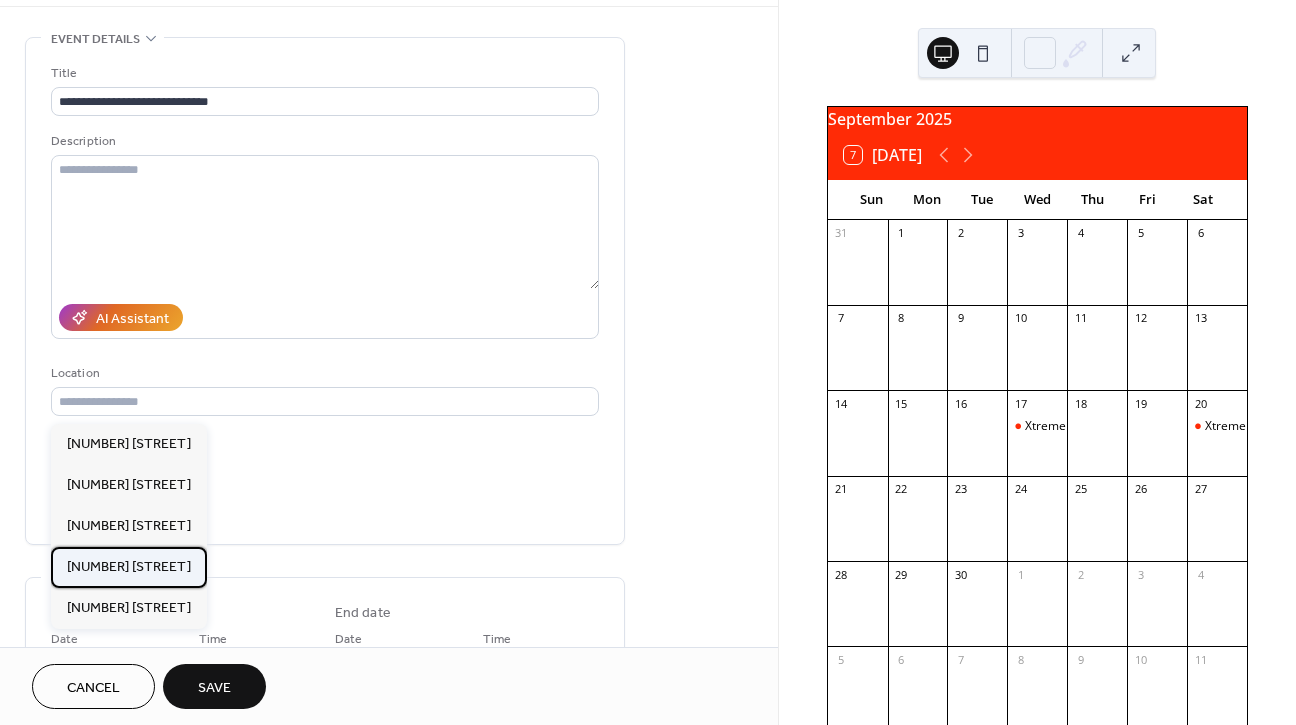 click on "[NUMBER] [STREET]" at bounding box center [129, 567] 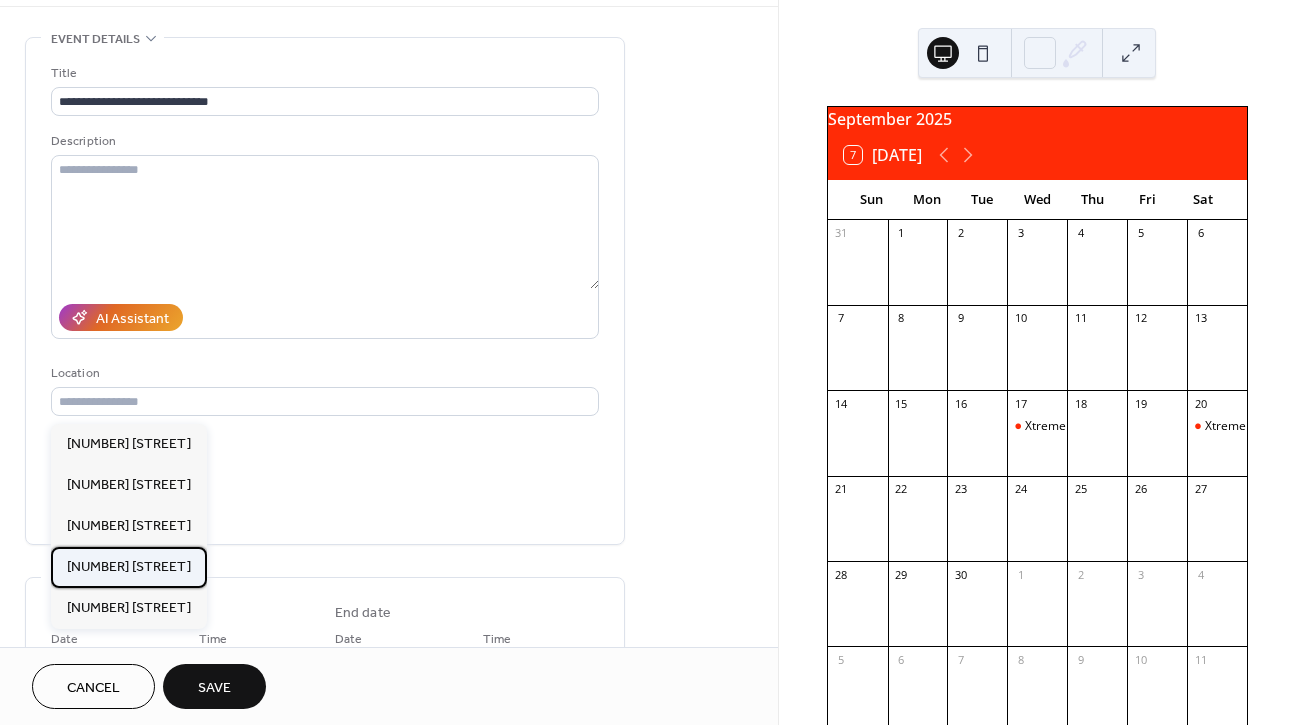 type on "**********" 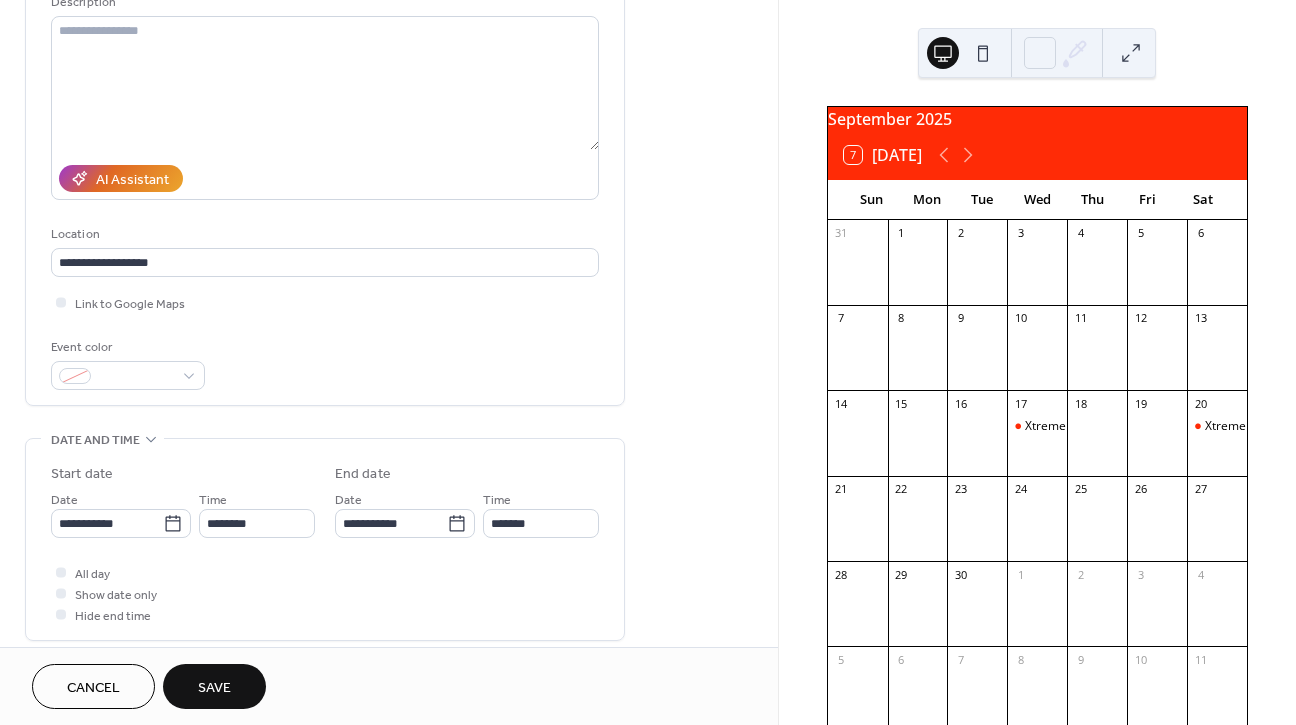 scroll, scrollTop: 239, scrollLeft: 0, axis: vertical 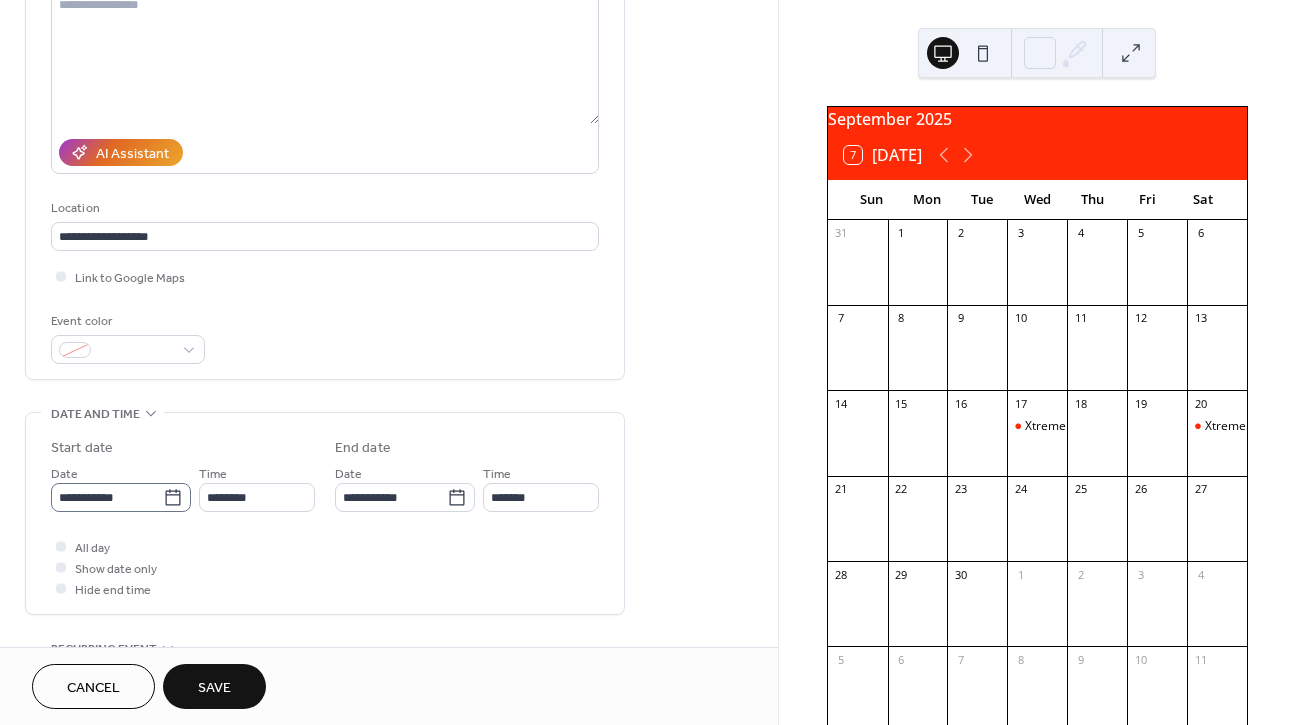 click 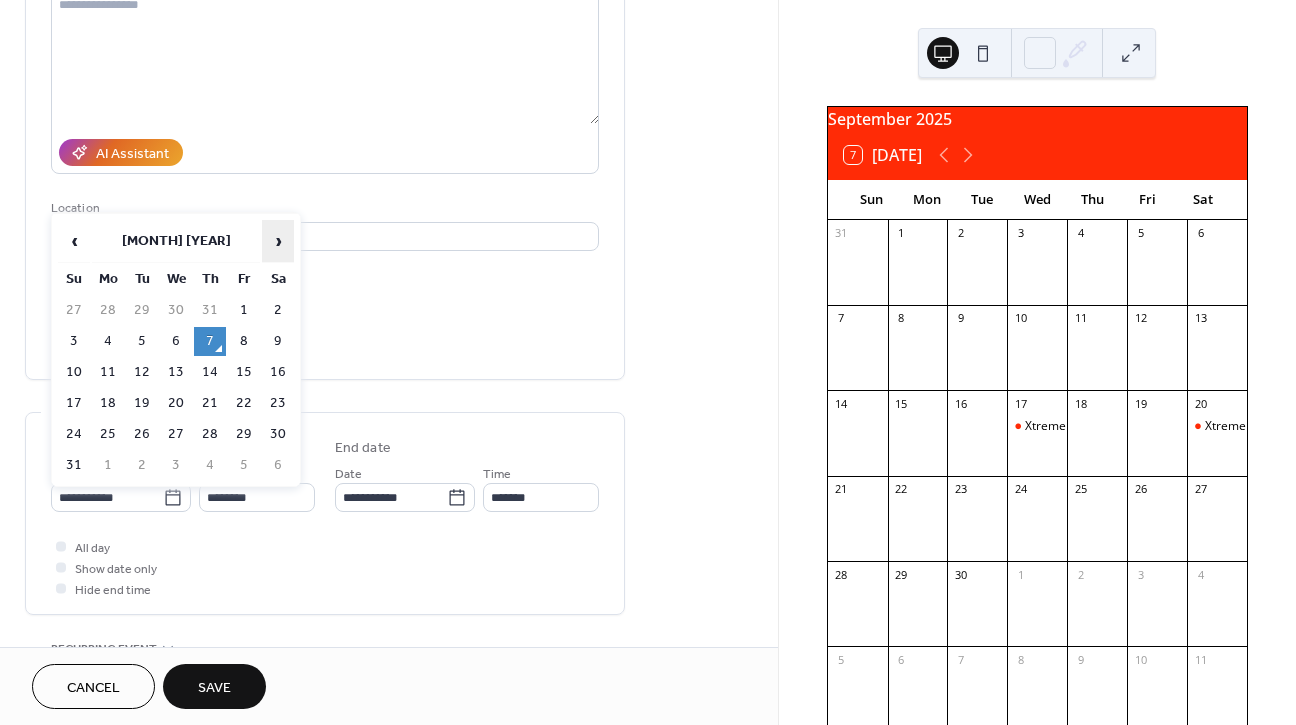click on "›" at bounding box center (278, 241) 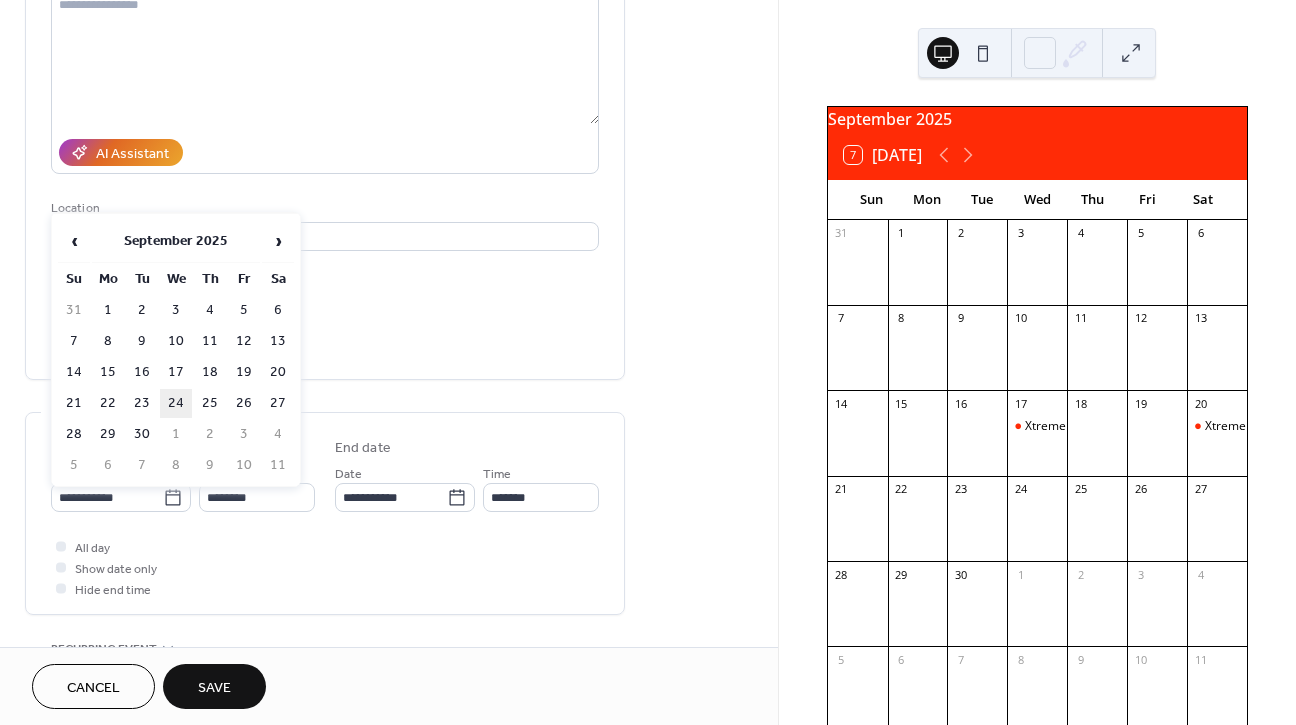 click on "24" at bounding box center (176, 403) 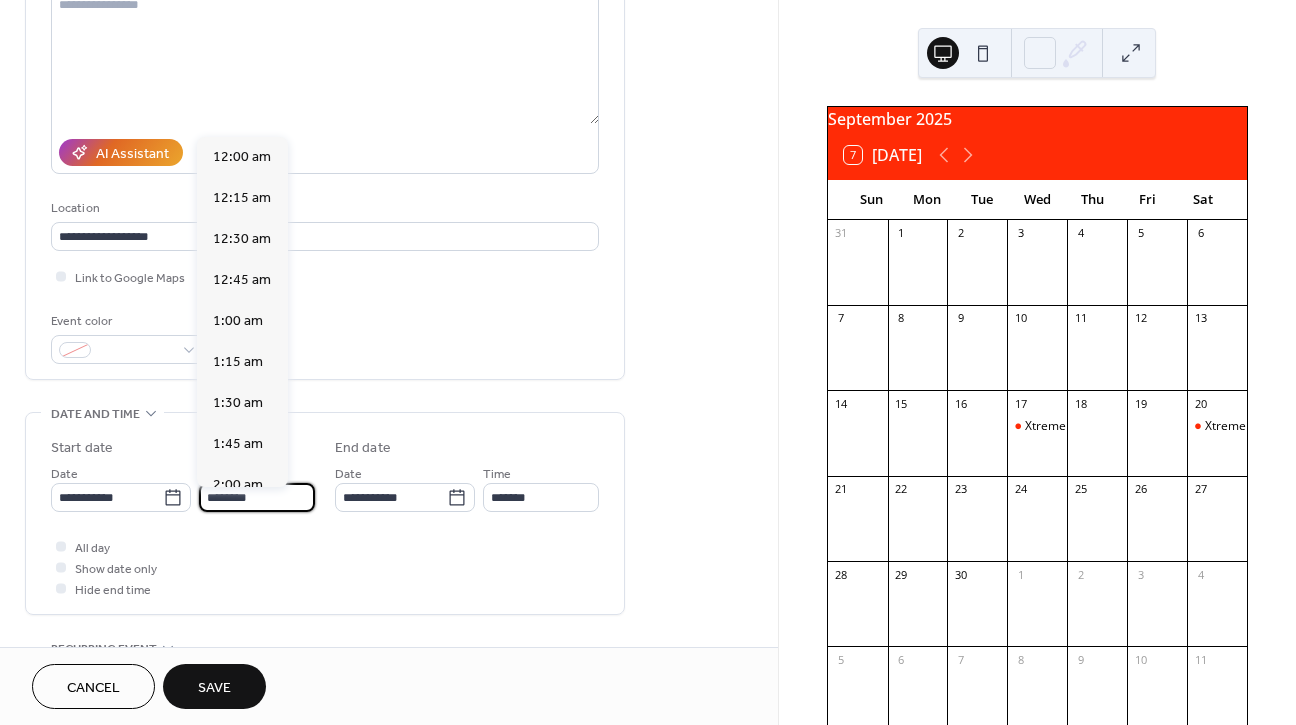click on "********" at bounding box center [257, 497] 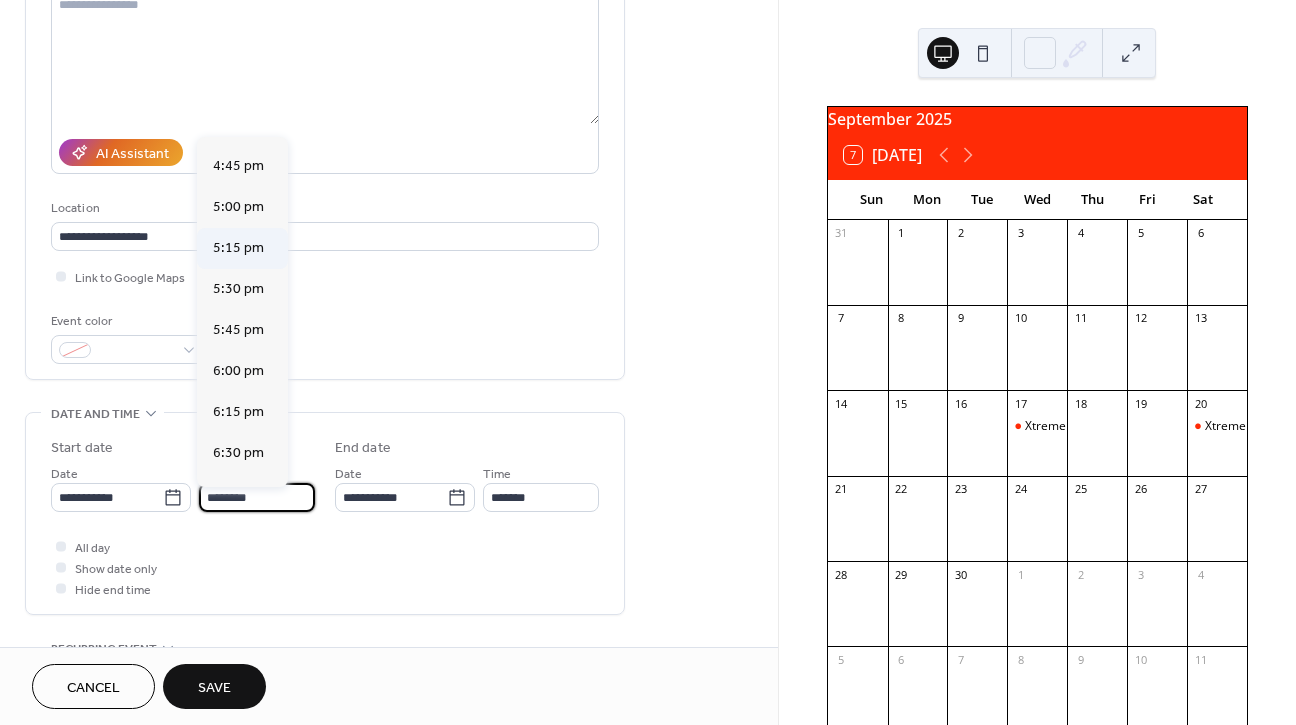 scroll, scrollTop: 2753, scrollLeft: 0, axis: vertical 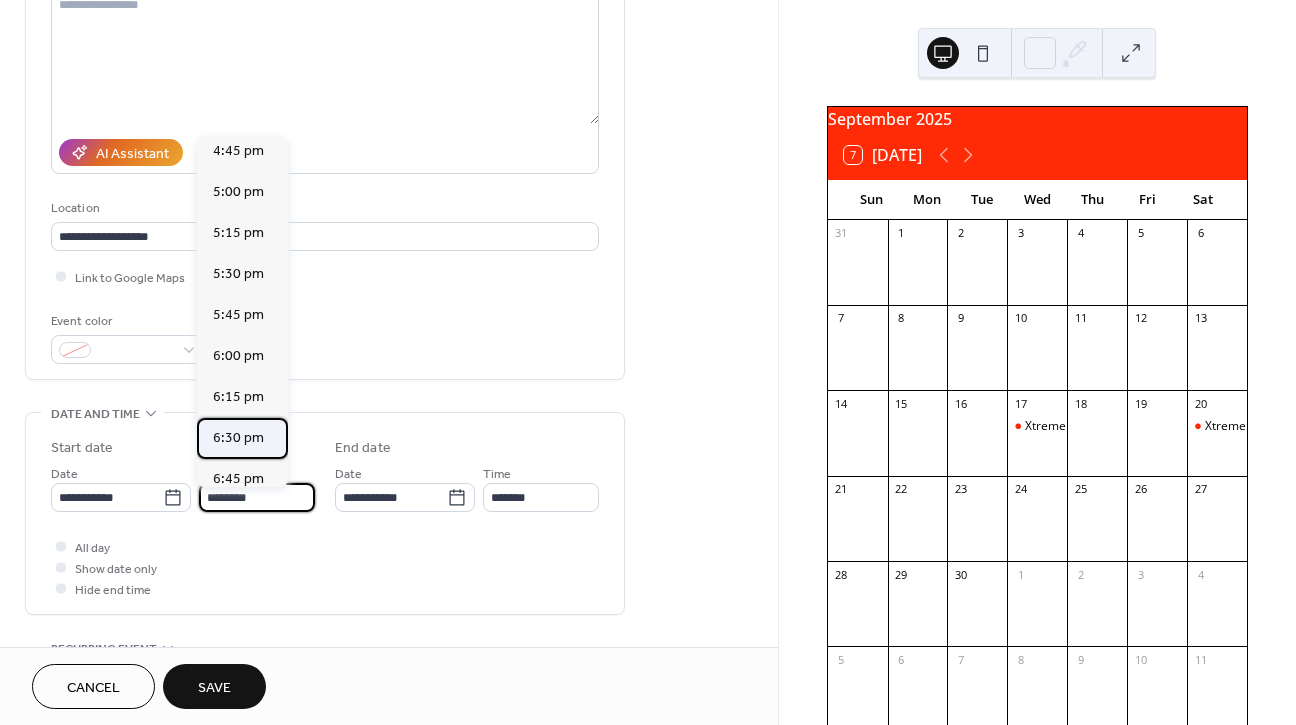 click on "6:30 pm" at bounding box center (238, 438) 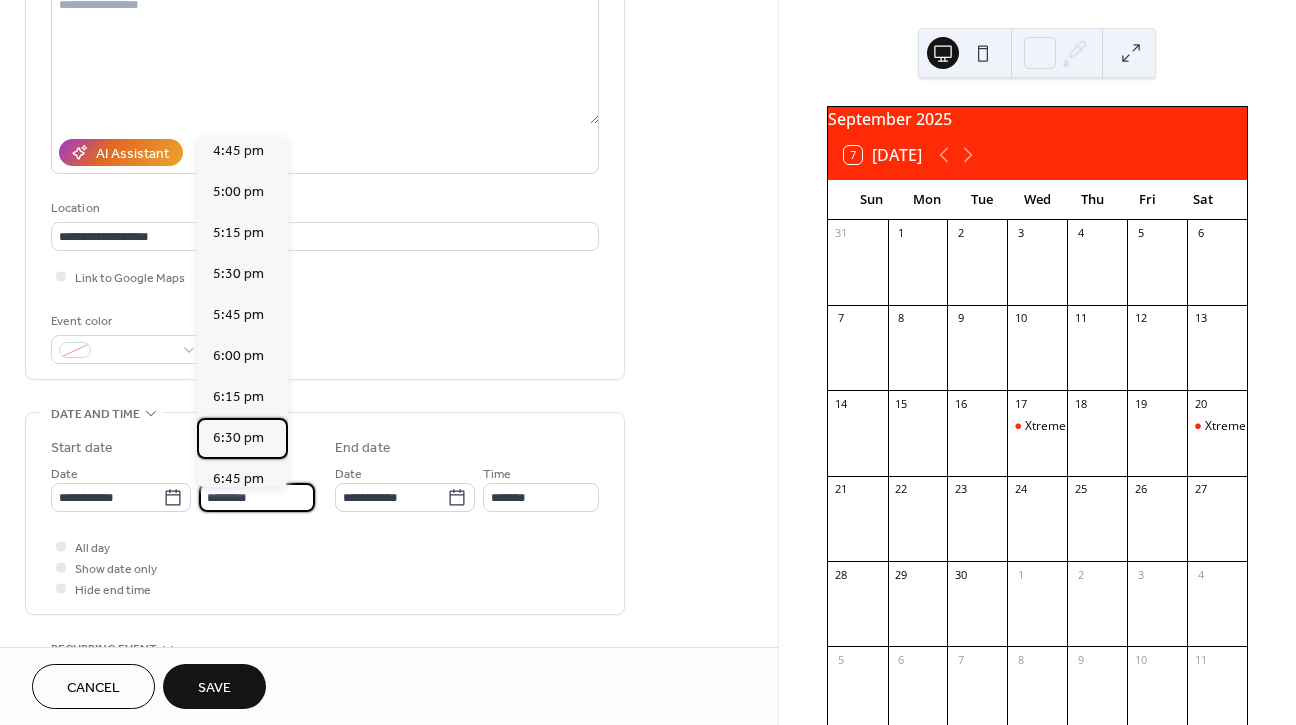 type on "*******" 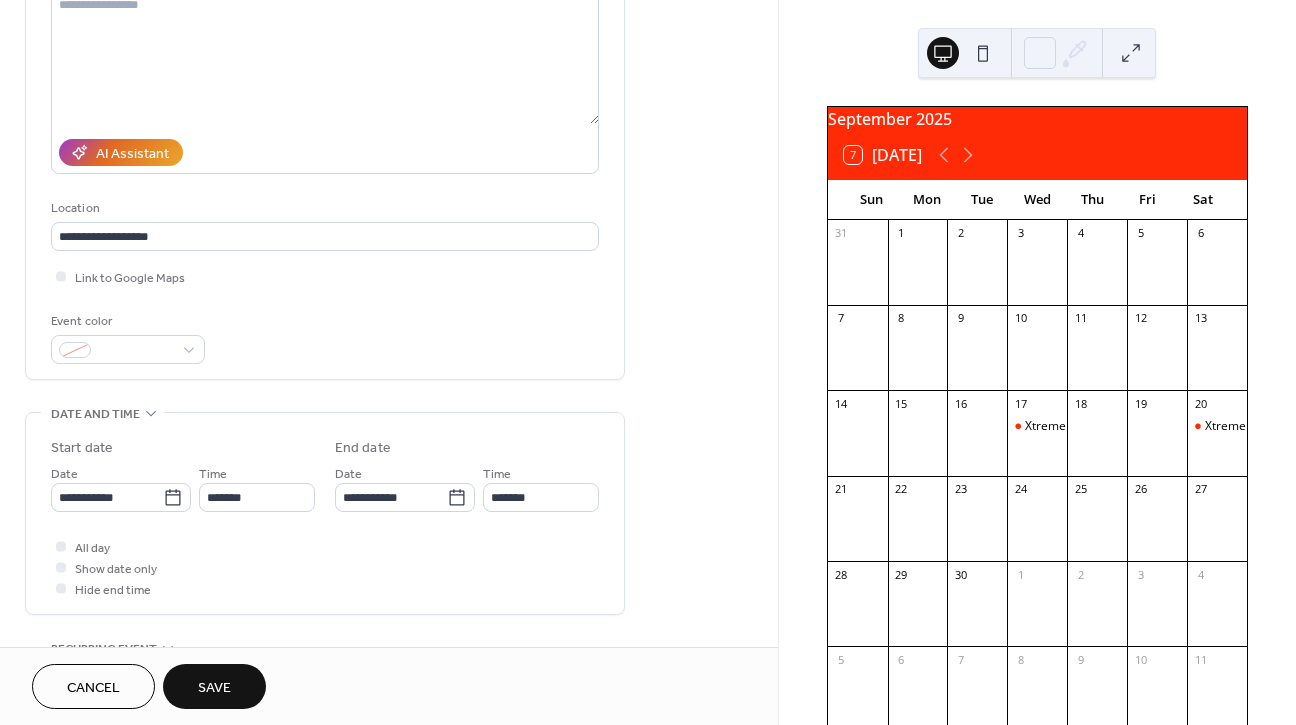 type on "*******" 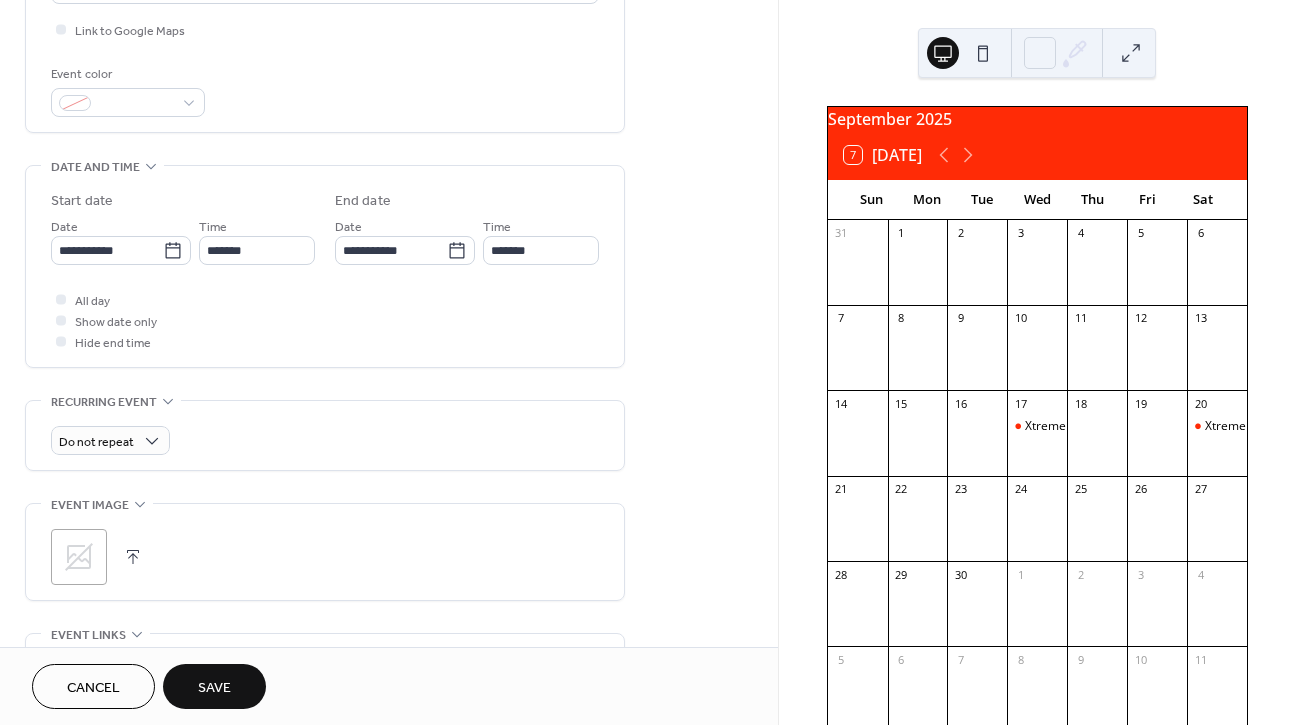 scroll, scrollTop: 487, scrollLeft: 0, axis: vertical 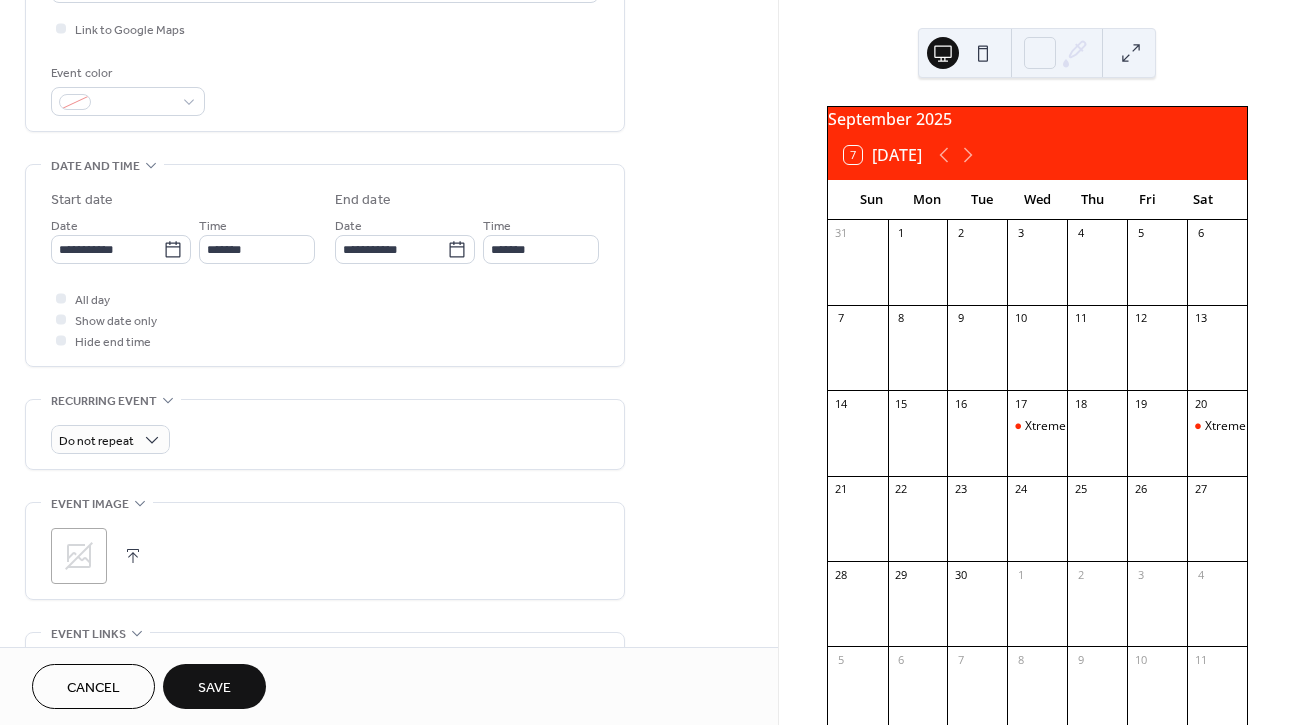 click on "Save" at bounding box center (214, 688) 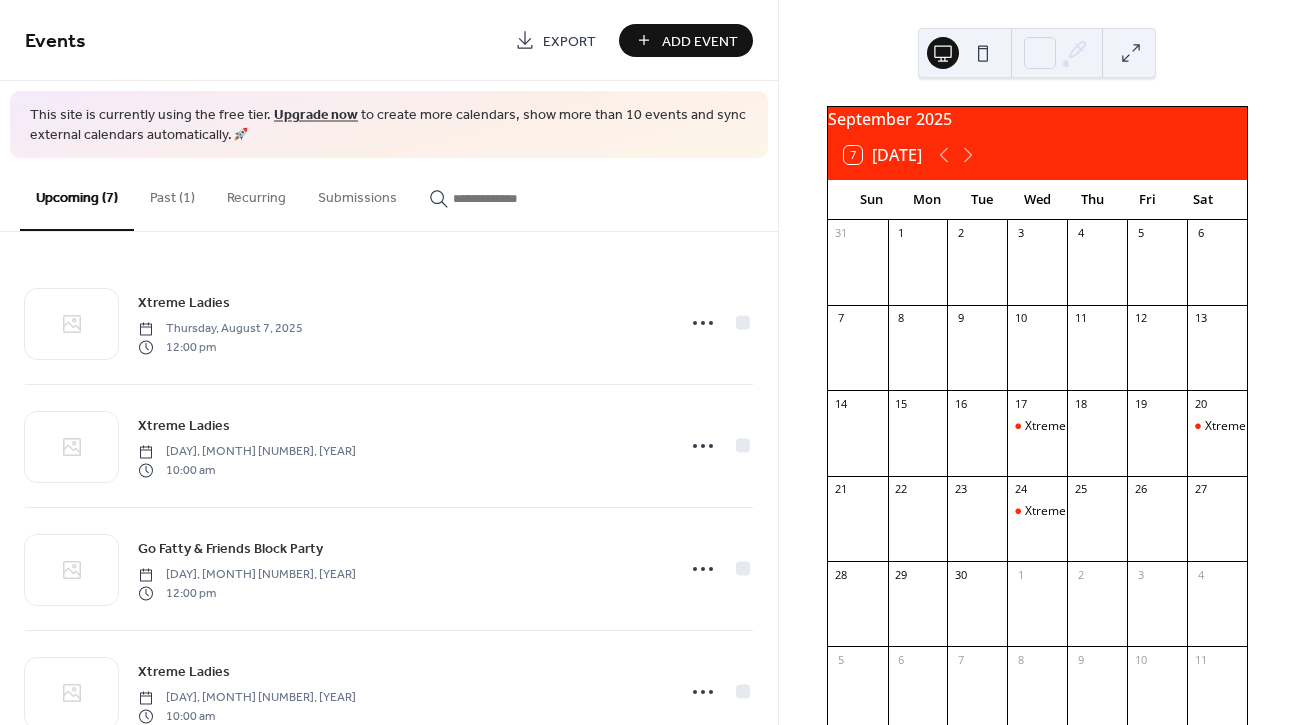 click on "Add Event" at bounding box center [700, 41] 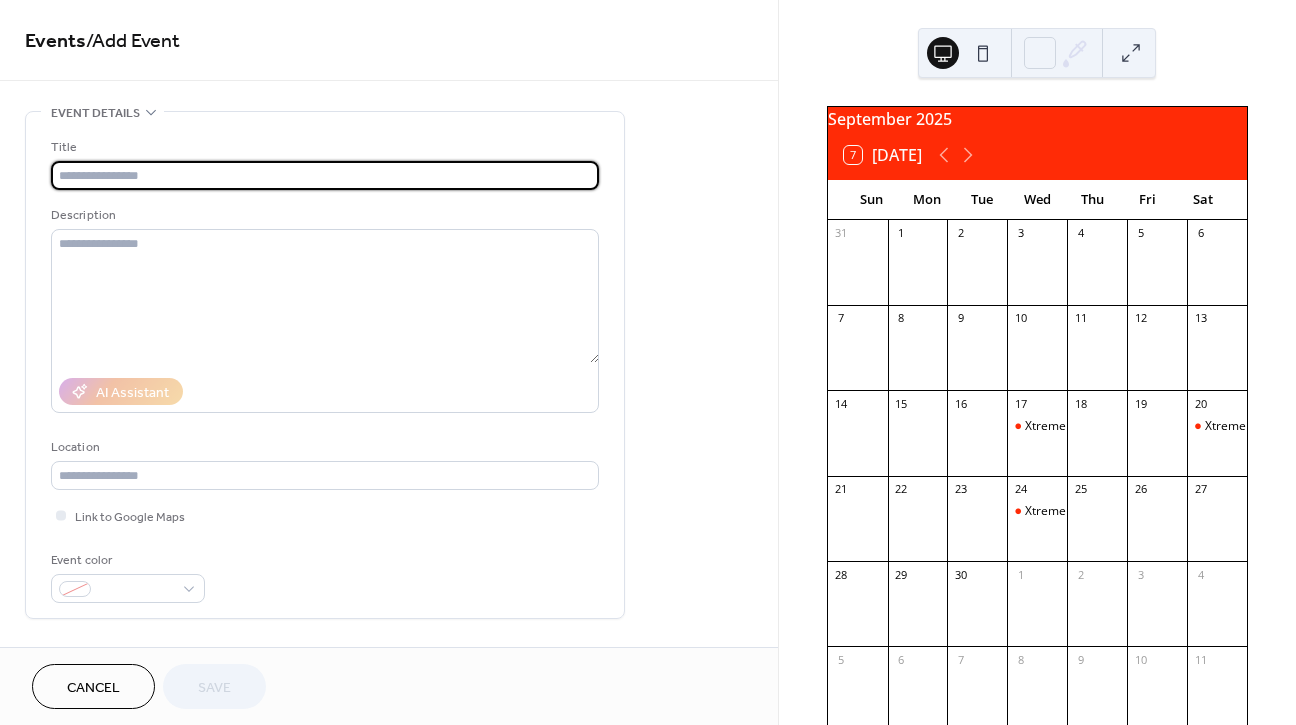 click at bounding box center (325, 175) 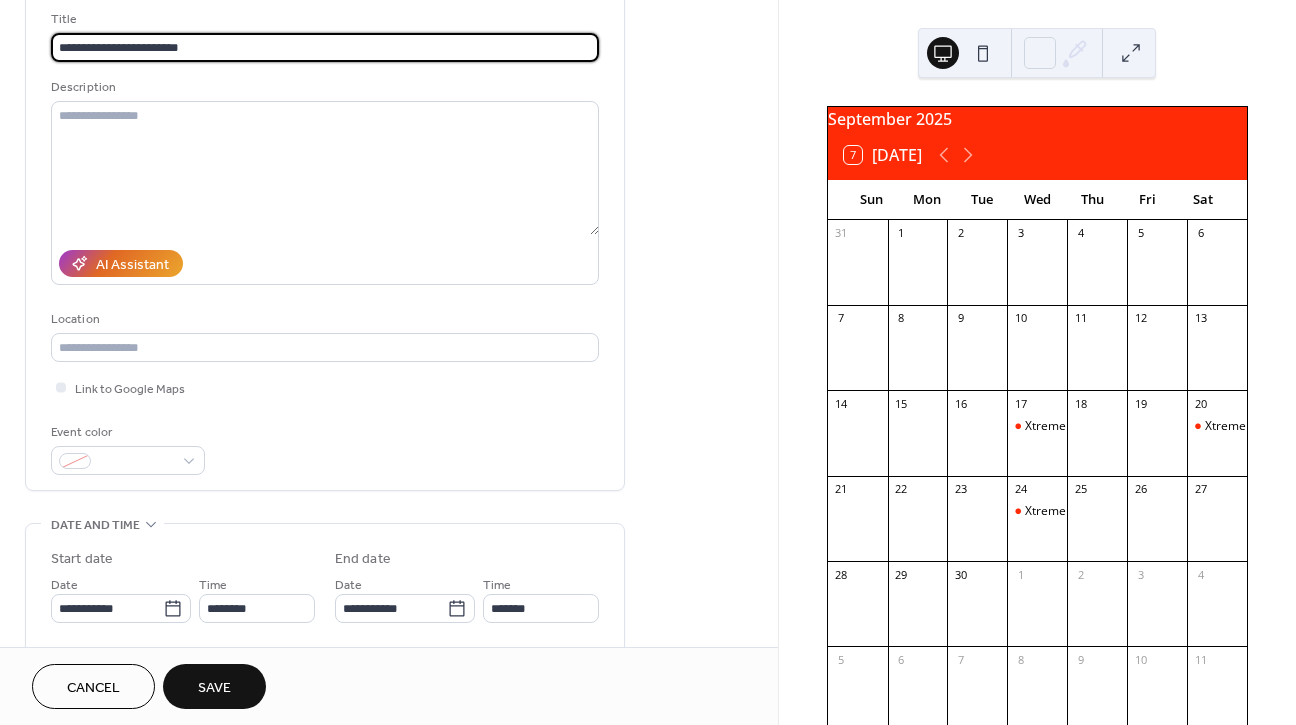 scroll, scrollTop: 132, scrollLeft: 0, axis: vertical 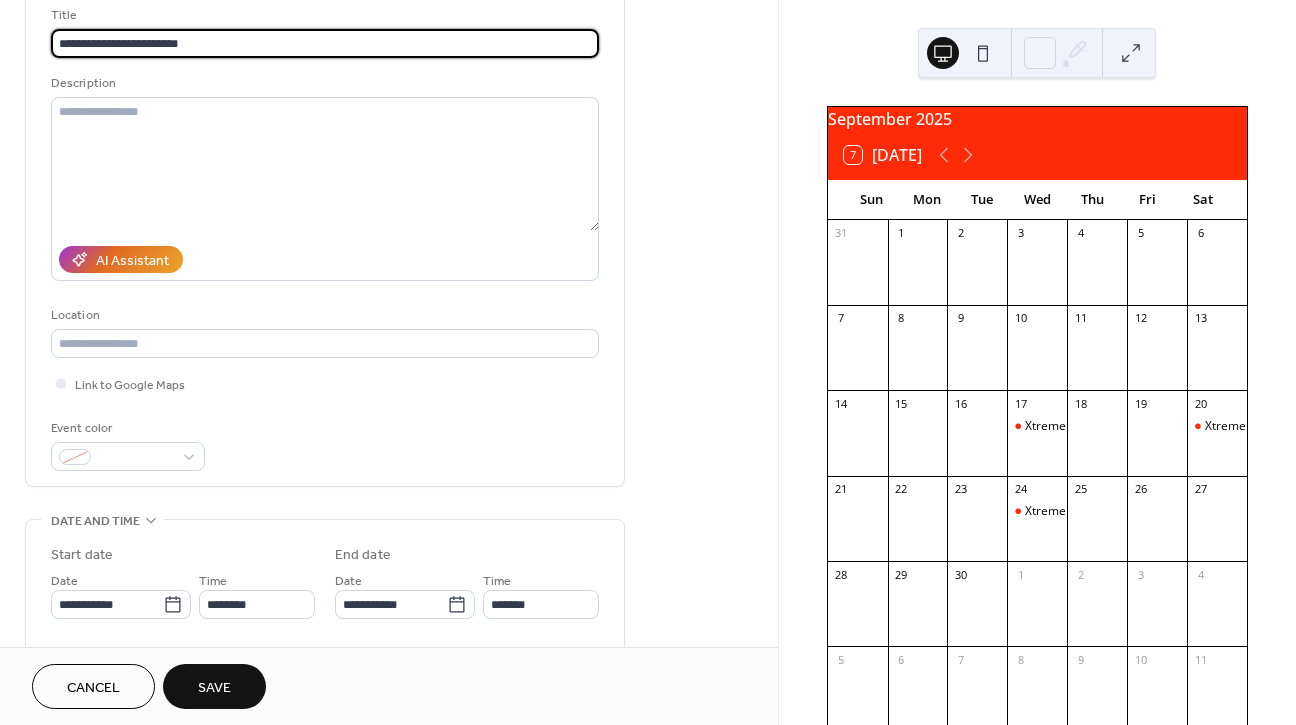 type on "**********" 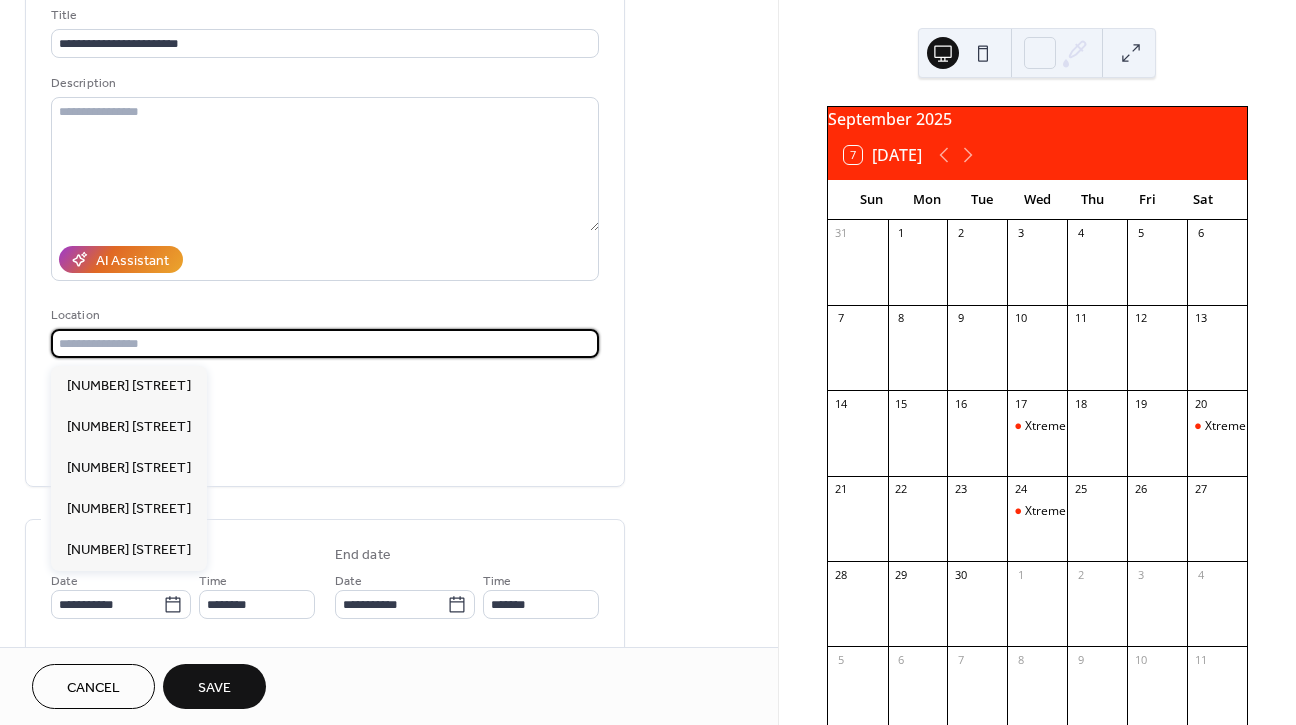 click at bounding box center (325, 343) 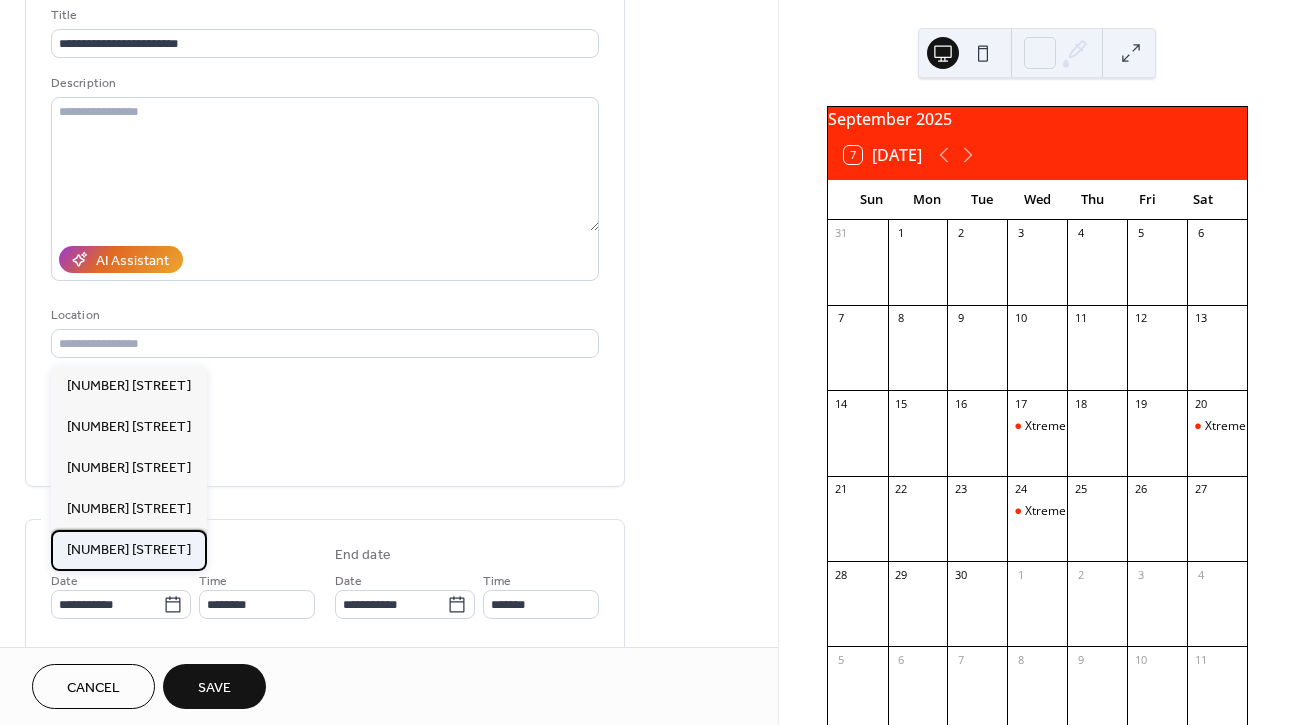 click on "[NUMBER] [STREET]" at bounding box center [129, 550] 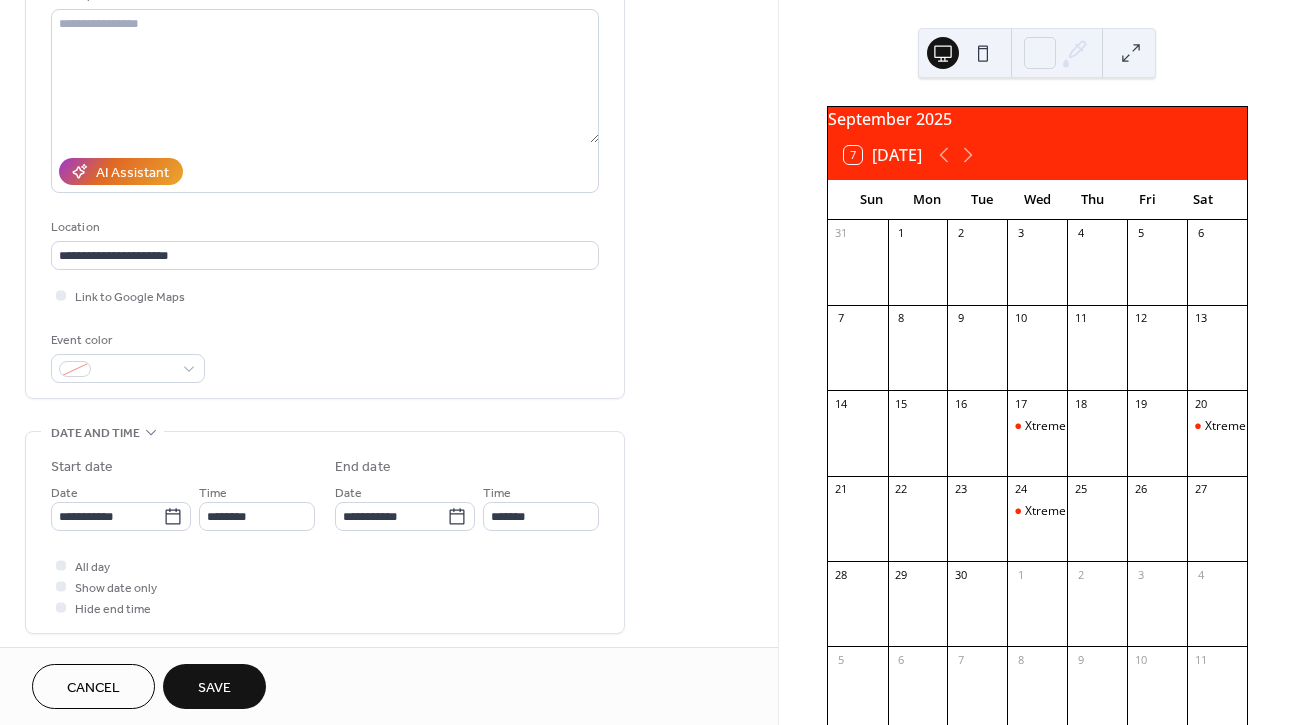 scroll, scrollTop: 252, scrollLeft: 0, axis: vertical 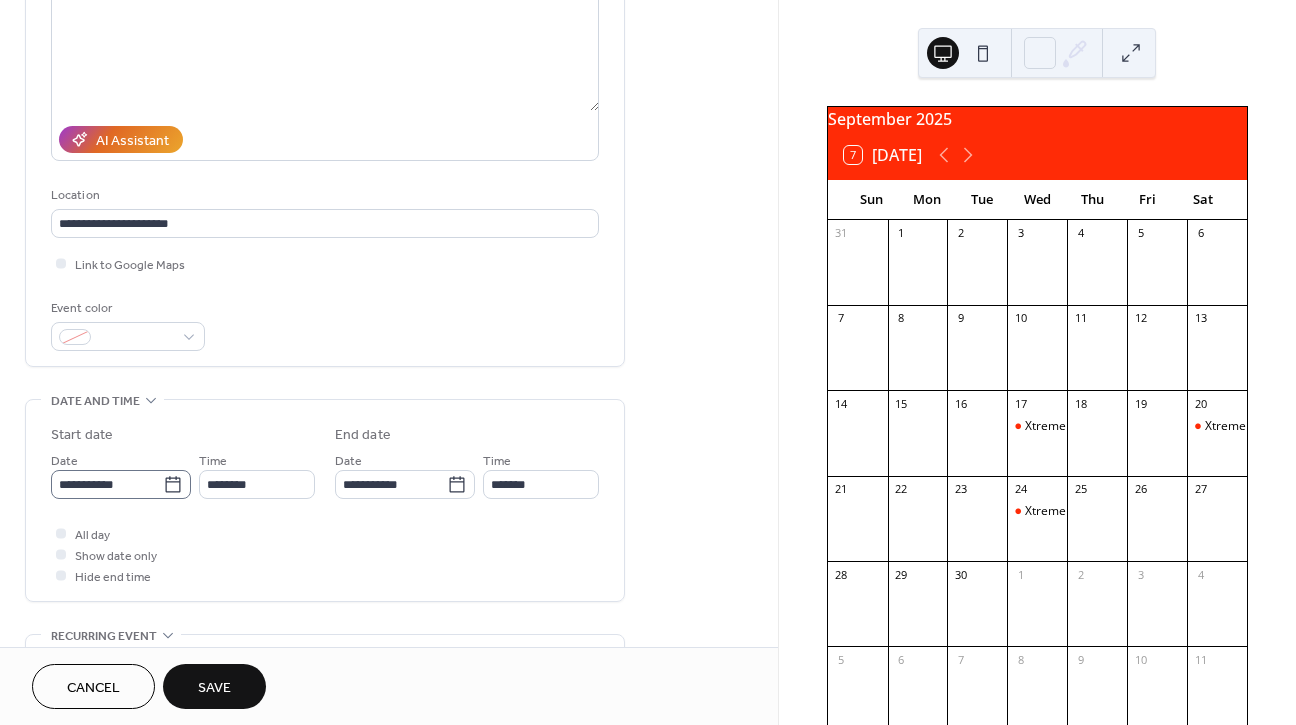 click 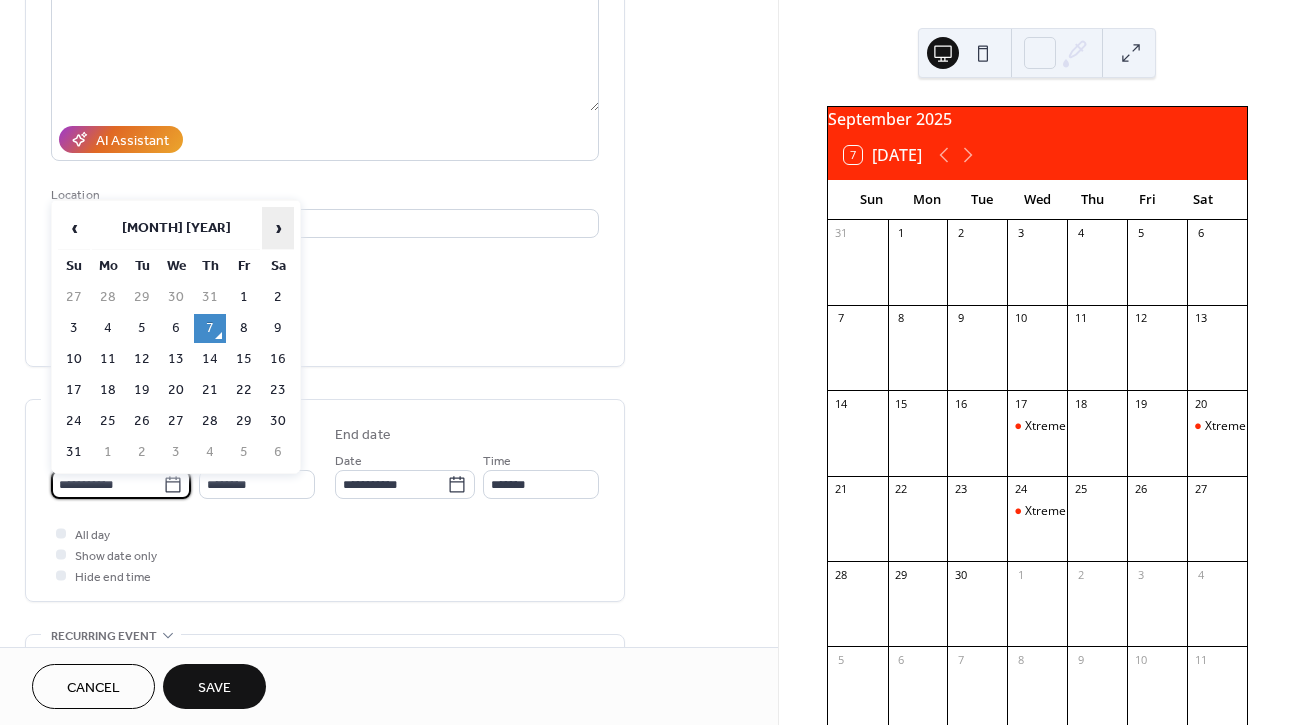 click on "›" at bounding box center (278, 228) 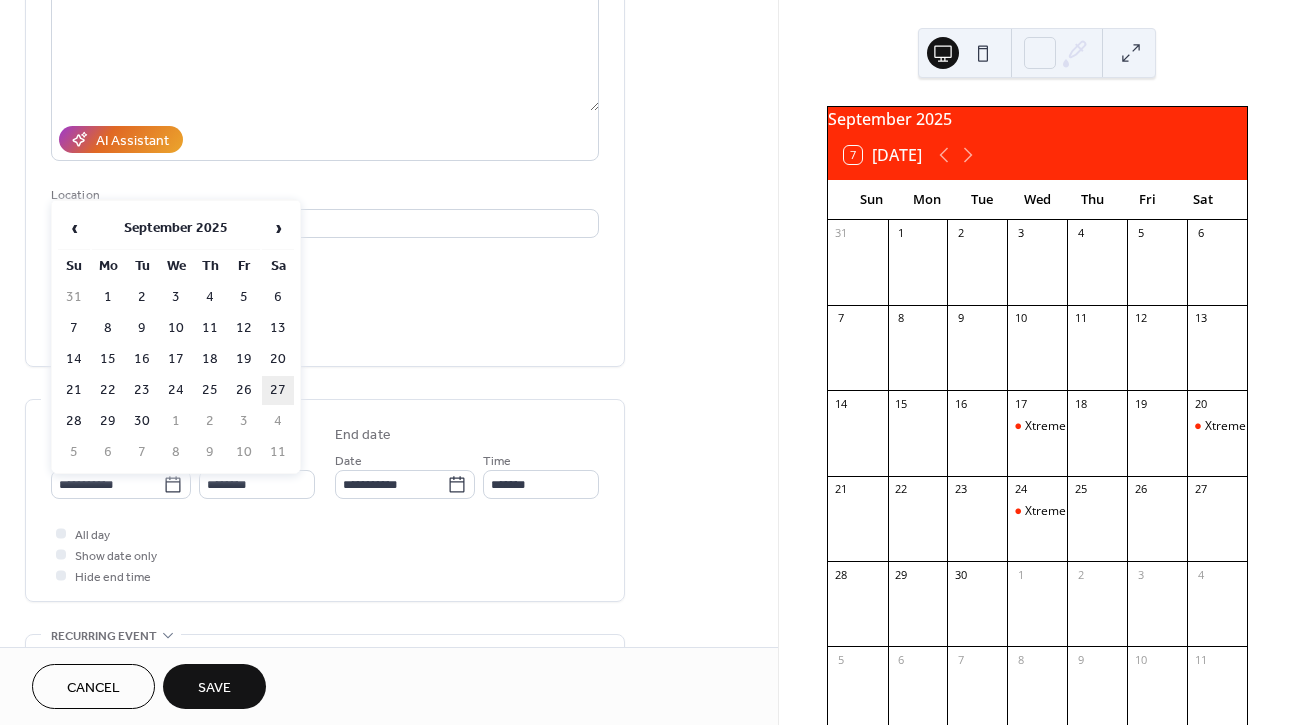 click on "27" at bounding box center [278, 390] 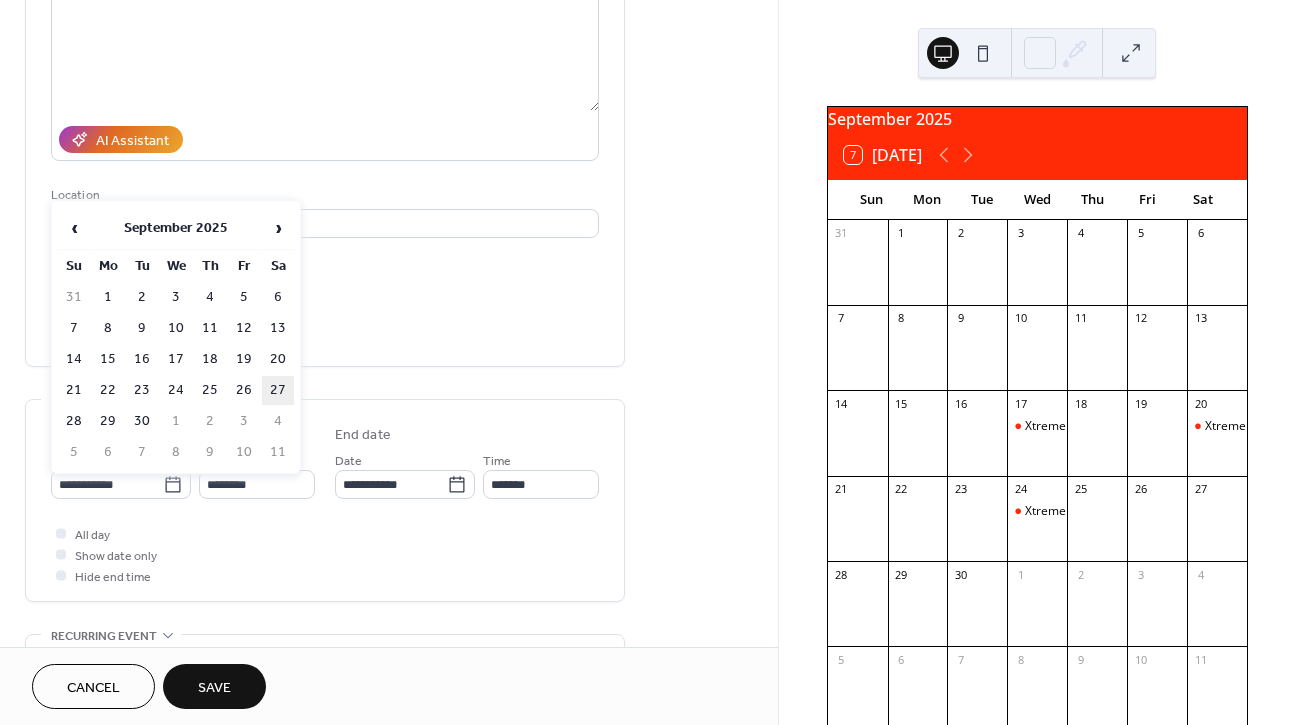 type on "**********" 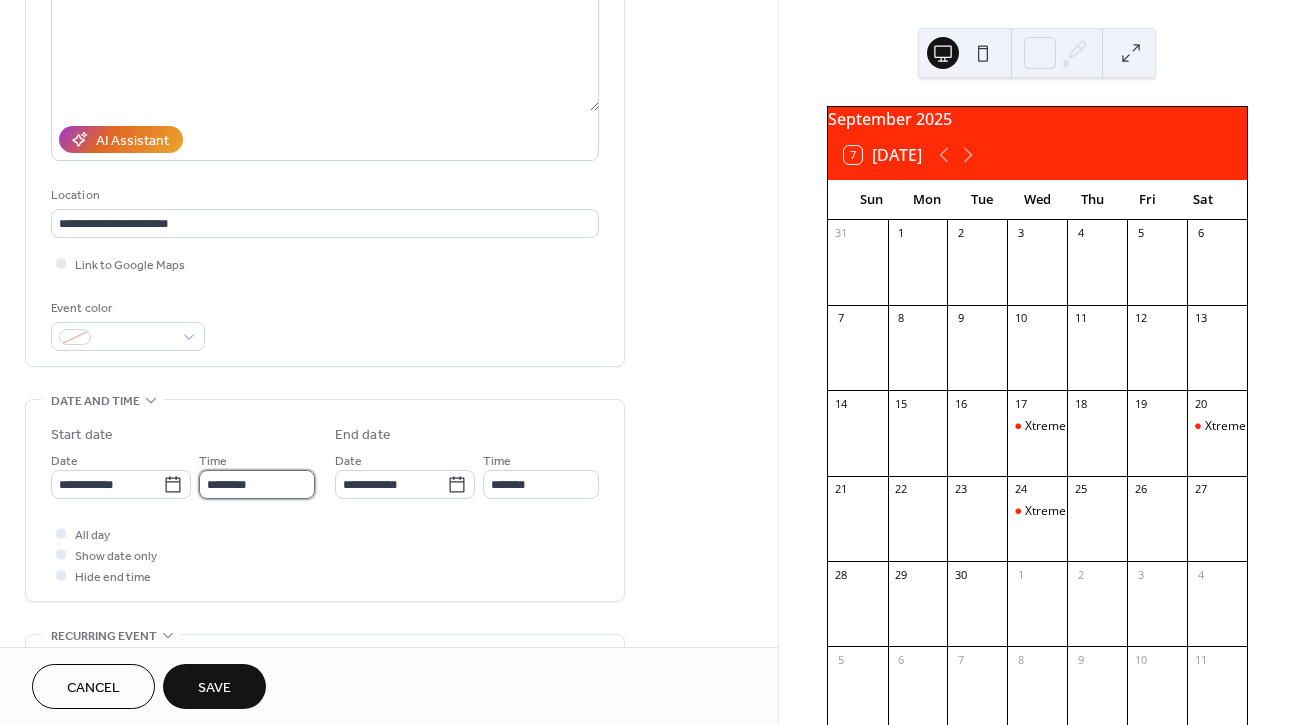 click on "********" at bounding box center (257, 484) 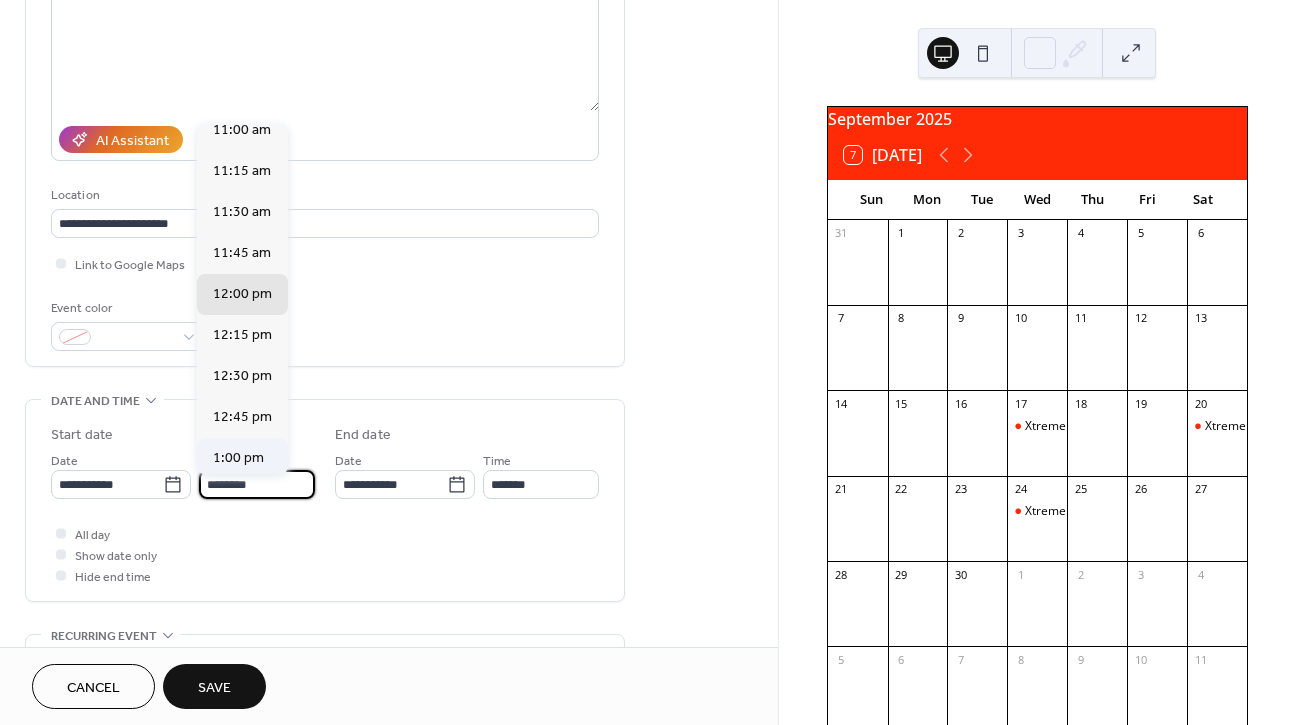 scroll, scrollTop: 1799, scrollLeft: 0, axis: vertical 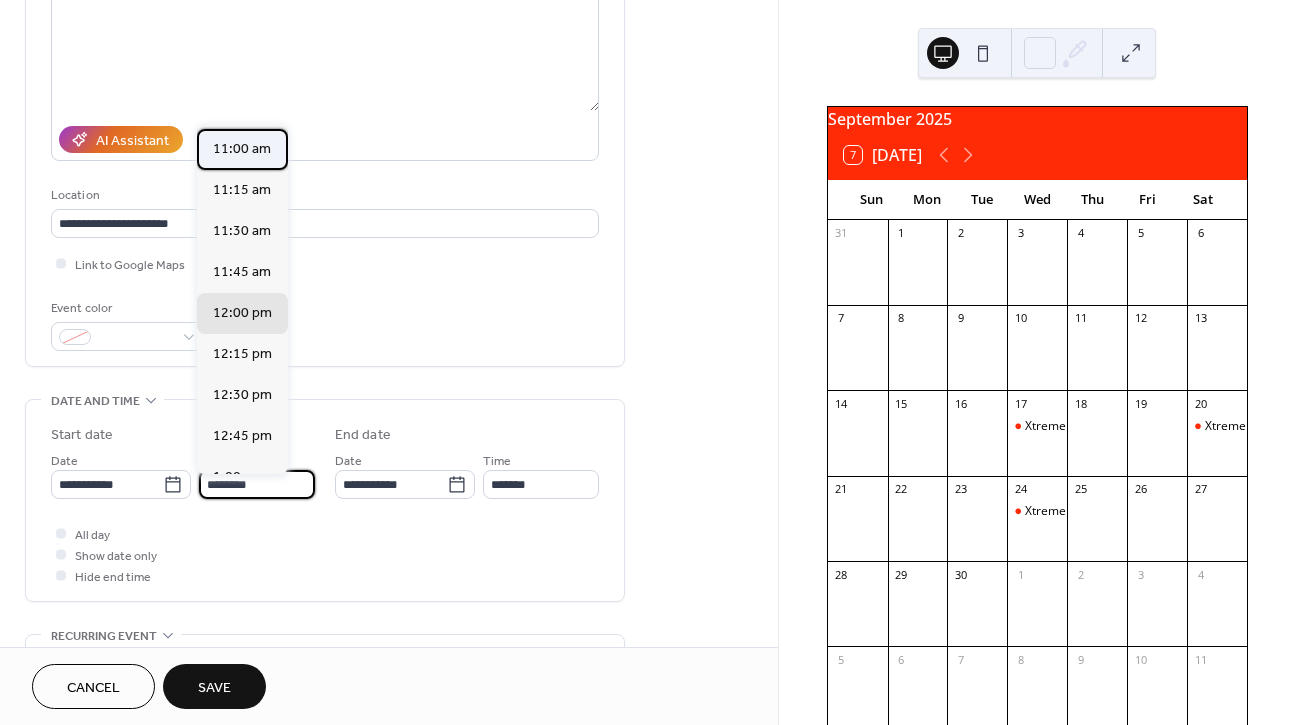 click on "11:00 am" at bounding box center (242, 149) 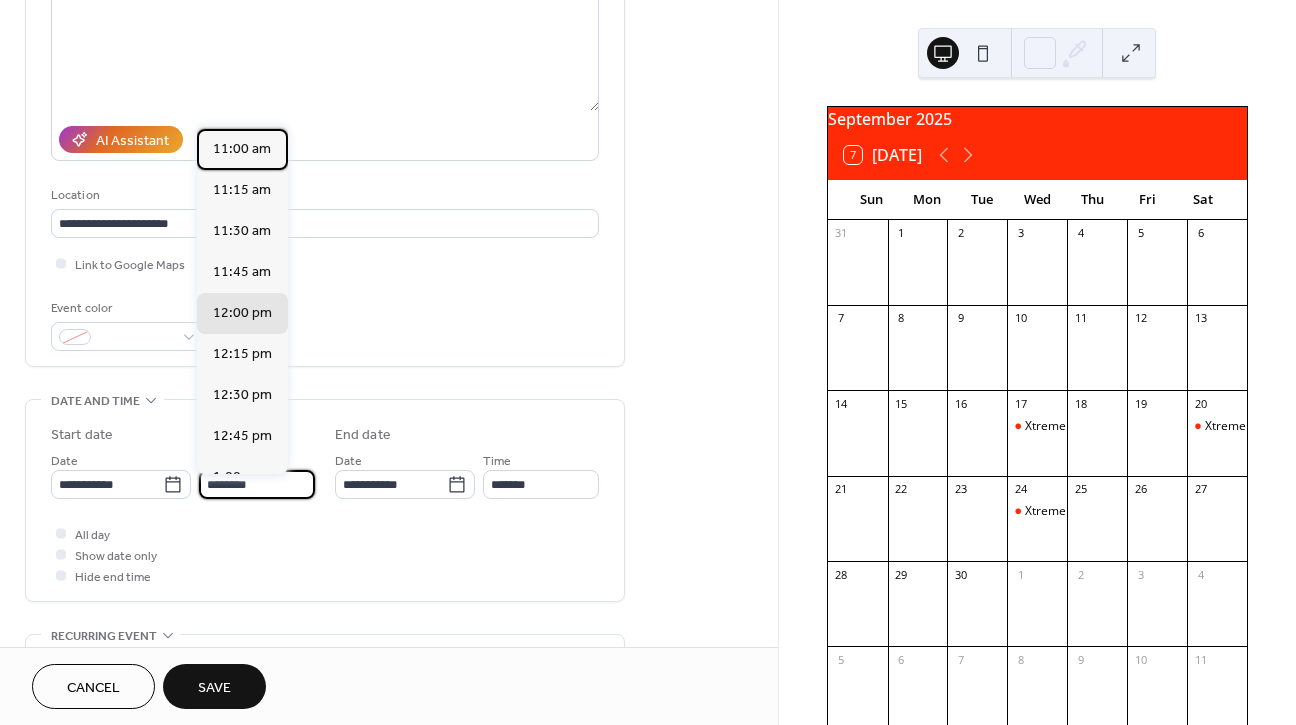 type on "********" 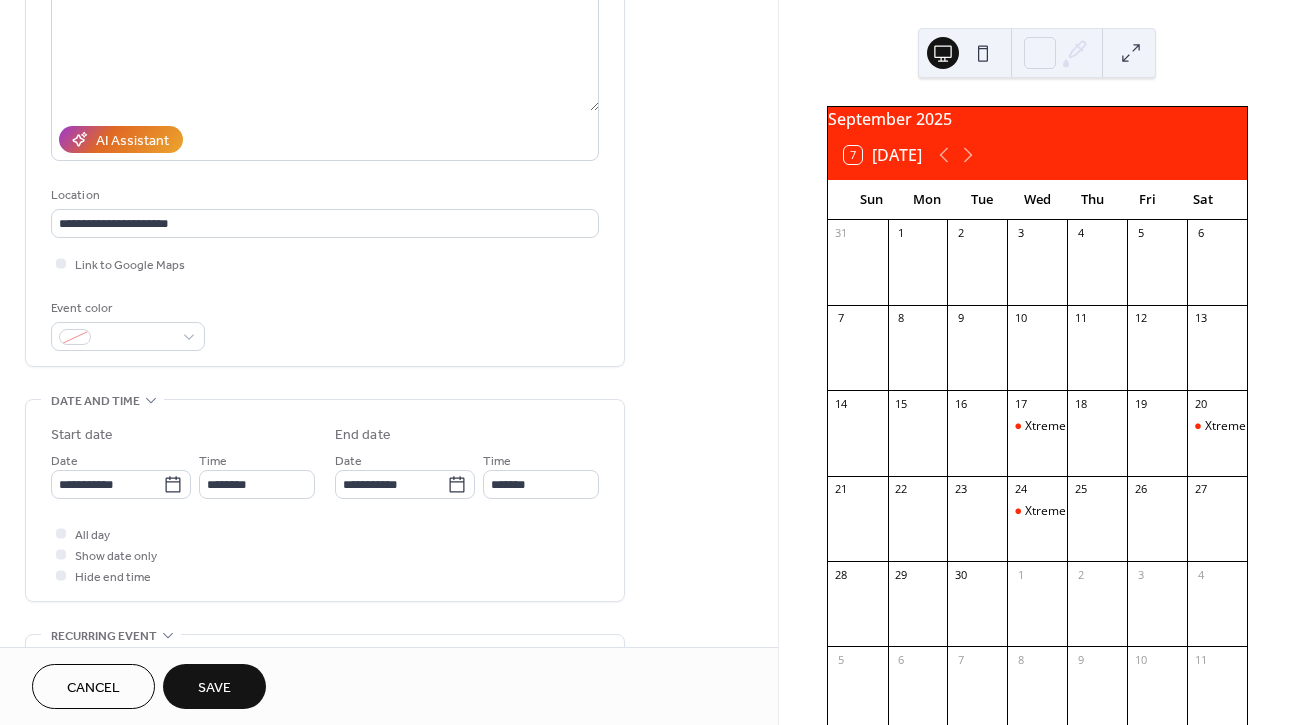 type on "********" 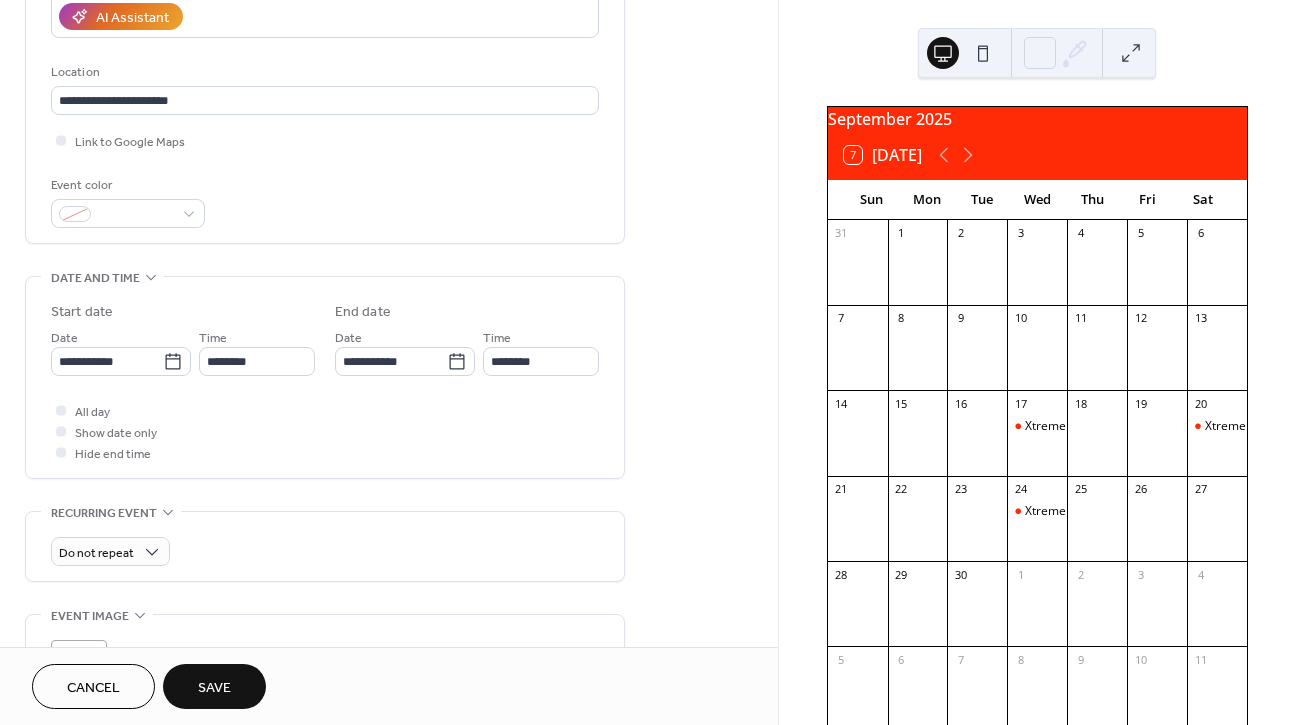 scroll, scrollTop: 378, scrollLeft: 0, axis: vertical 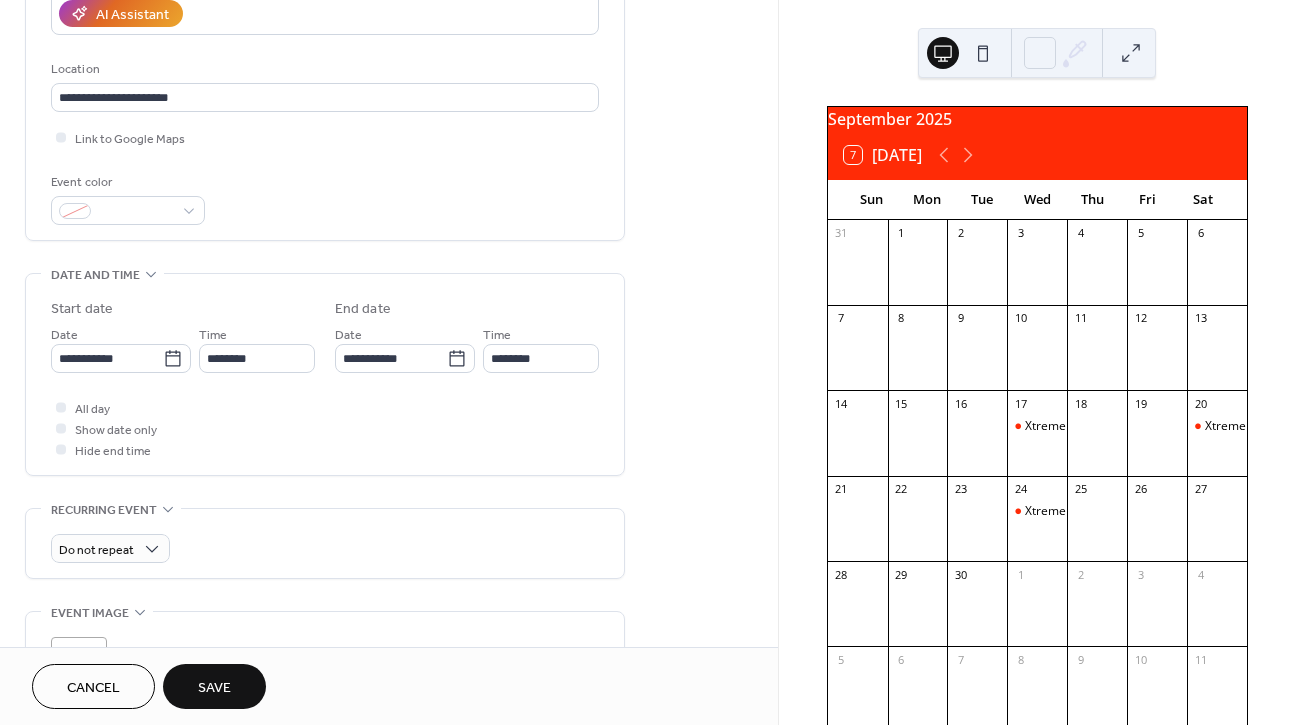 click on "Save" at bounding box center [214, 688] 